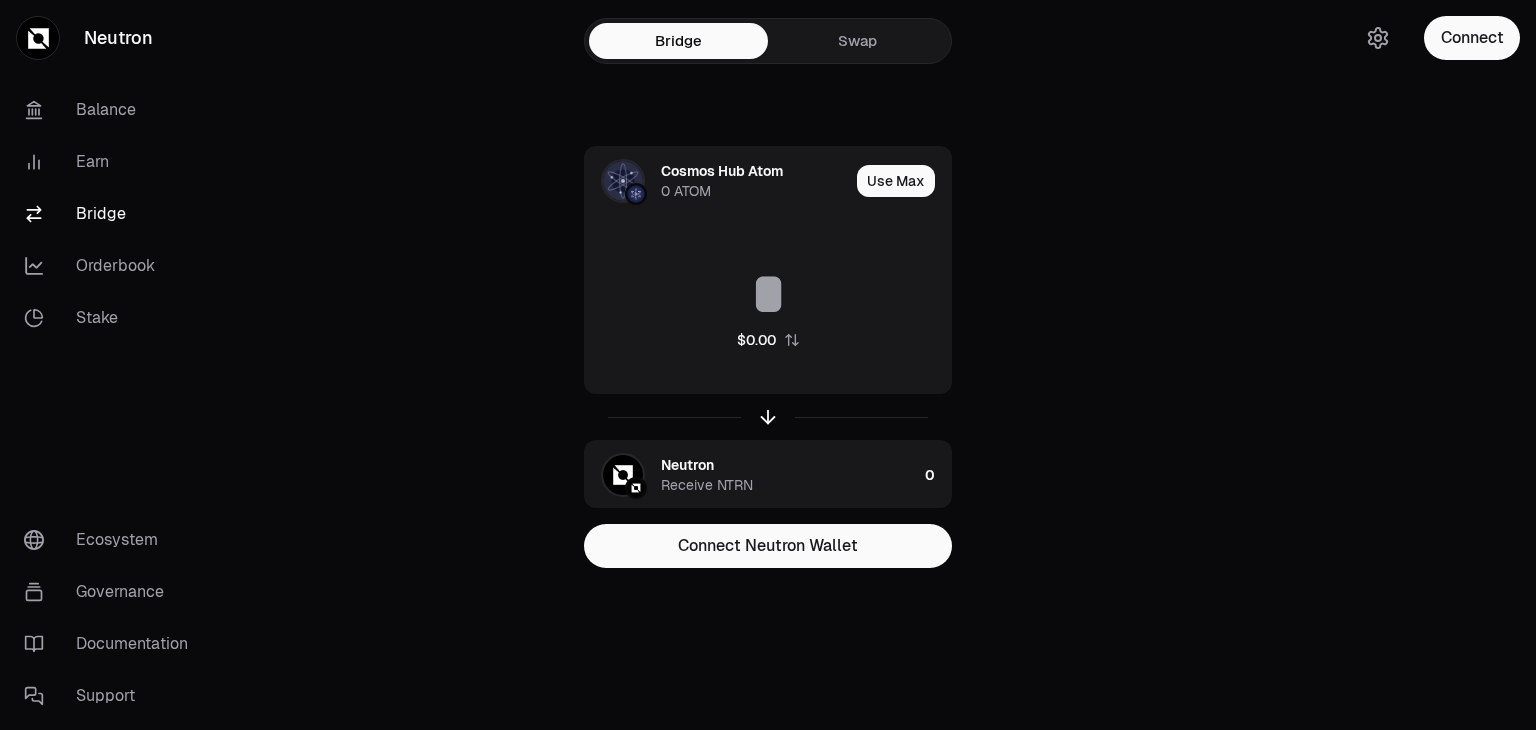 scroll, scrollTop: 0, scrollLeft: 0, axis: both 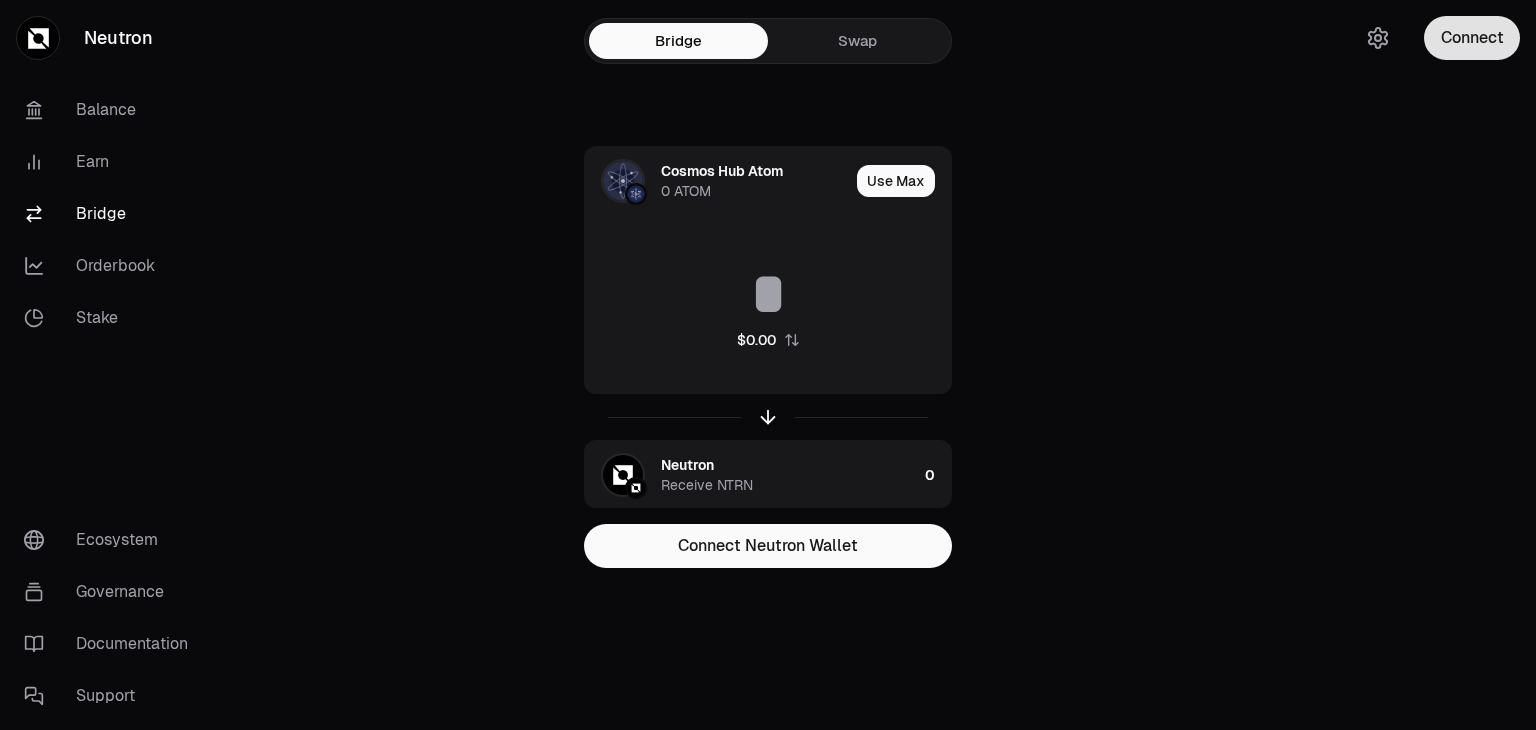 click on "Connect" at bounding box center [1472, 38] 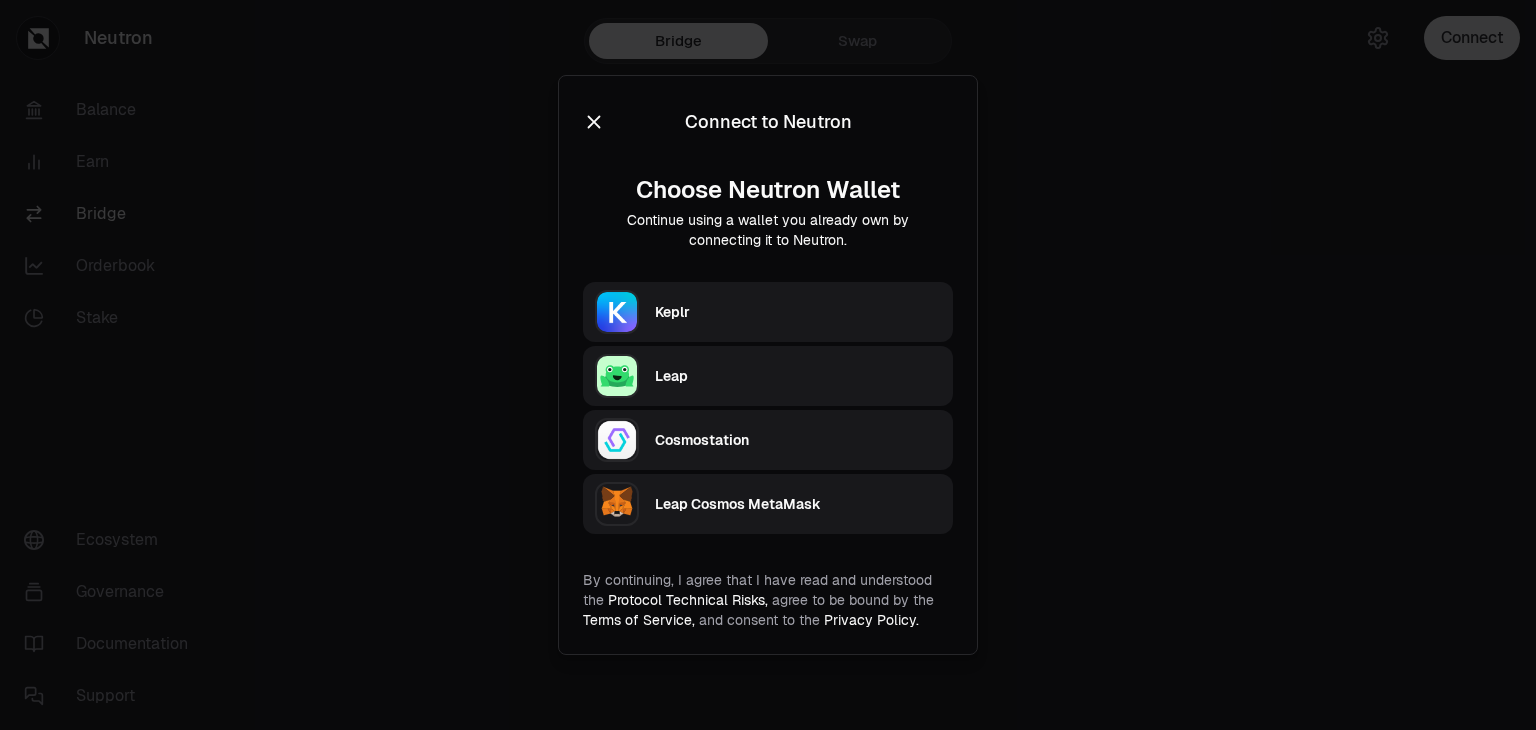 click on "Keplr" at bounding box center [798, 312] 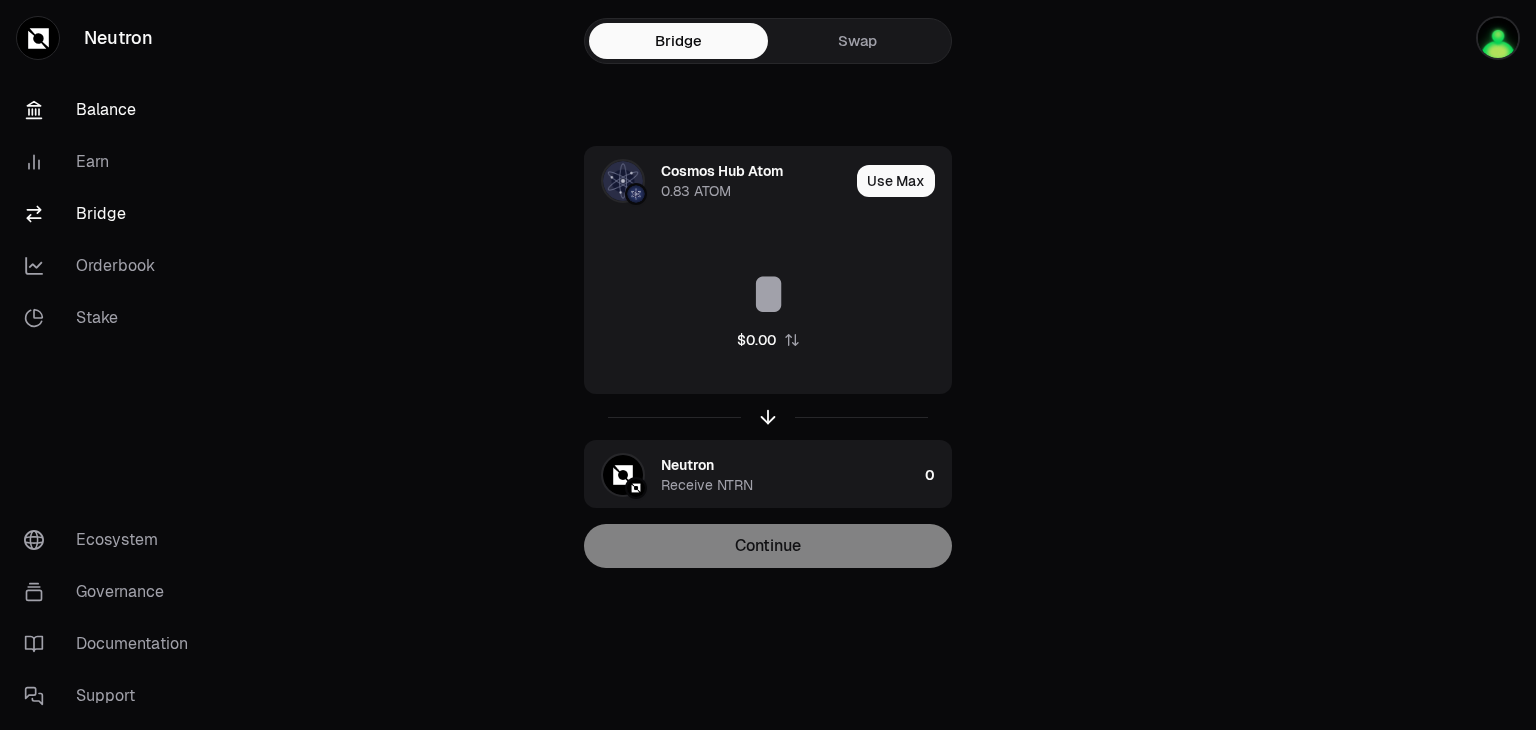 click on "Balance" at bounding box center (112, 110) 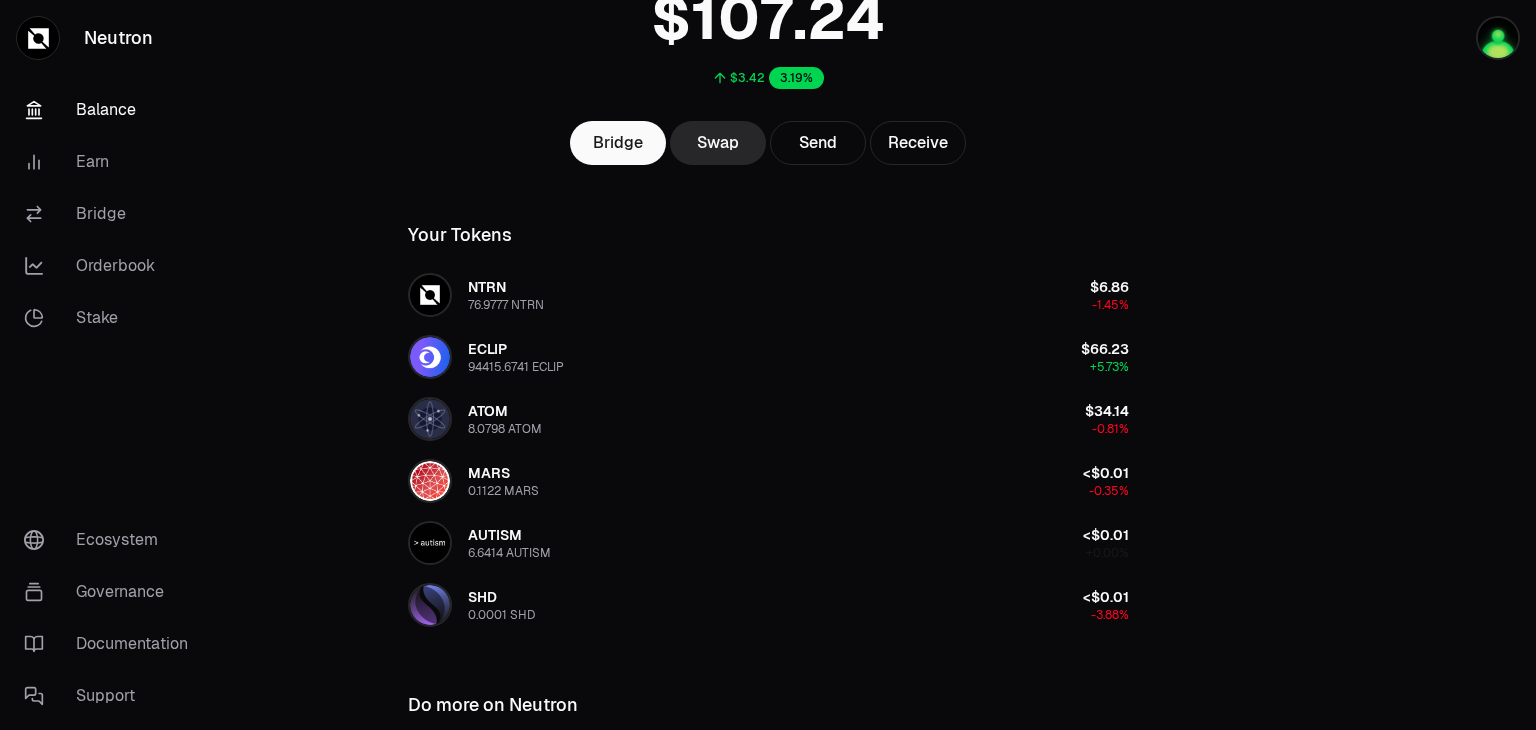 scroll, scrollTop: 187, scrollLeft: 0, axis: vertical 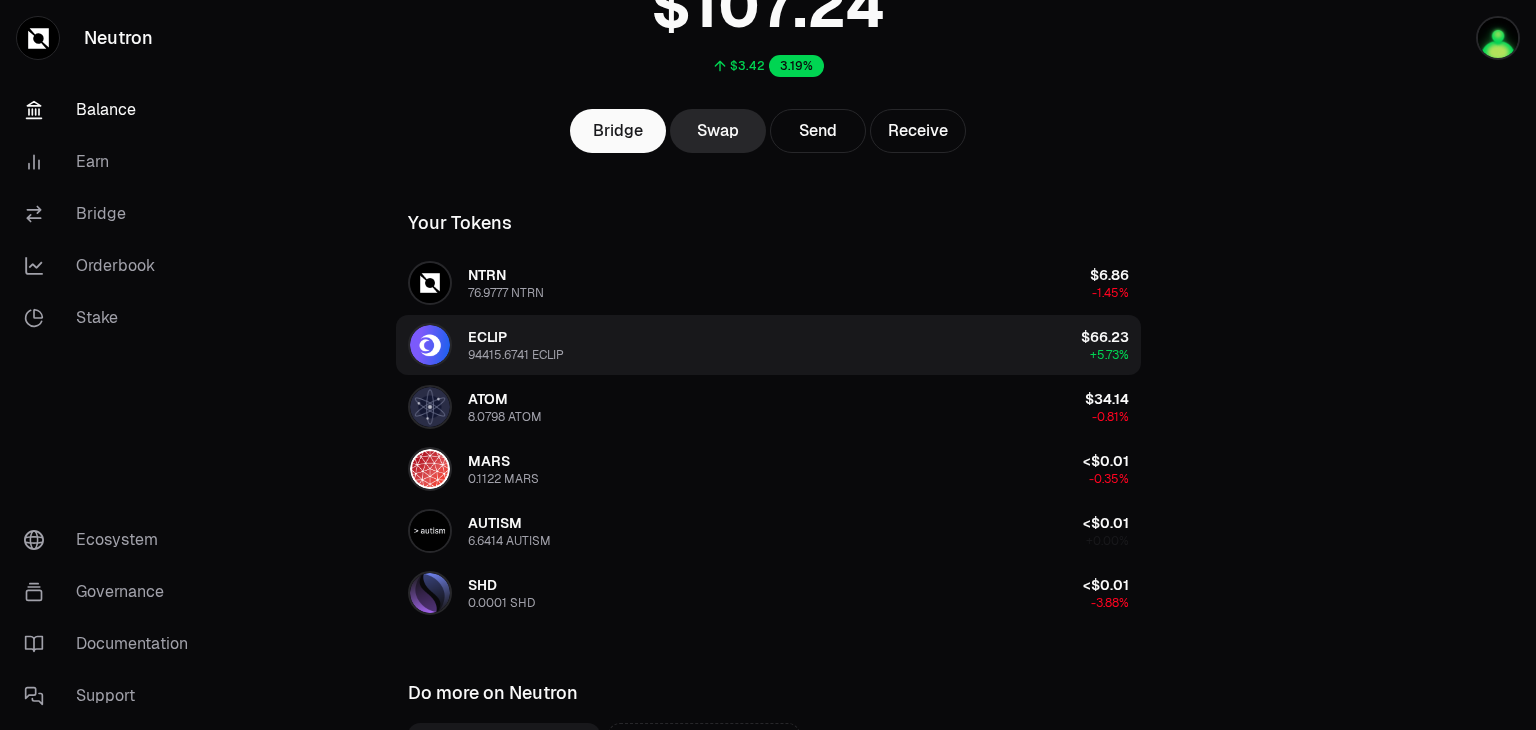 click on "ECLIP 94415.6741 ECLIP $66.23 +5.73%" at bounding box center (768, 345) 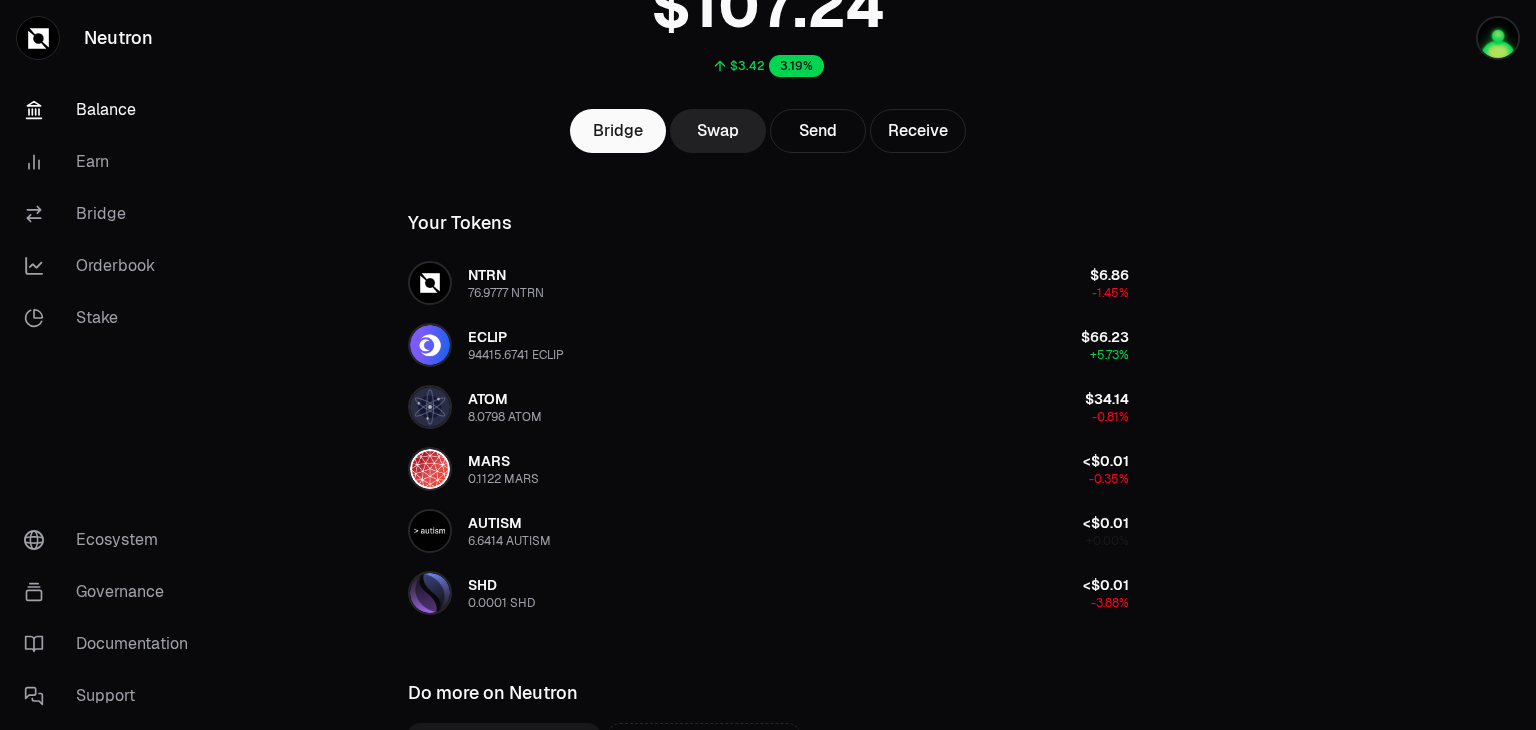 click on "Swap" at bounding box center (718, 131) 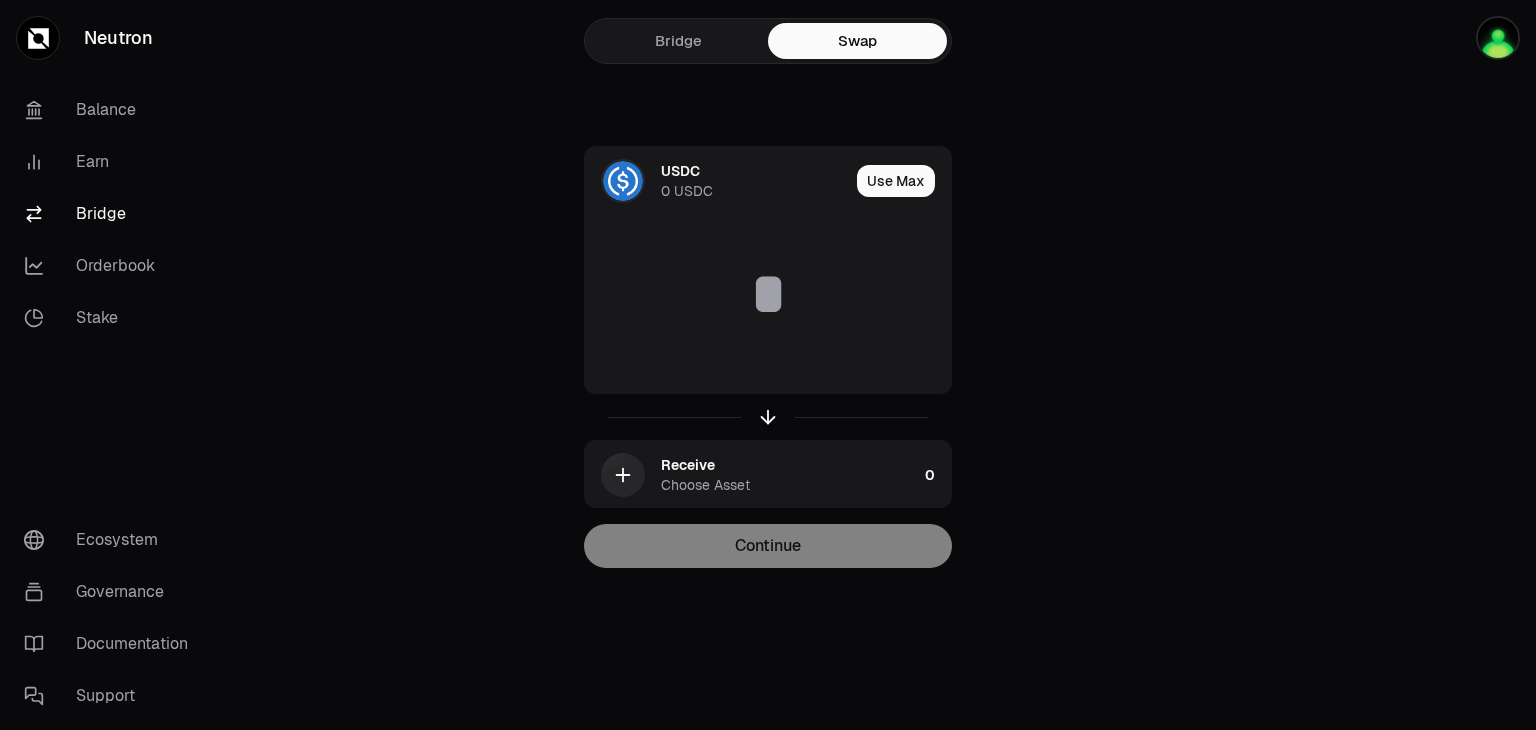 scroll, scrollTop: 0, scrollLeft: 0, axis: both 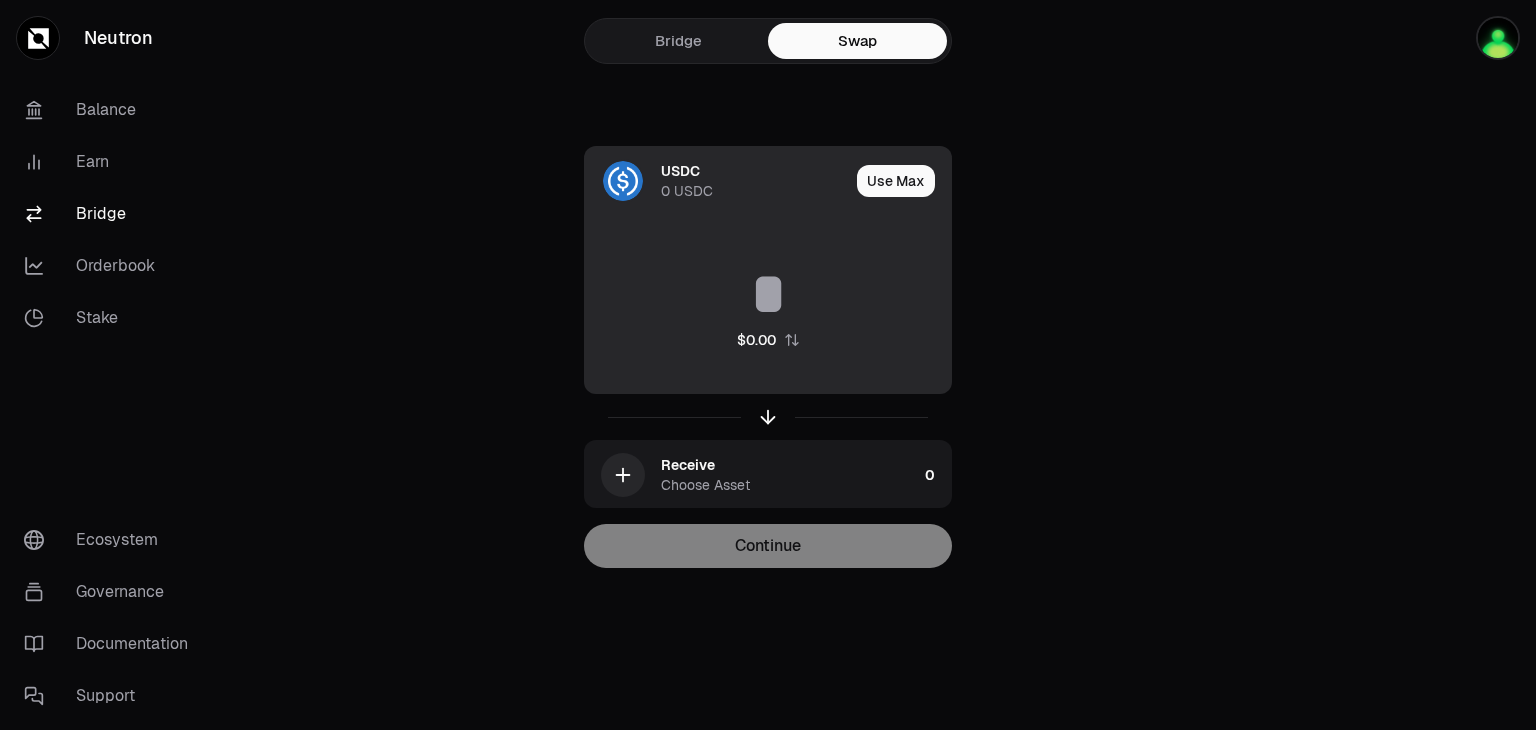 click on "0 USDC" at bounding box center (687, 191) 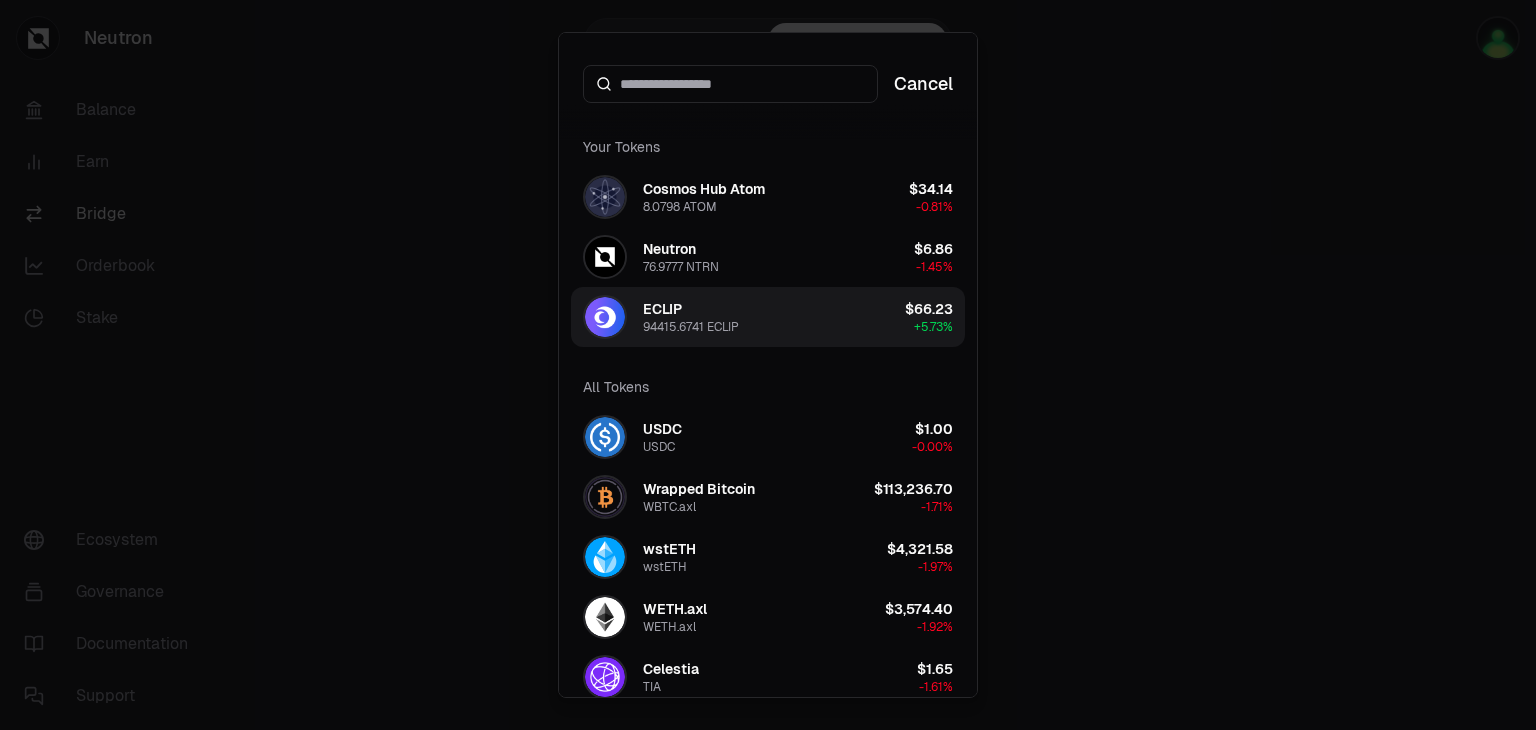 click on "ECLIP 94415.6741 ECLIP $66.23 + 5.73%" at bounding box center (768, 317) 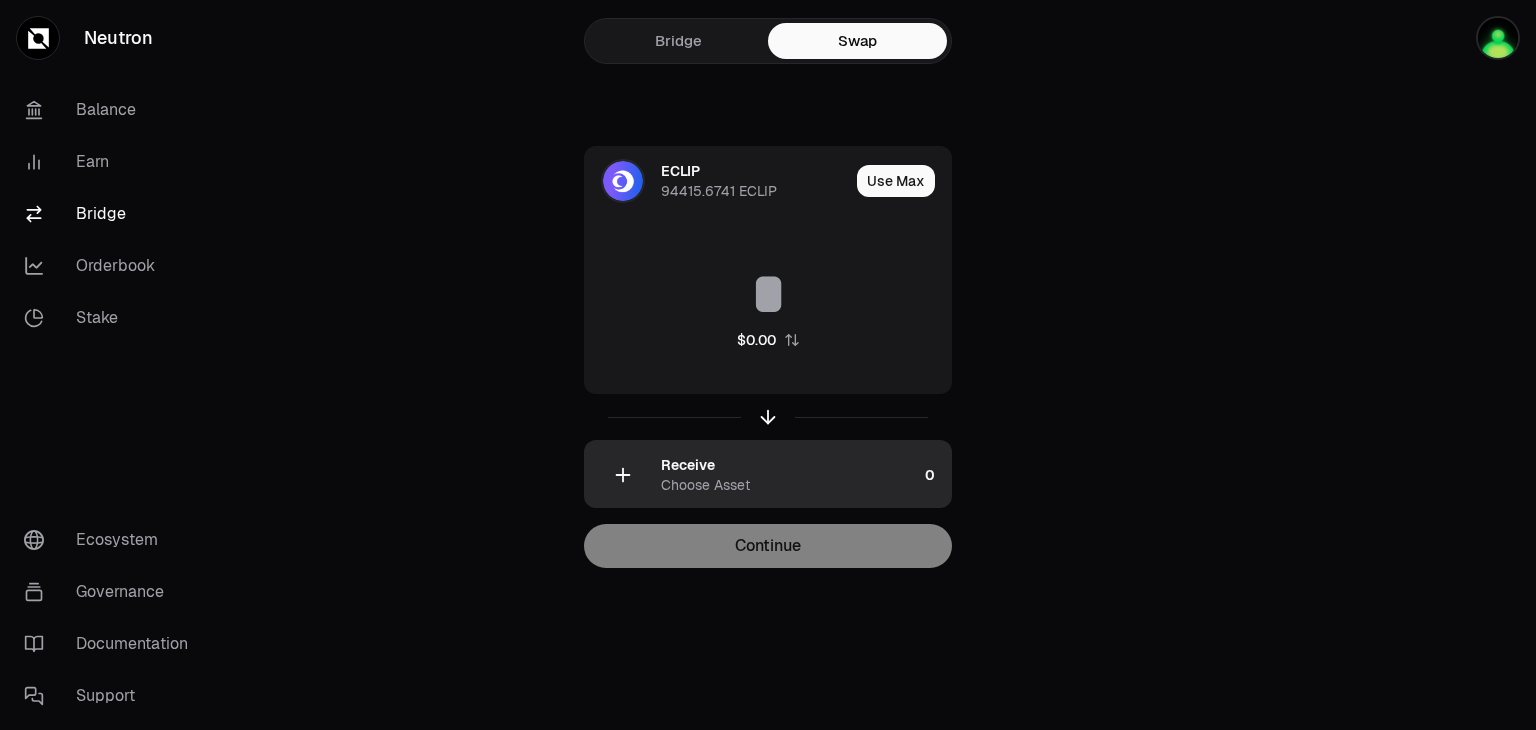 click on "Receive" at bounding box center [688, 465] 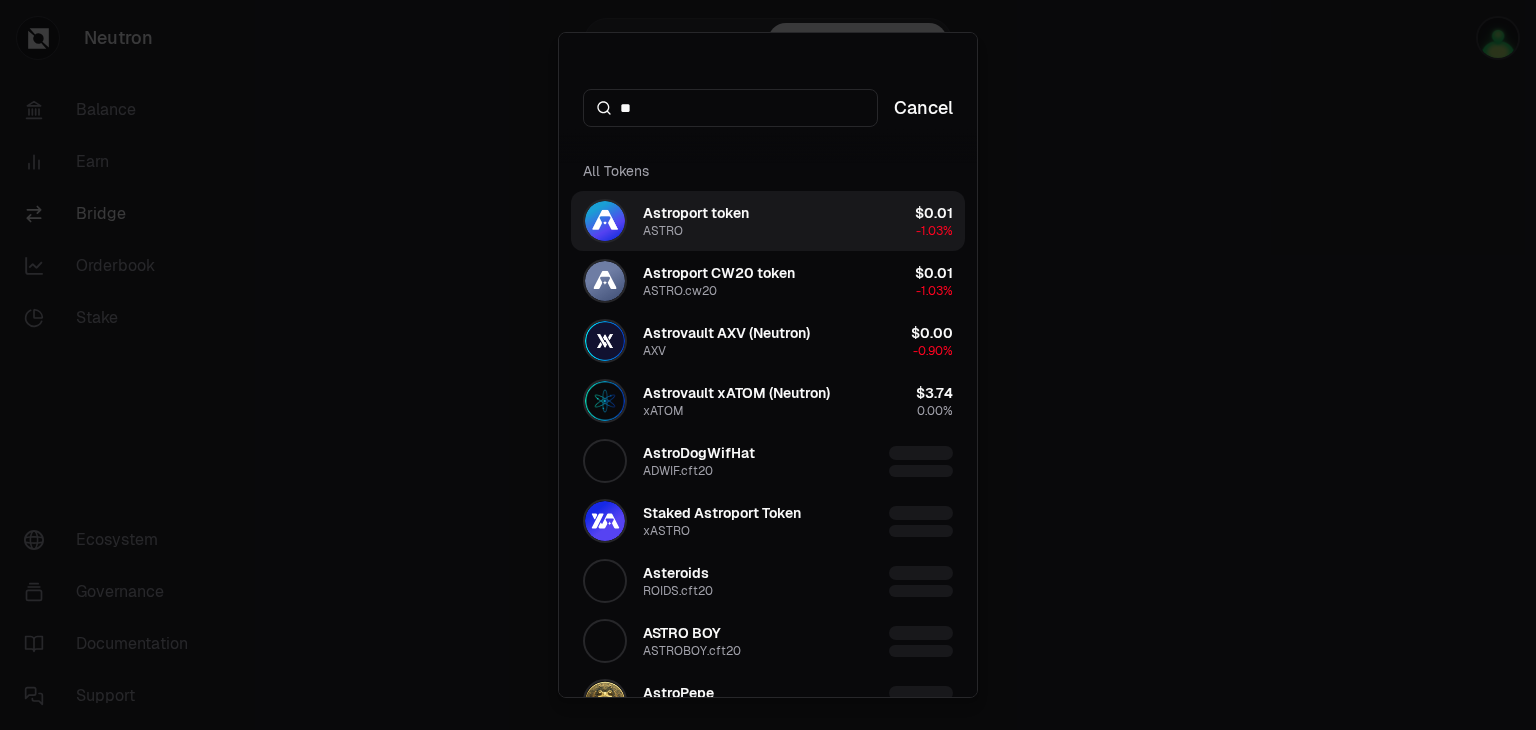 type on "**" 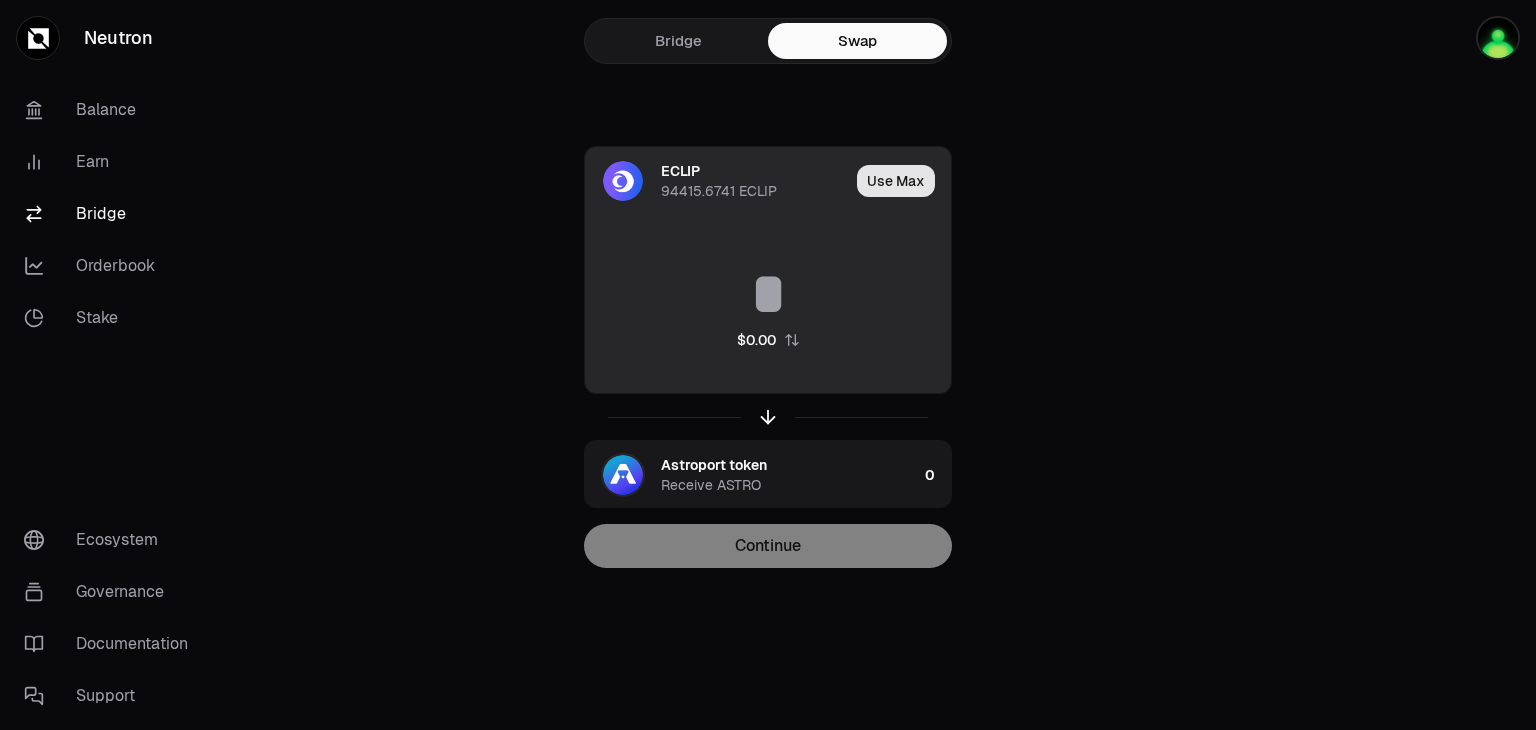 click on "Use Max" at bounding box center (896, 181) 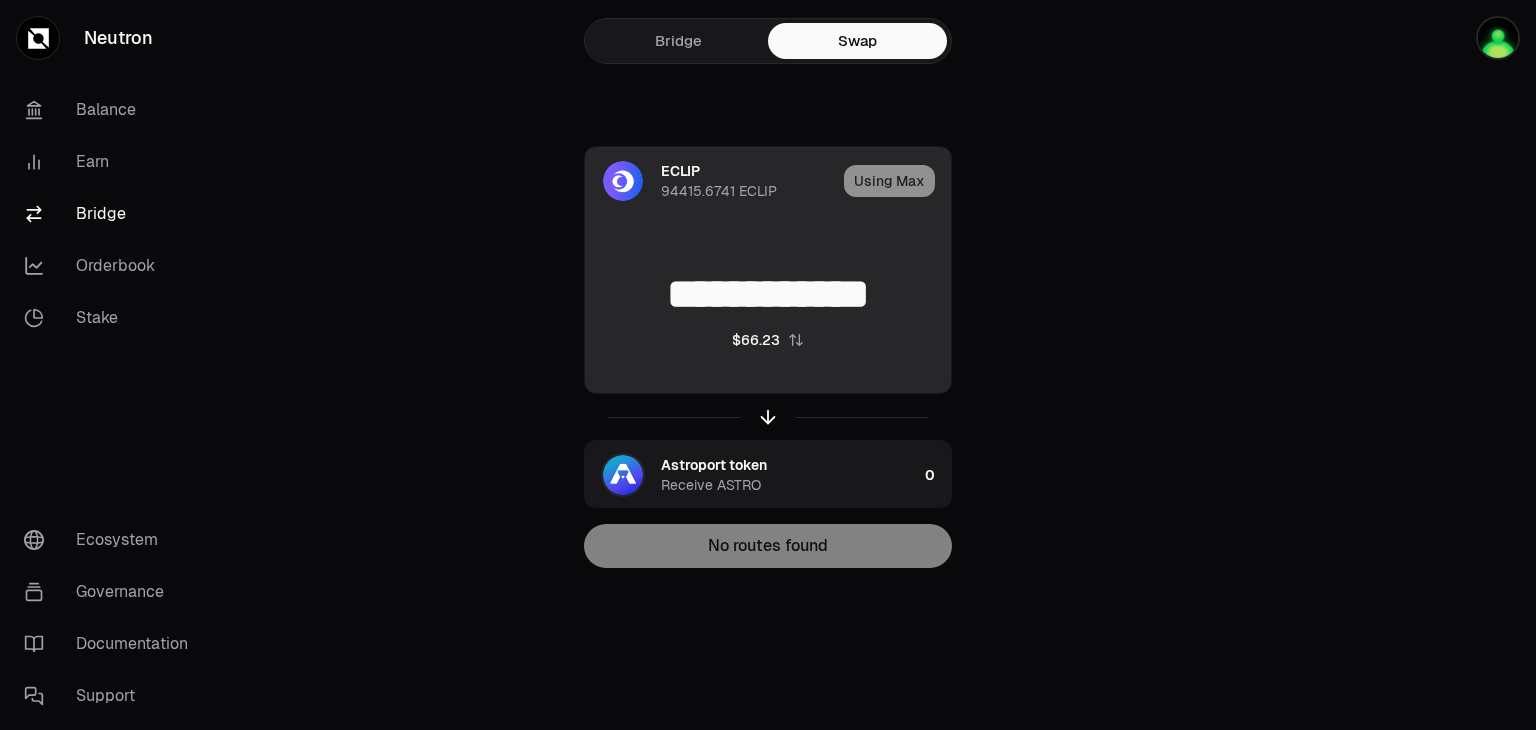 click on "**********" at bounding box center (768, 294) 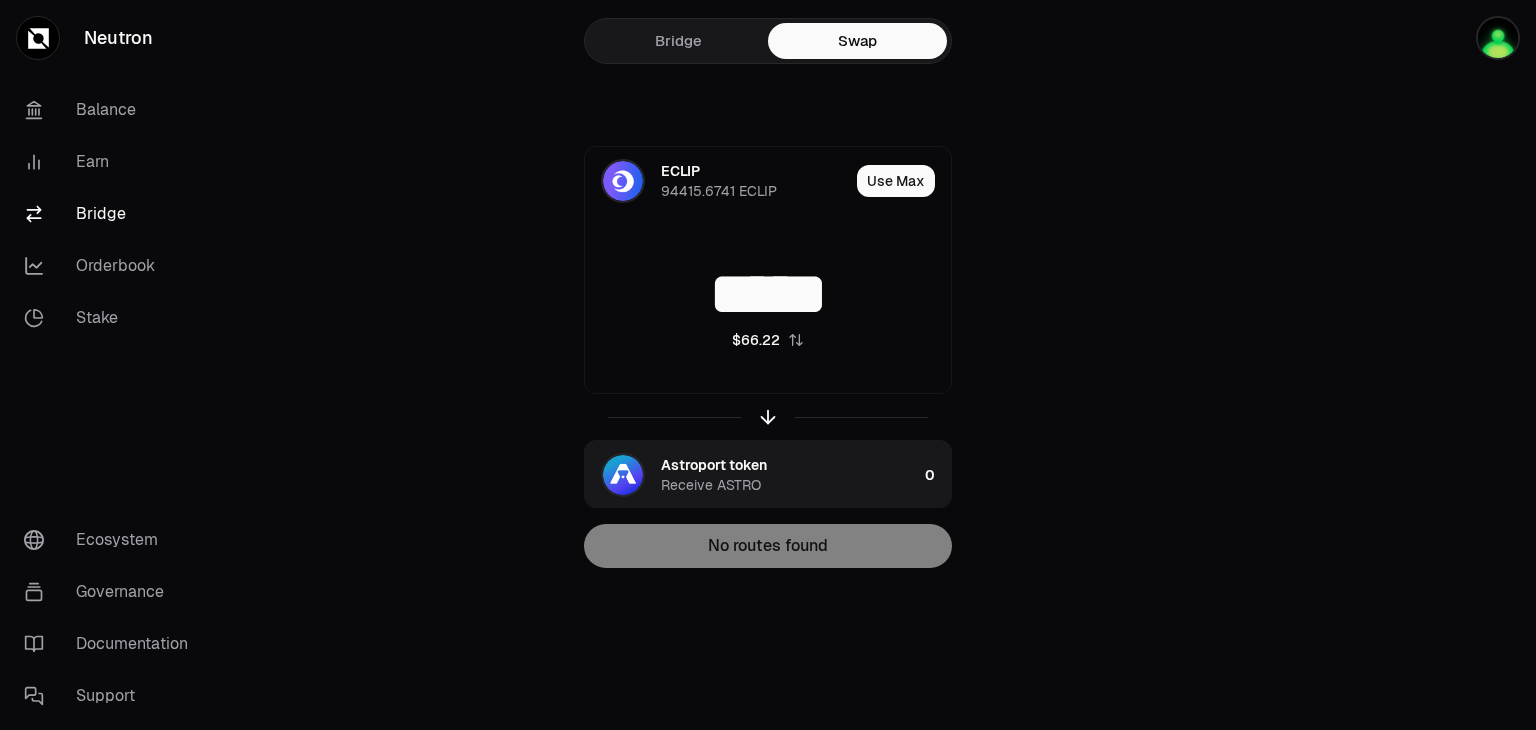 type on "*****" 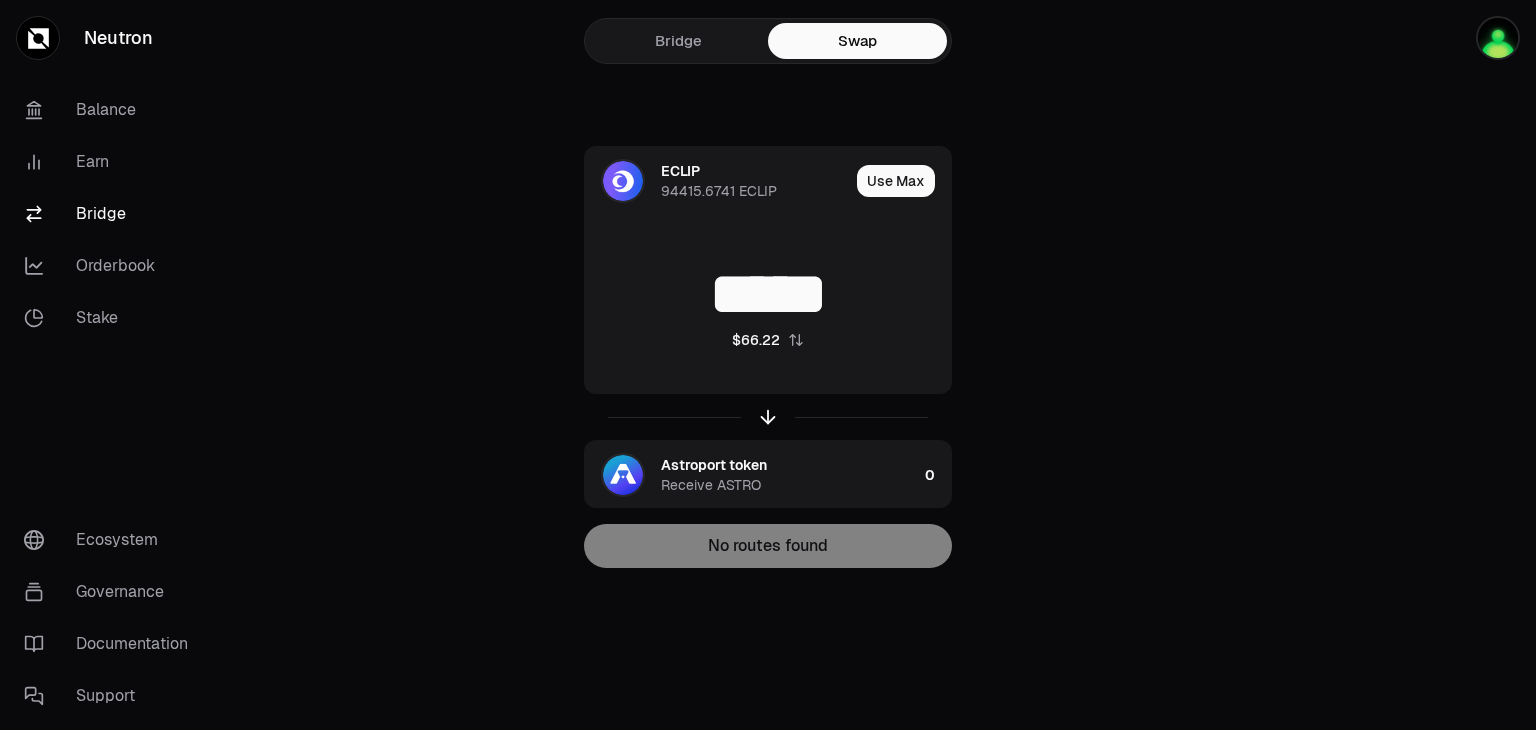 click on "ECLIP 94415.6741 ECLIP Use Max ***** $66.22 Astroport token Receive ASTRO 0 No routes found" at bounding box center [768, 357] 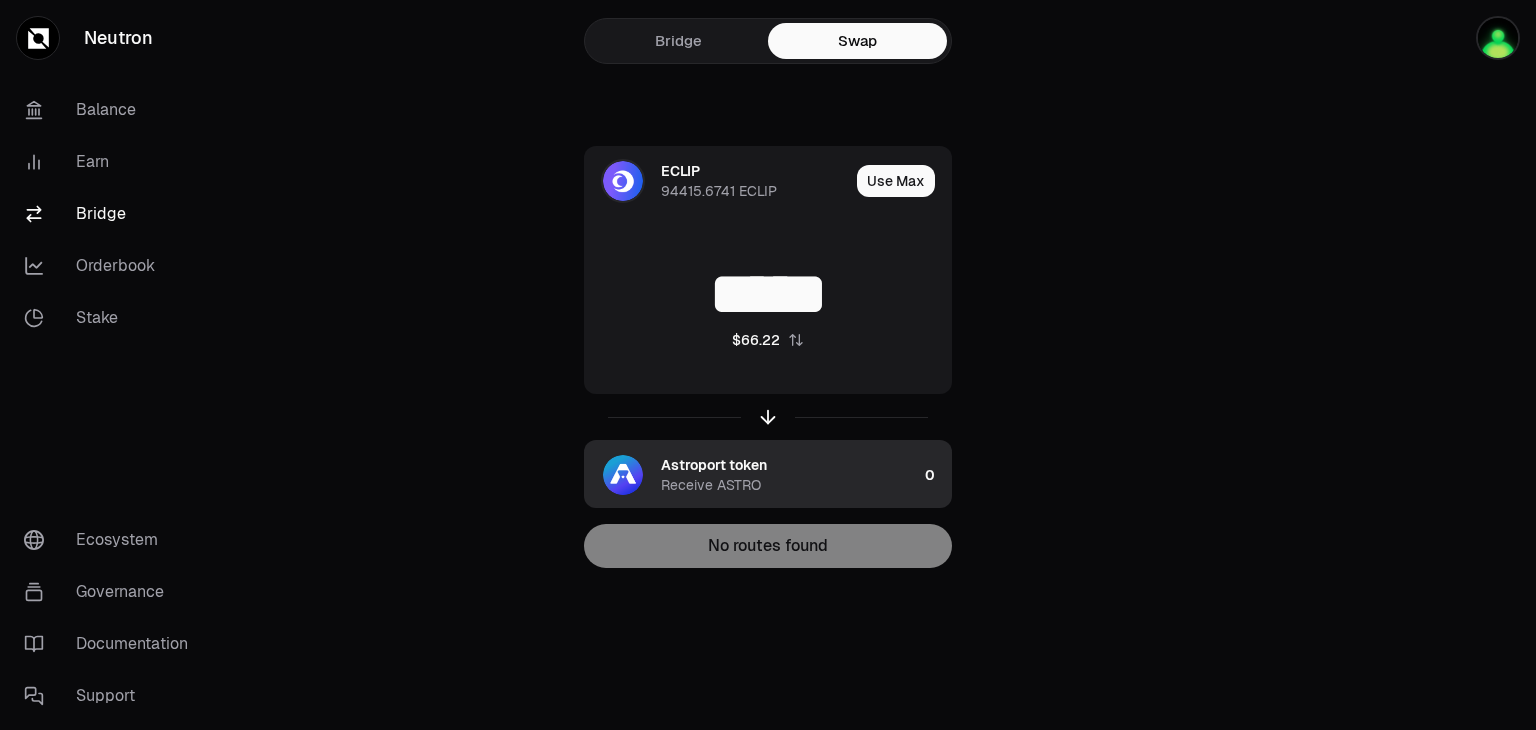 click on "Astroport token Receive ASTRO" at bounding box center [789, 475] 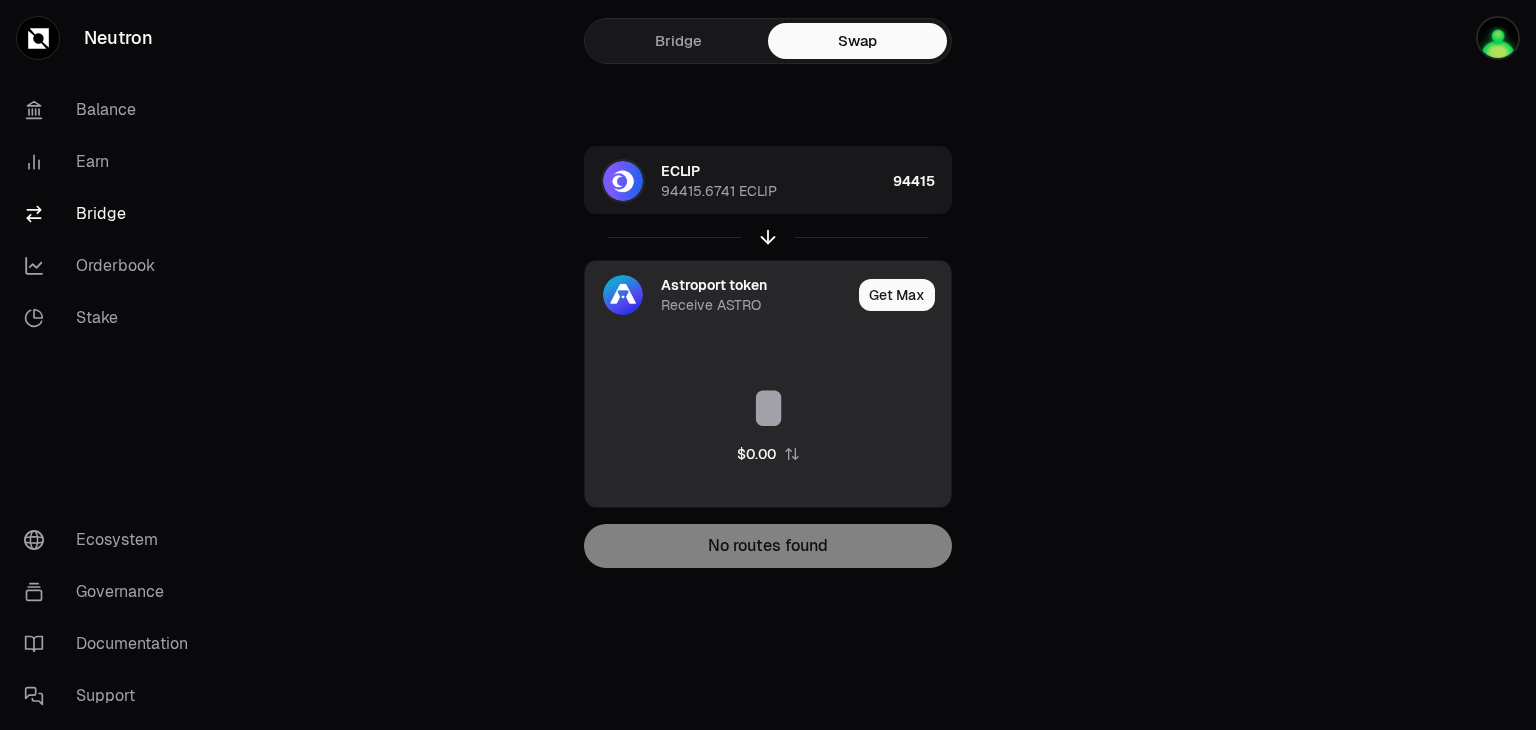 click on "Bridge Swap ECLIP 94415.6741 ECLIP 94415 Astroport token Receive ASTRO Get Max $0.00 No routes found" at bounding box center (768, 324) 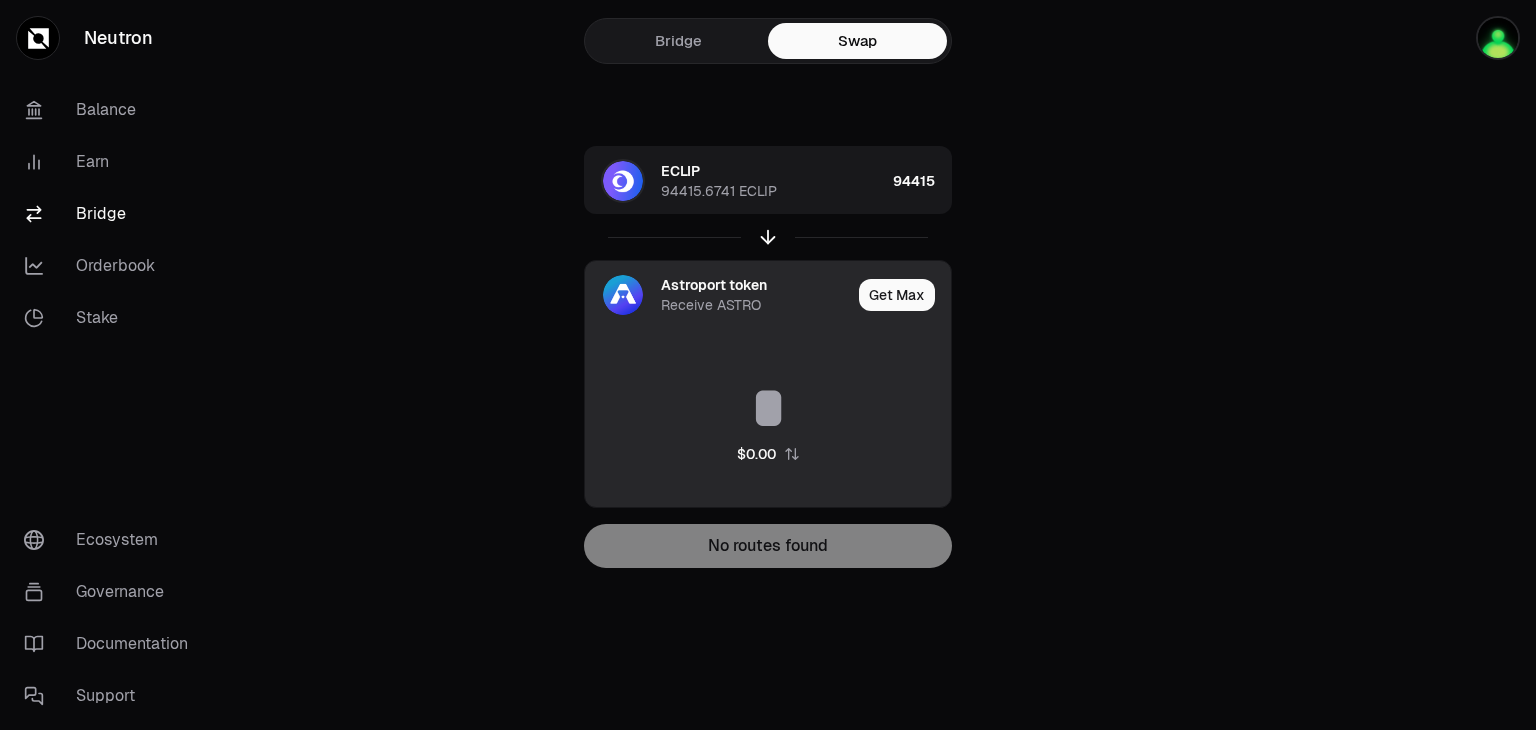 click on "ECLIP 94415.6741 ECLIP 94415 Astroport token Receive ASTRO Get Max $0.00 No routes found" at bounding box center (768, 357) 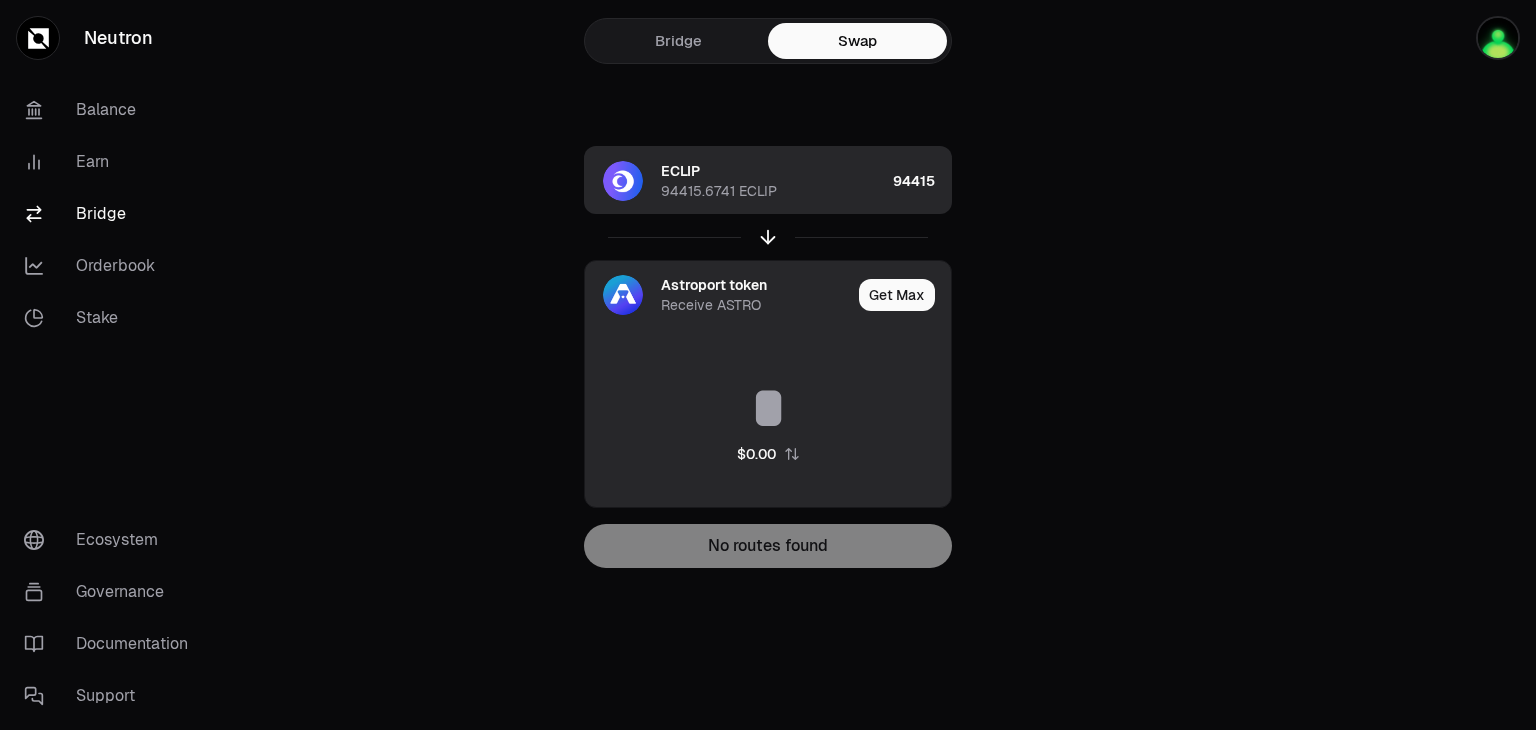 click on "ECLIP 94415.6741 ECLIP" at bounding box center (773, 181) 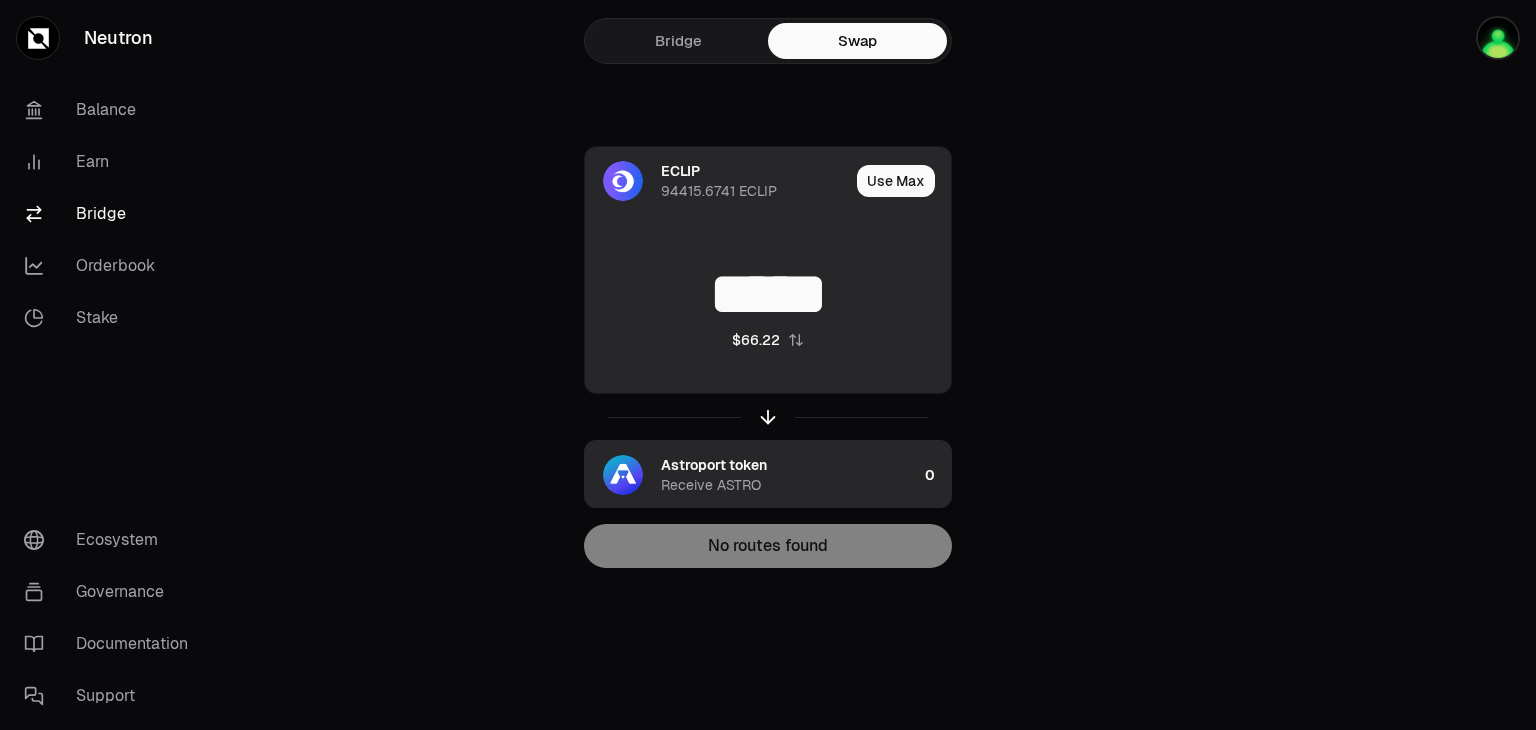 click on "Astroport token" at bounding box center [714, 465] 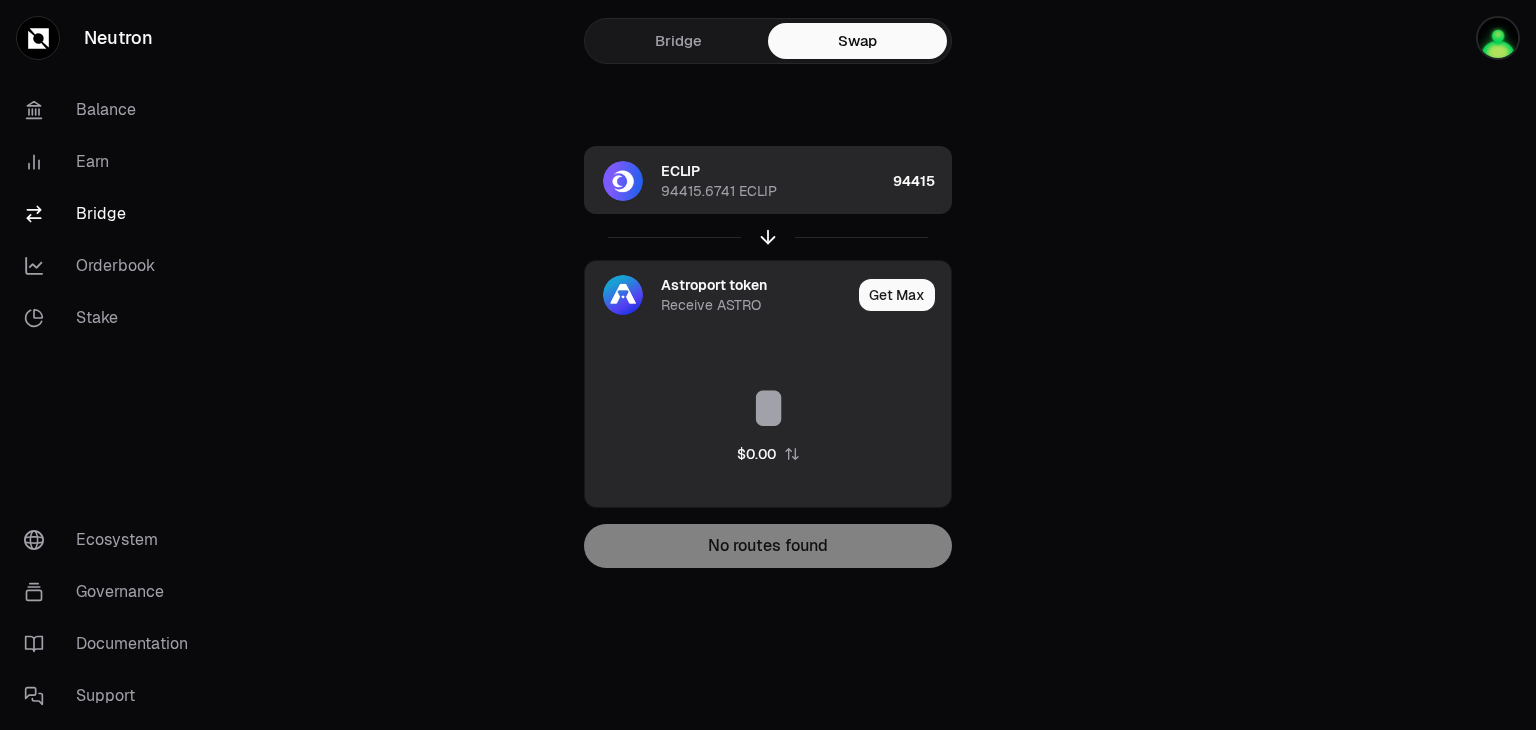 click on "Receive ASTRO" at bounding box center (711, 305) 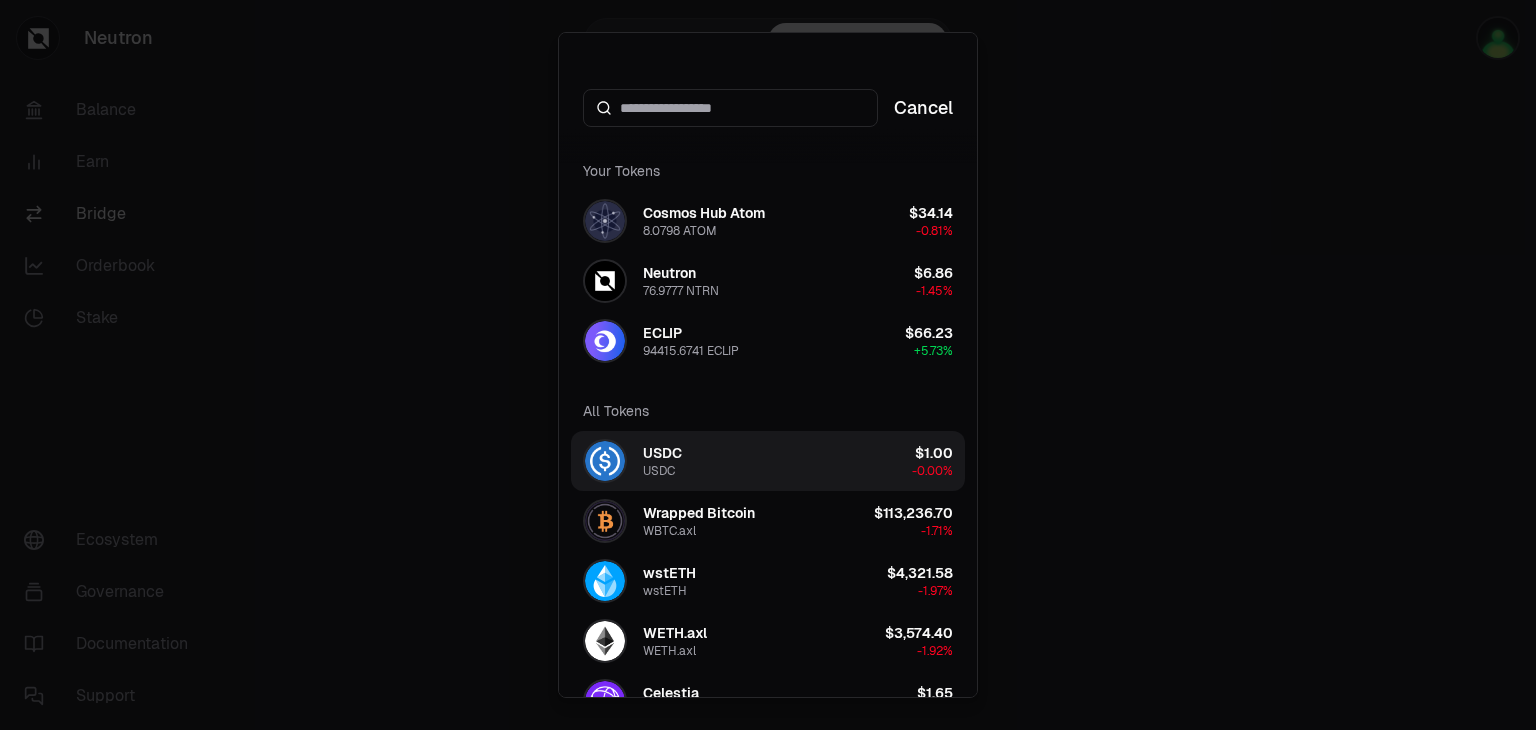 click on "USDC USDC $1.00 -0.00%" at bounding box center [768, 461] 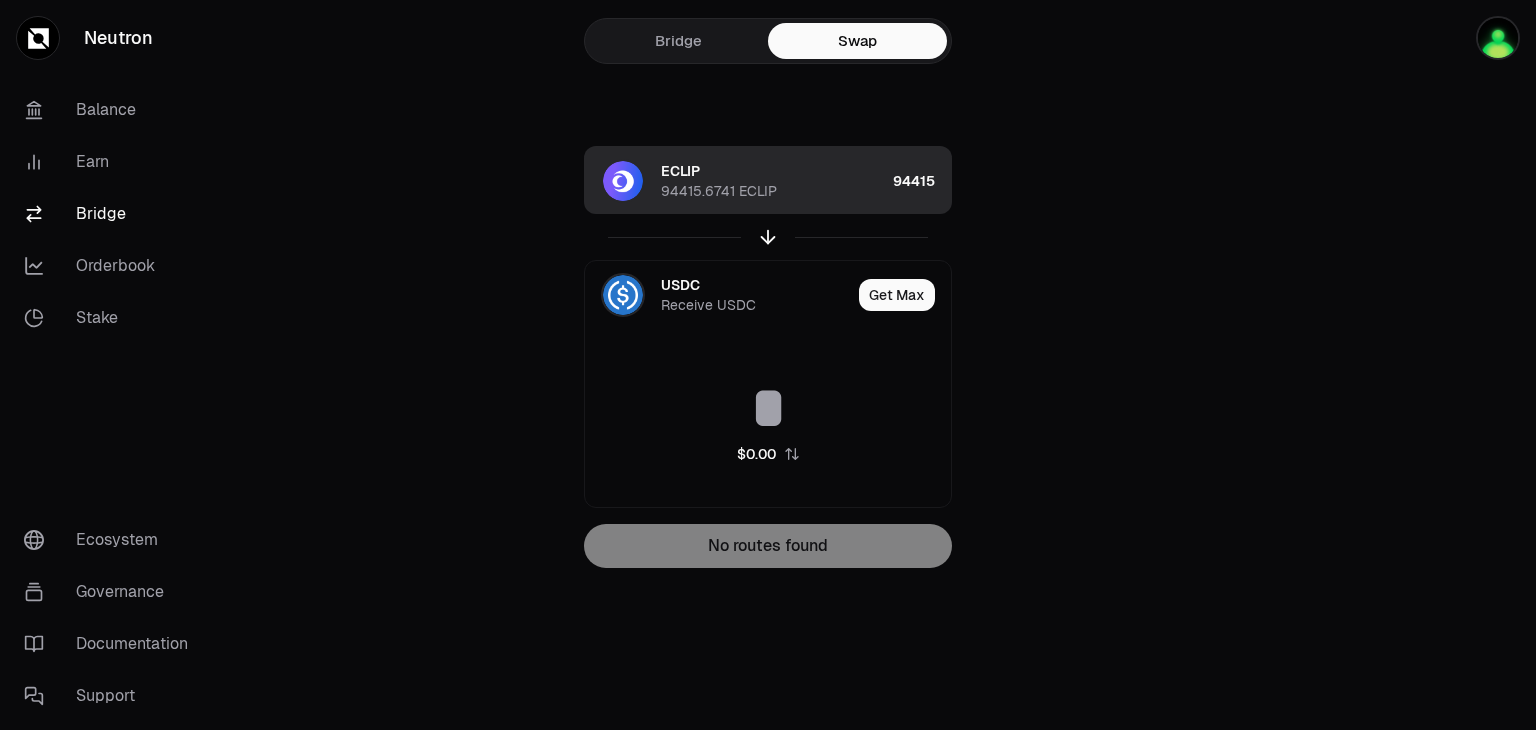 click on "ECLIP 94415.6741 ECLIP 94415 USDC Receive USDC Get Max $0.00 No routes found" at bounding box center [768, 357] 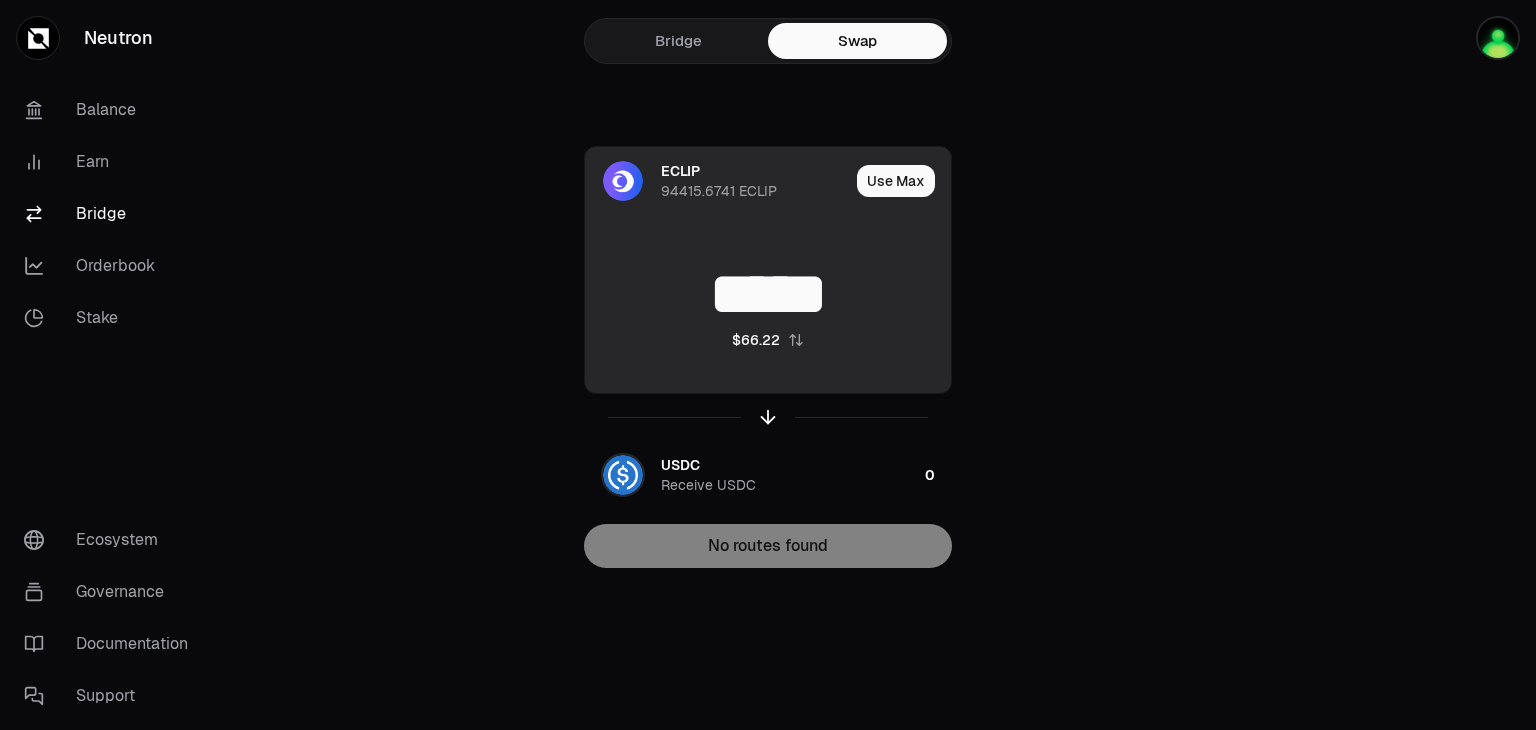 click on "*****" at bounding box center (768, 294) 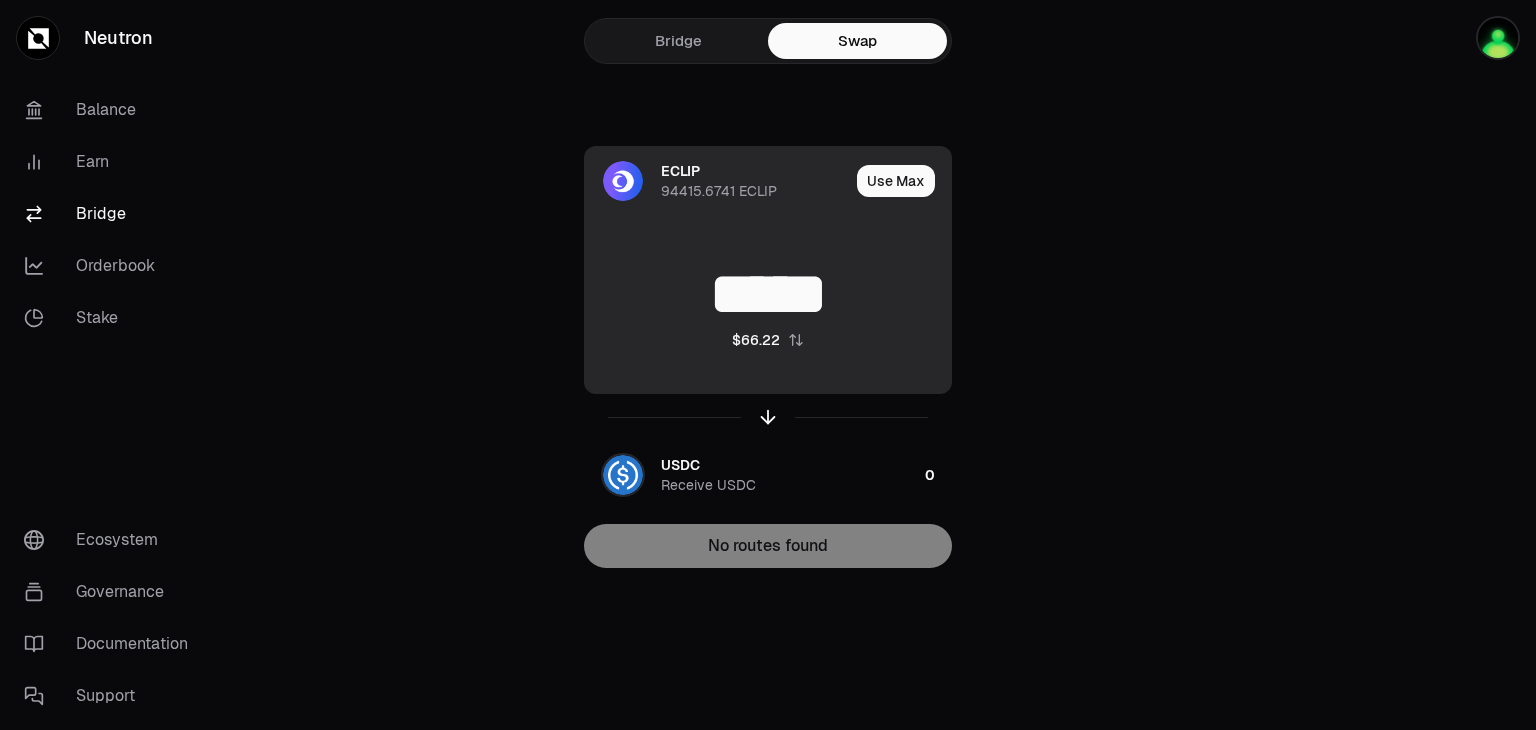 click on "94415.6741 ECLIP" at bounding box center (719, 191) 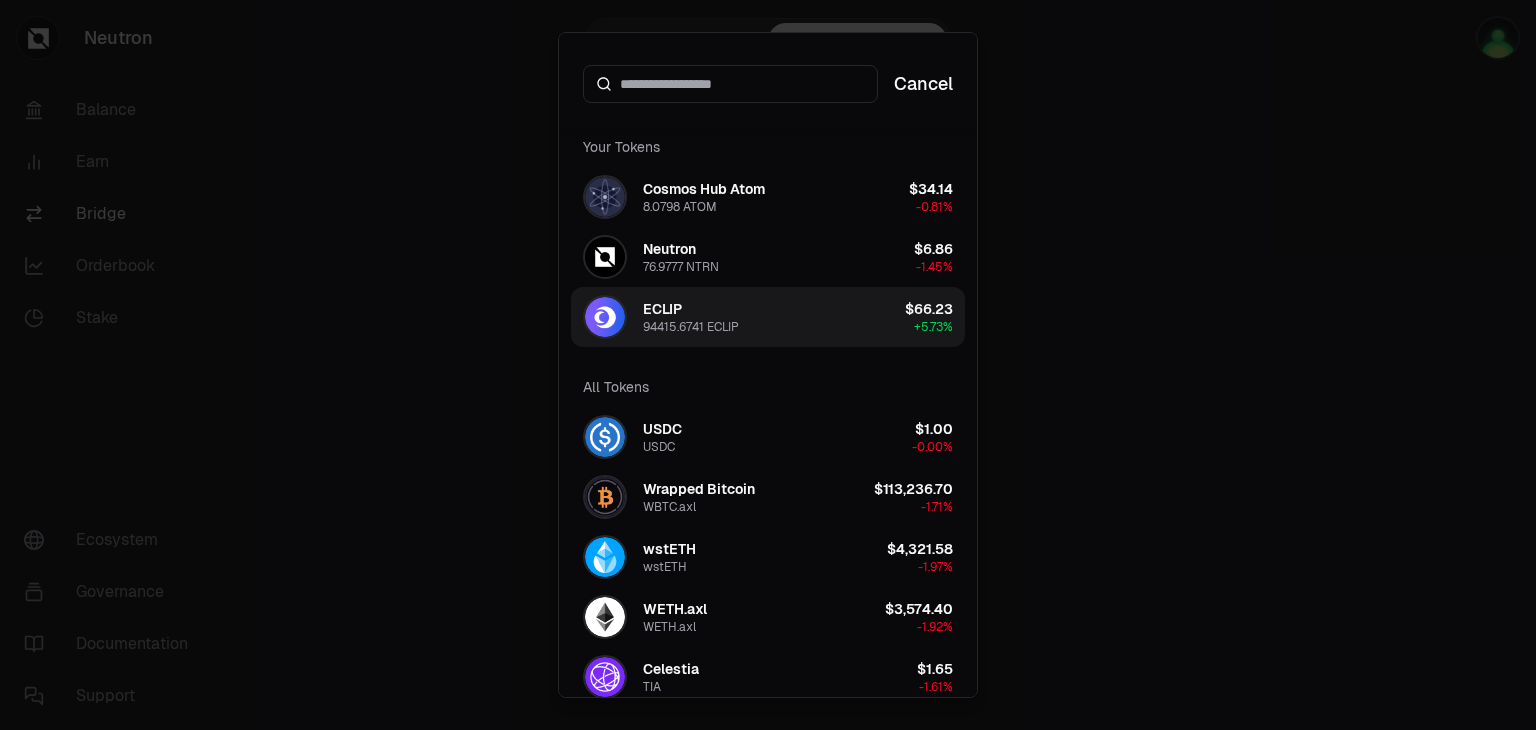 click on "ECLIP 94415.6741 ECLIP $66.23 + 5.73%" at bounding box center (768, 317) 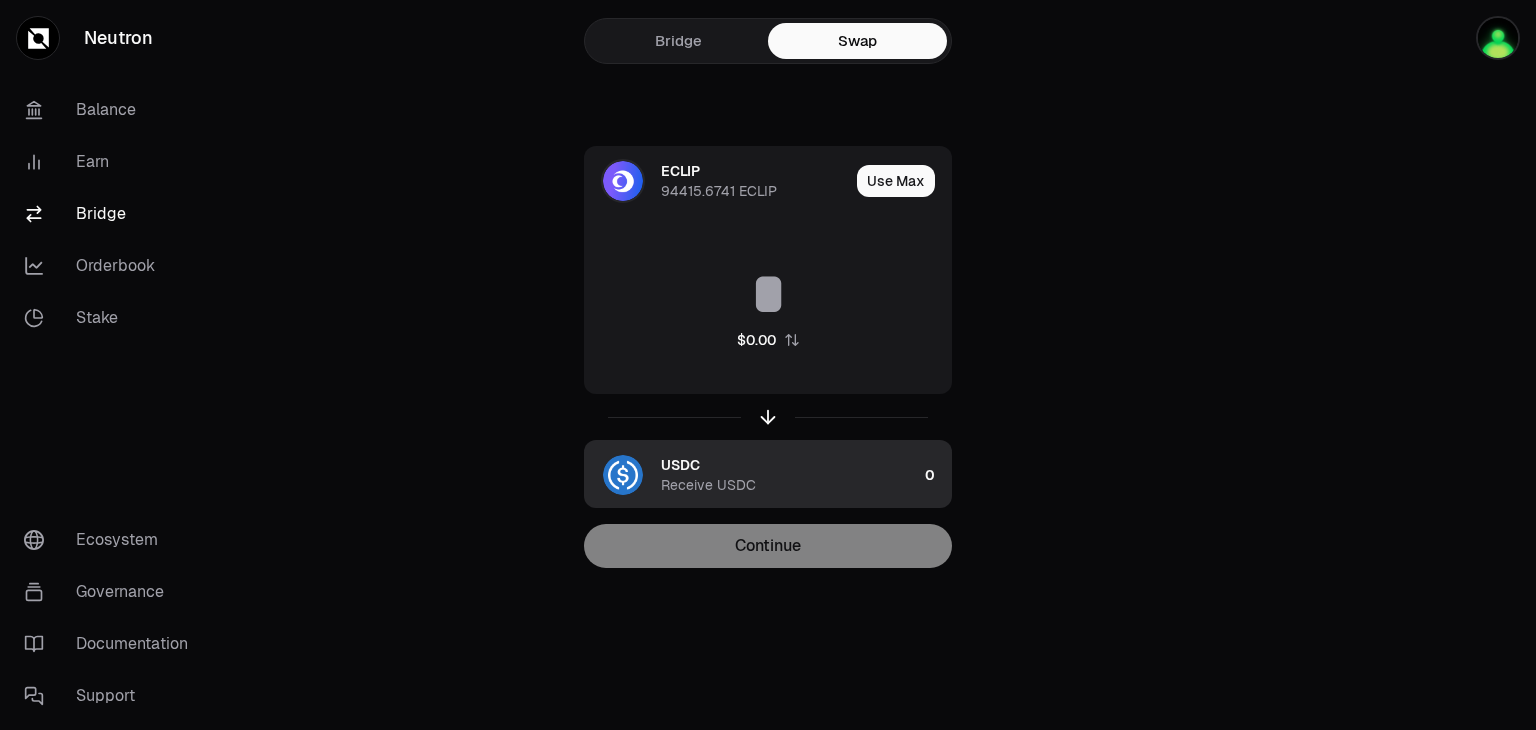 click on "USDC" at bounding box center [680, 465] 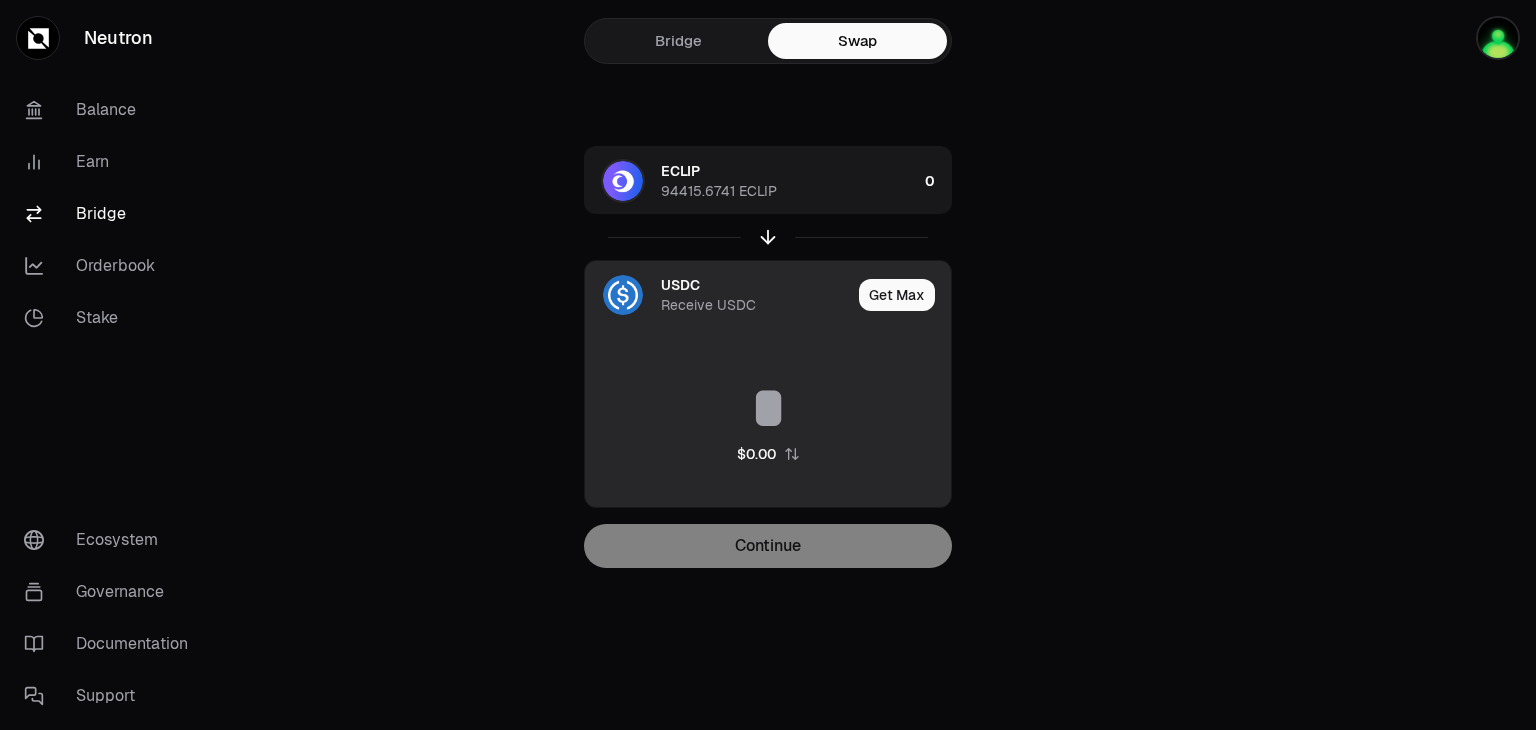 click on "Receive USDC" at bounding box center [708, 305] 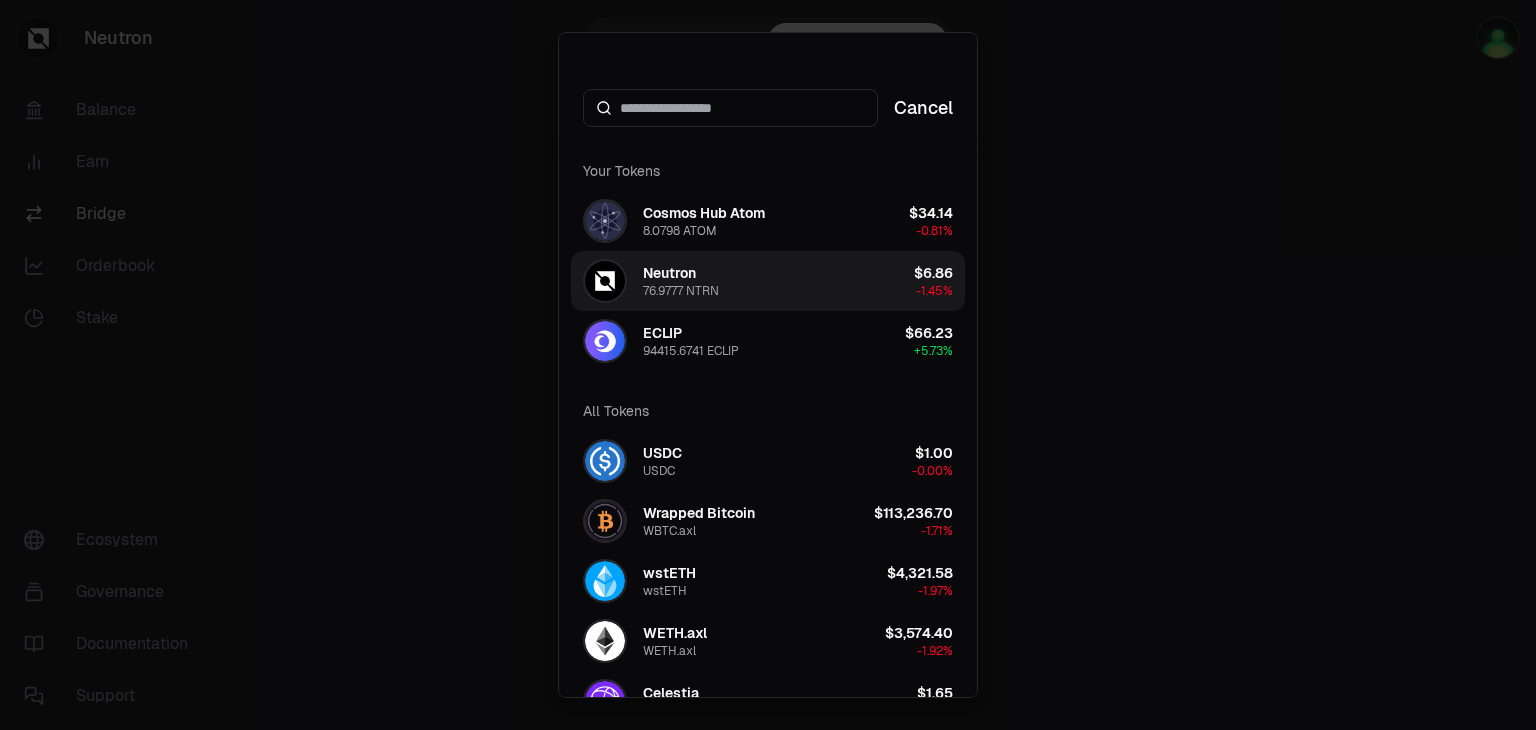 click on "Neutron 76.9777 NTRN" at bounding box center [681, 281] 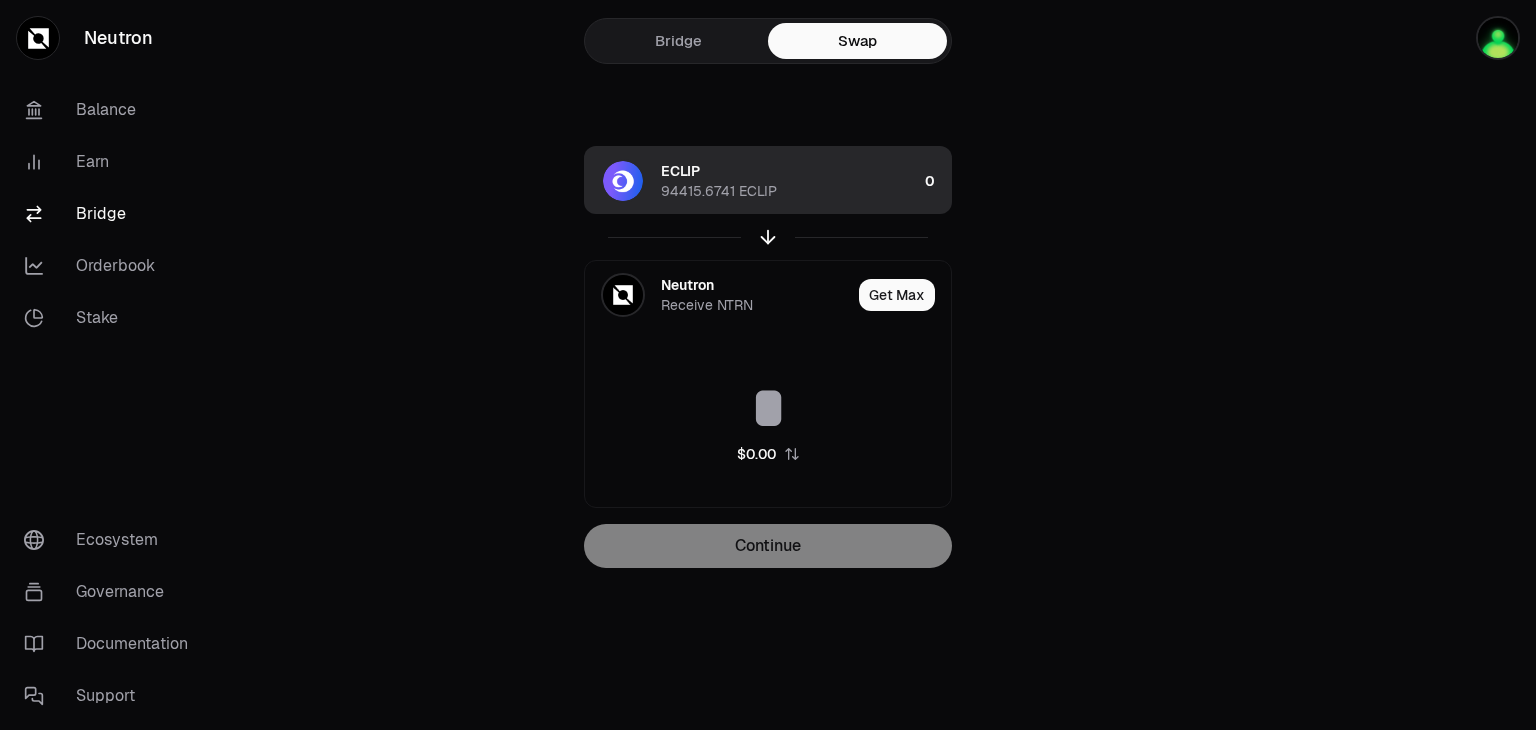 click on "ECLIP 94415.6741 ECLIP" at bounding box center [789, 181] 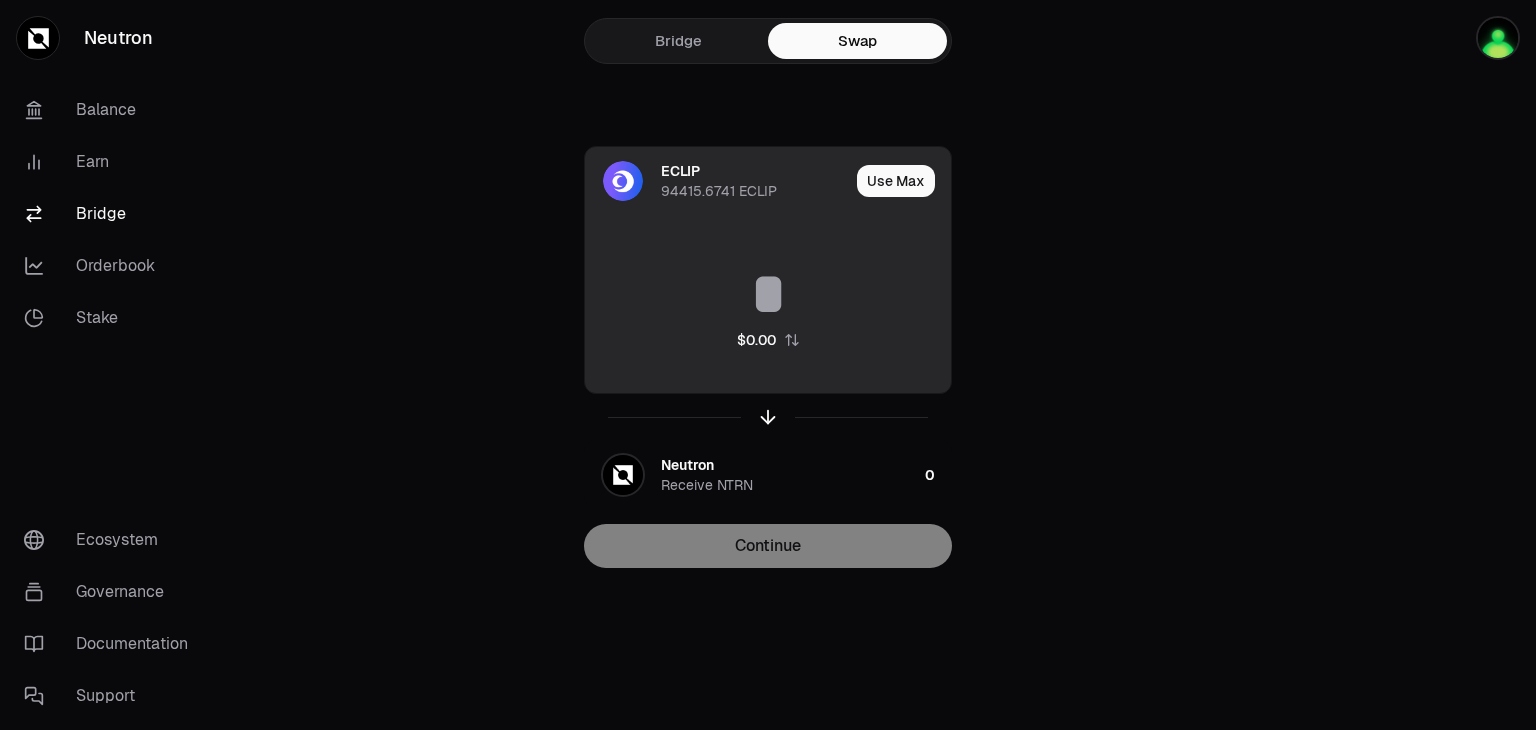 click at bounding box center (768, 294) 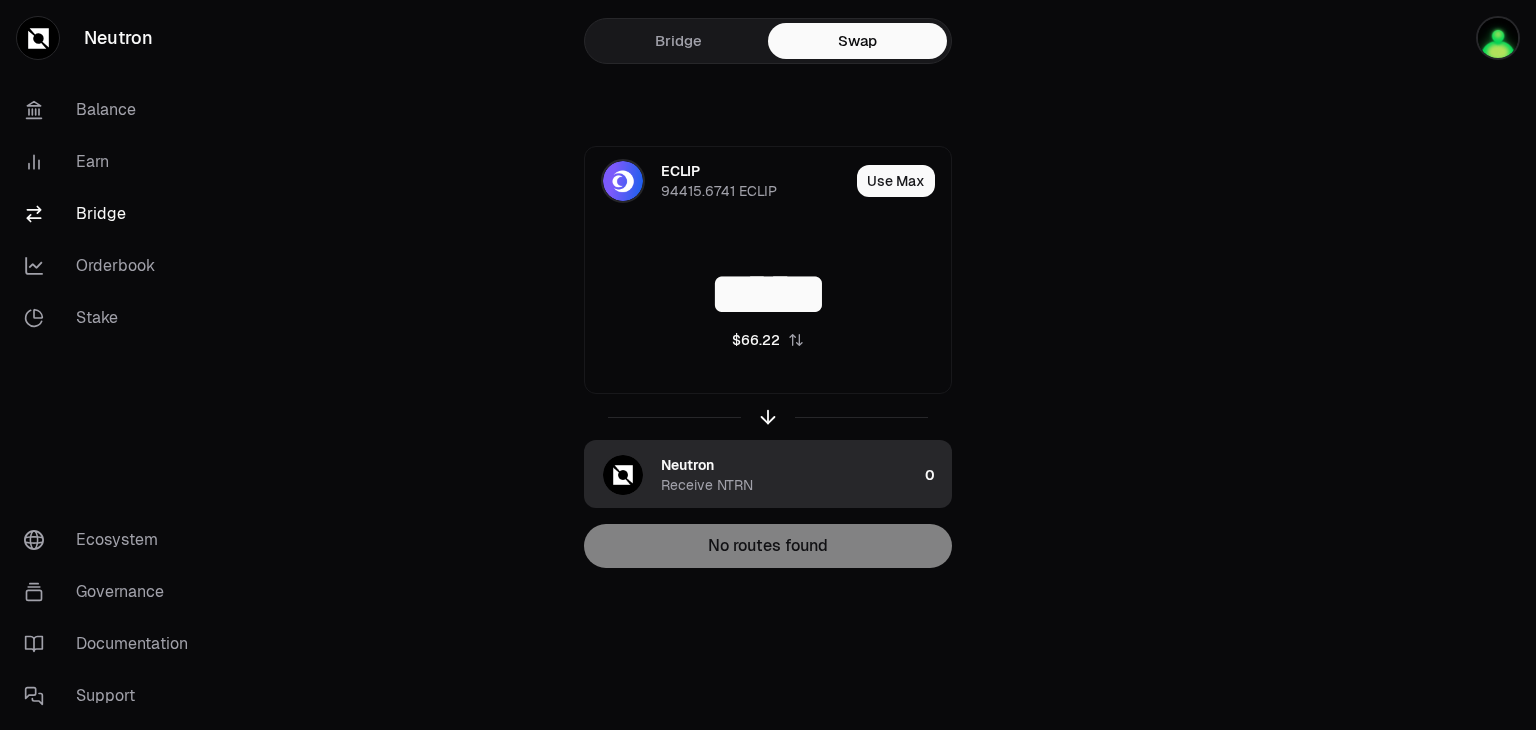 type on "*****" 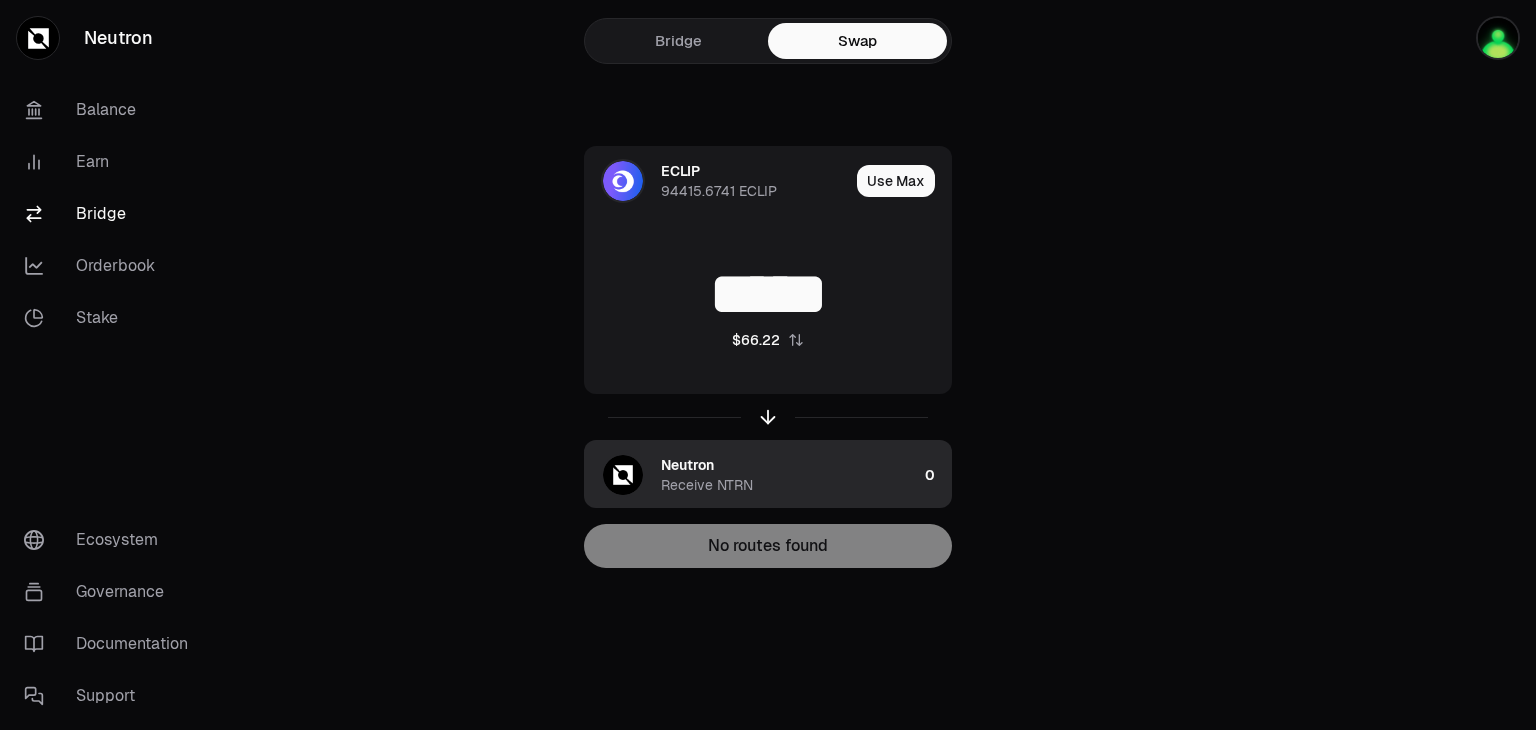 click on "Neutron Receive NTRN" at bounding box center [789, 475] 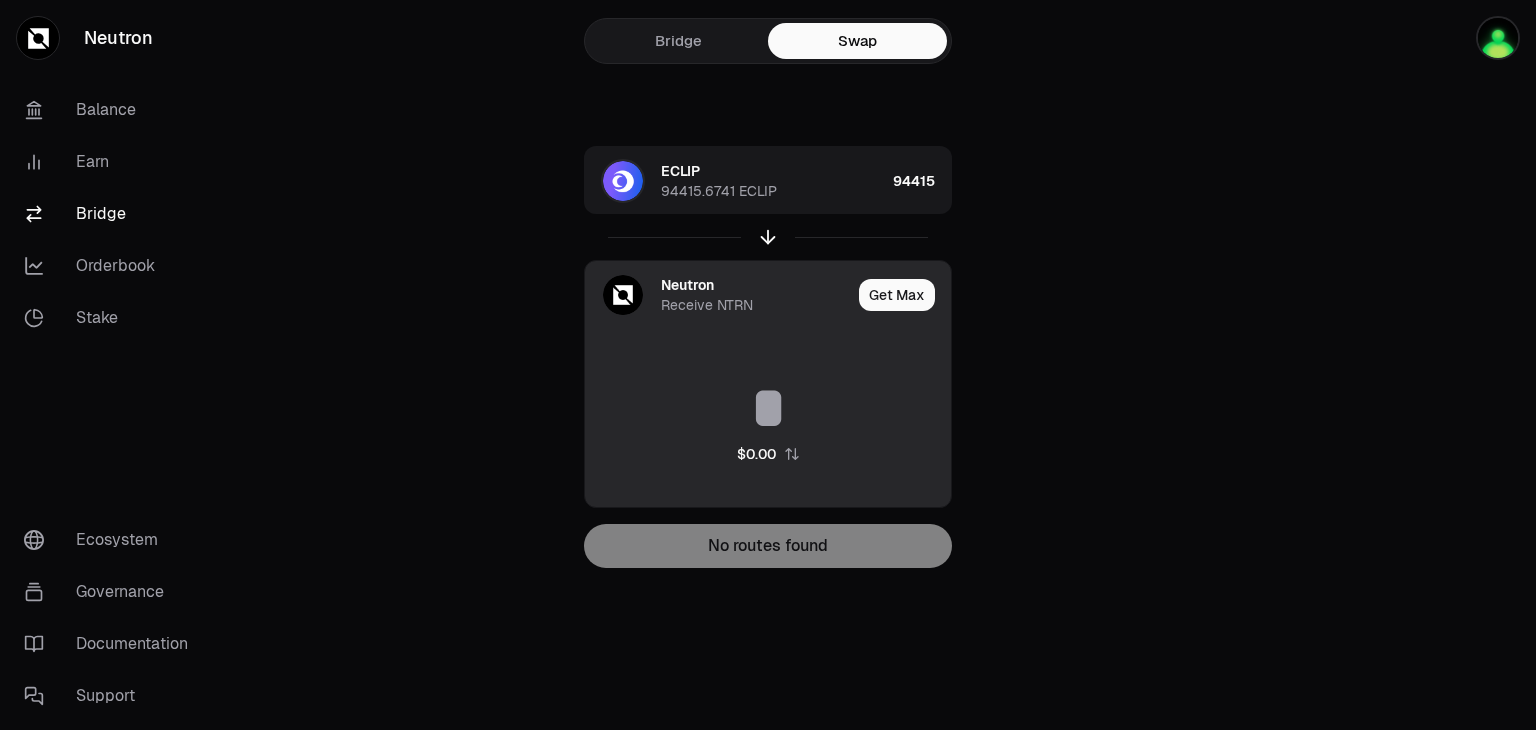 click on "ECLIP 94415.6741 ECLIP 94415 Neutron Receive NTRN Get Max $0.00 No routes found" at bounding box center (768, 357) 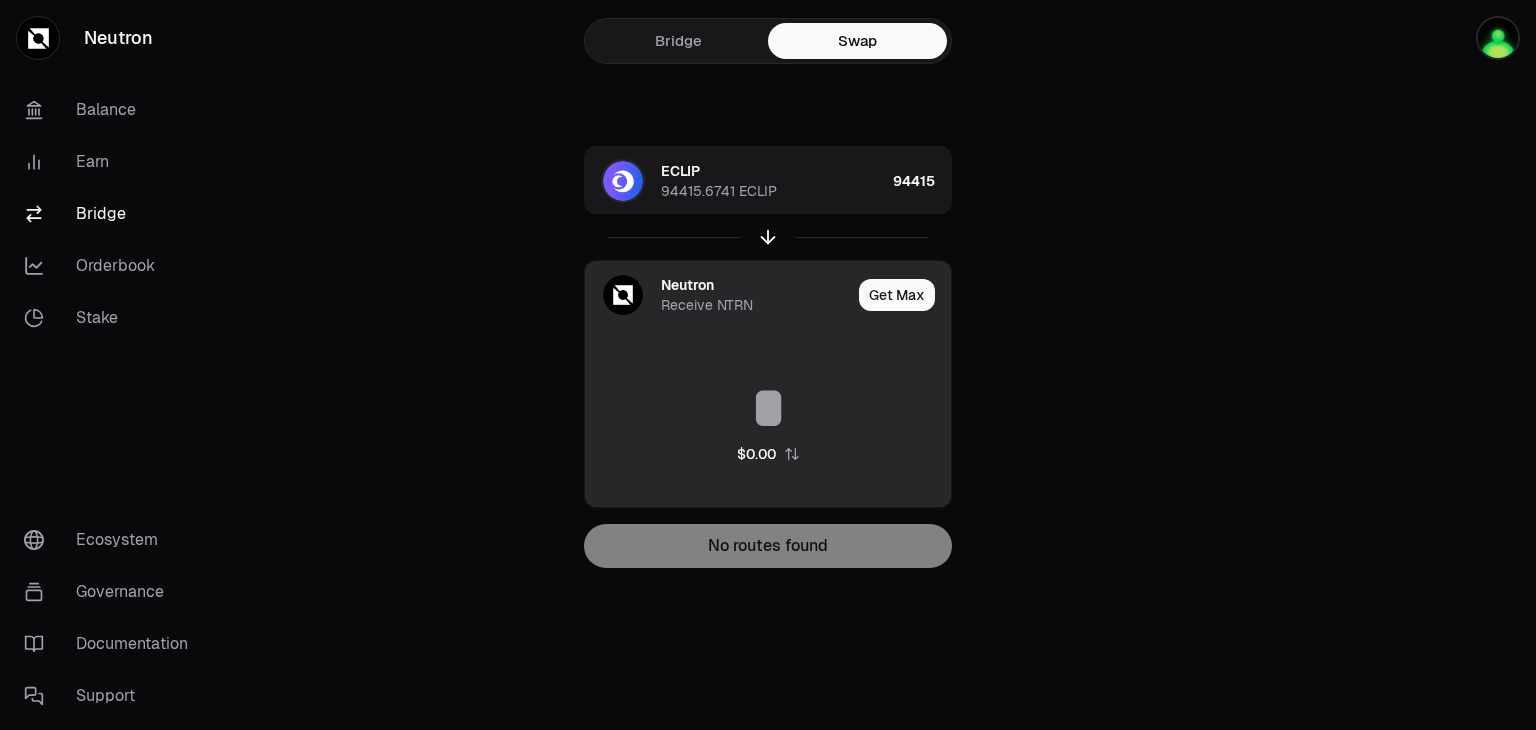 click on "Bridge" at bounding box center [678, 41] 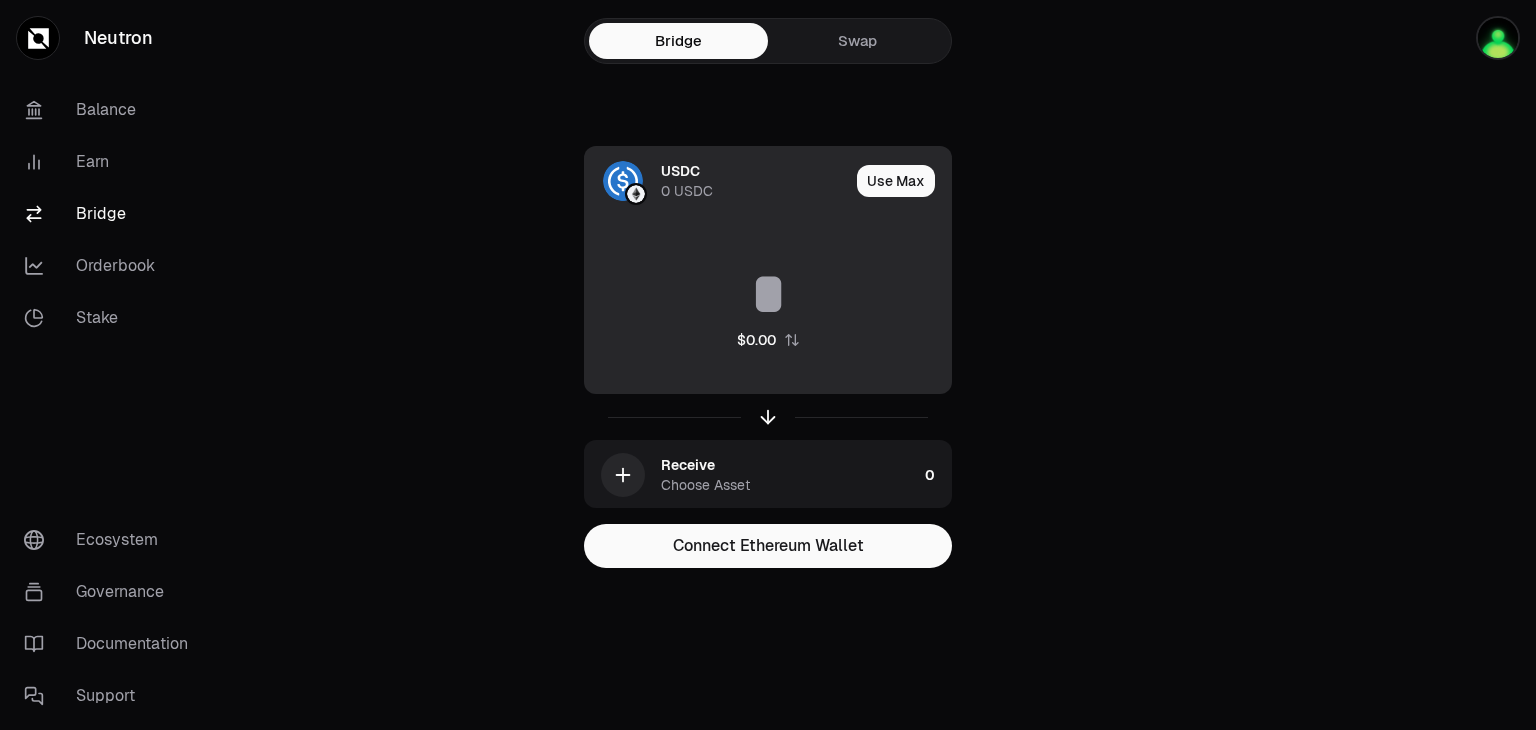 click on "0 USDC" at bounding box center [687, 191] 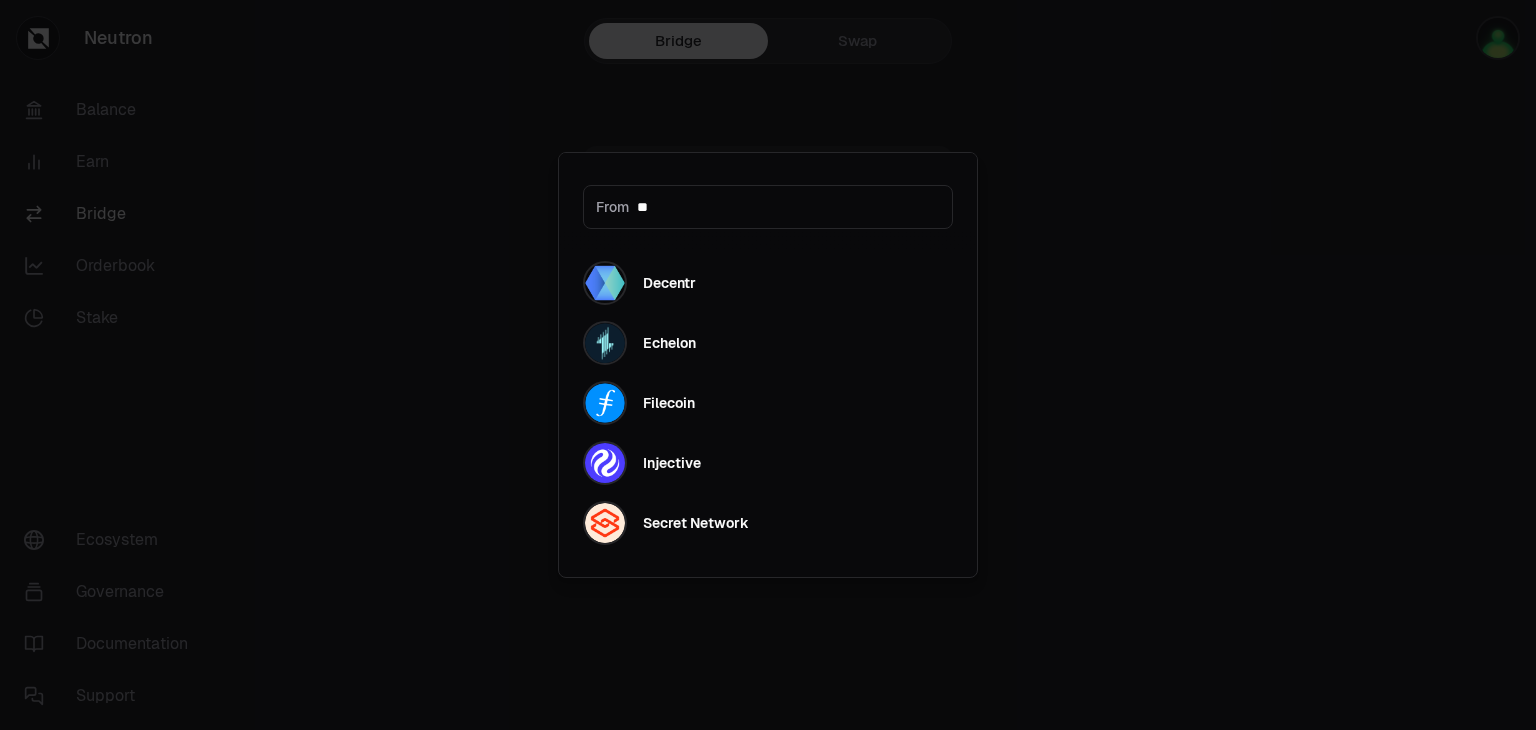 type on "*" 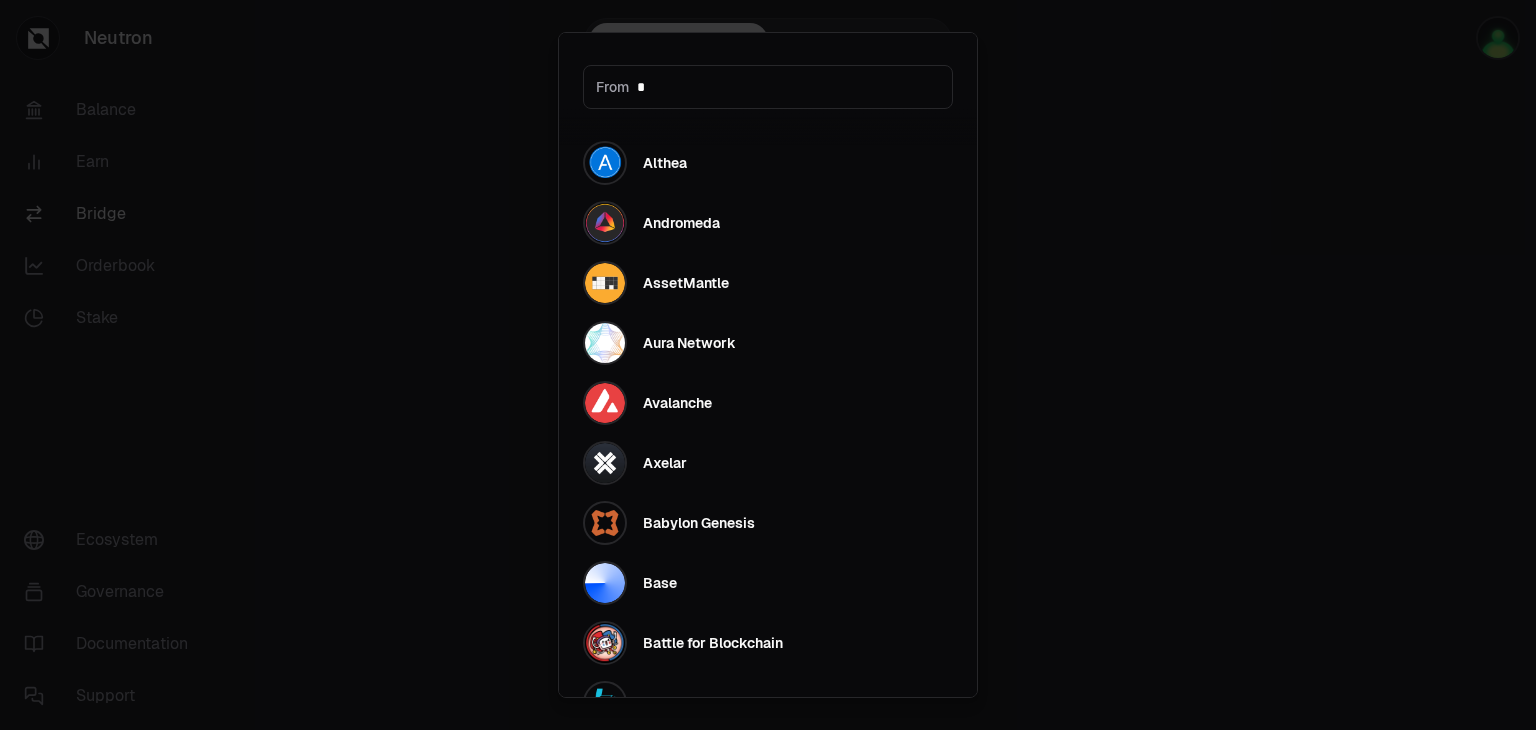 type 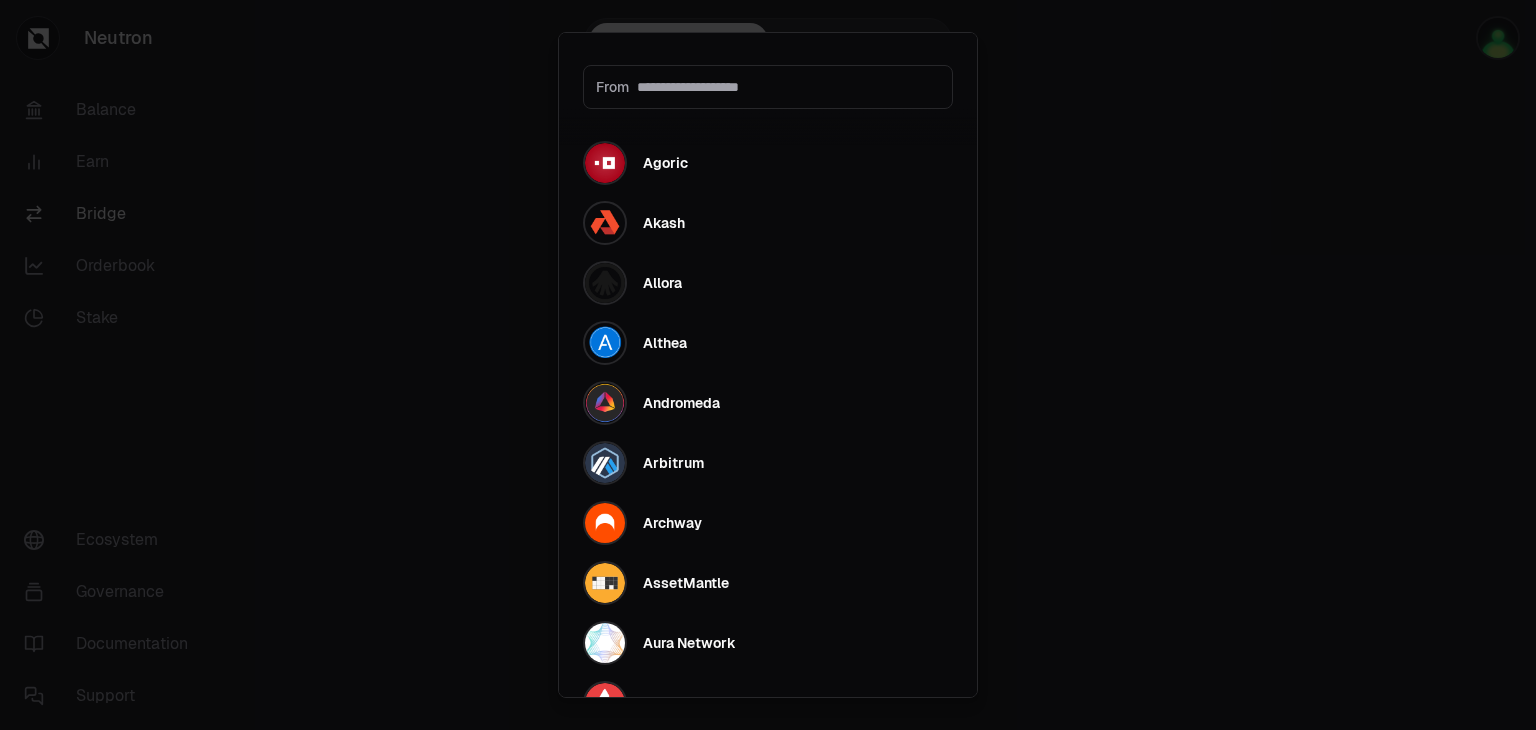click on "From" at bounding box center [768, 87] 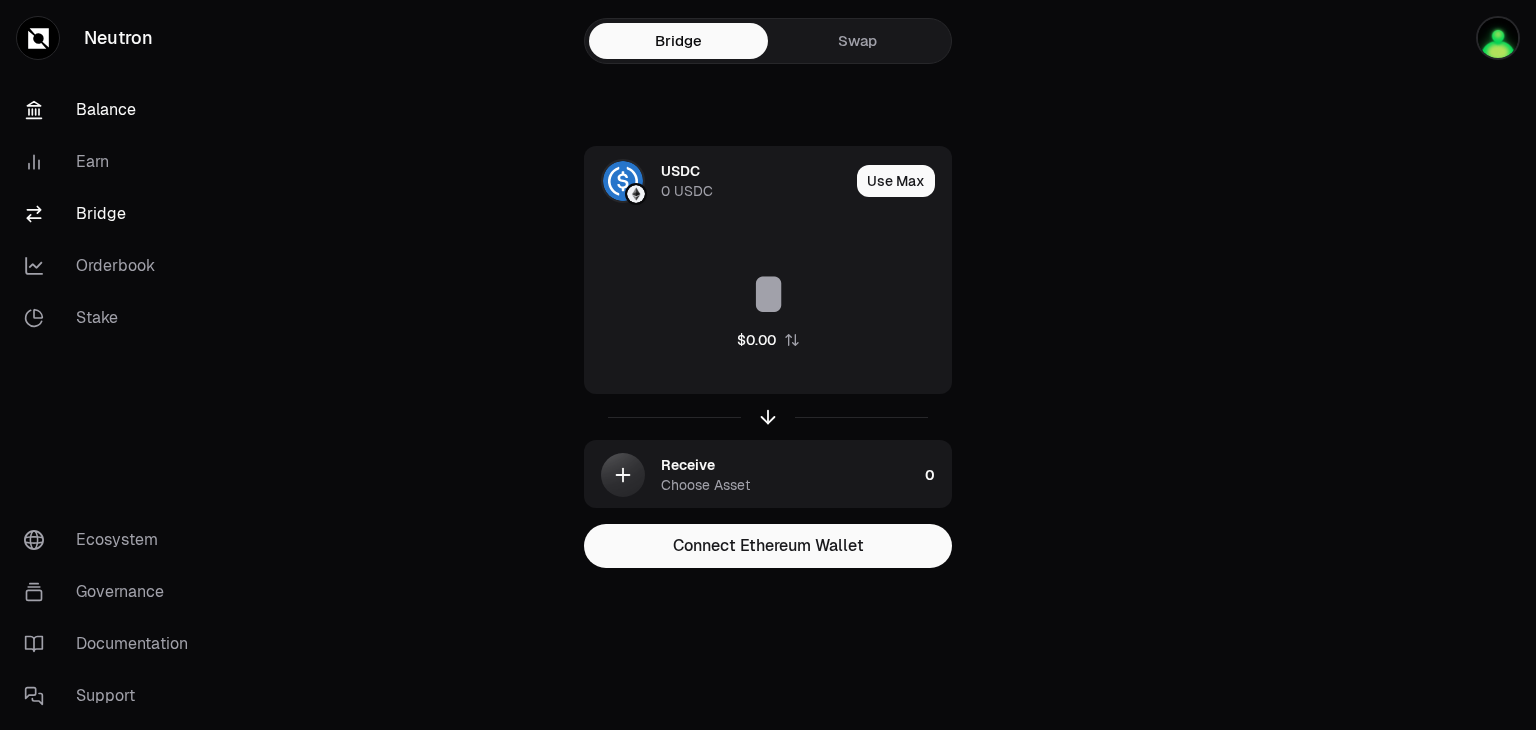 click on "Balance" at bounding box center [112, 110] 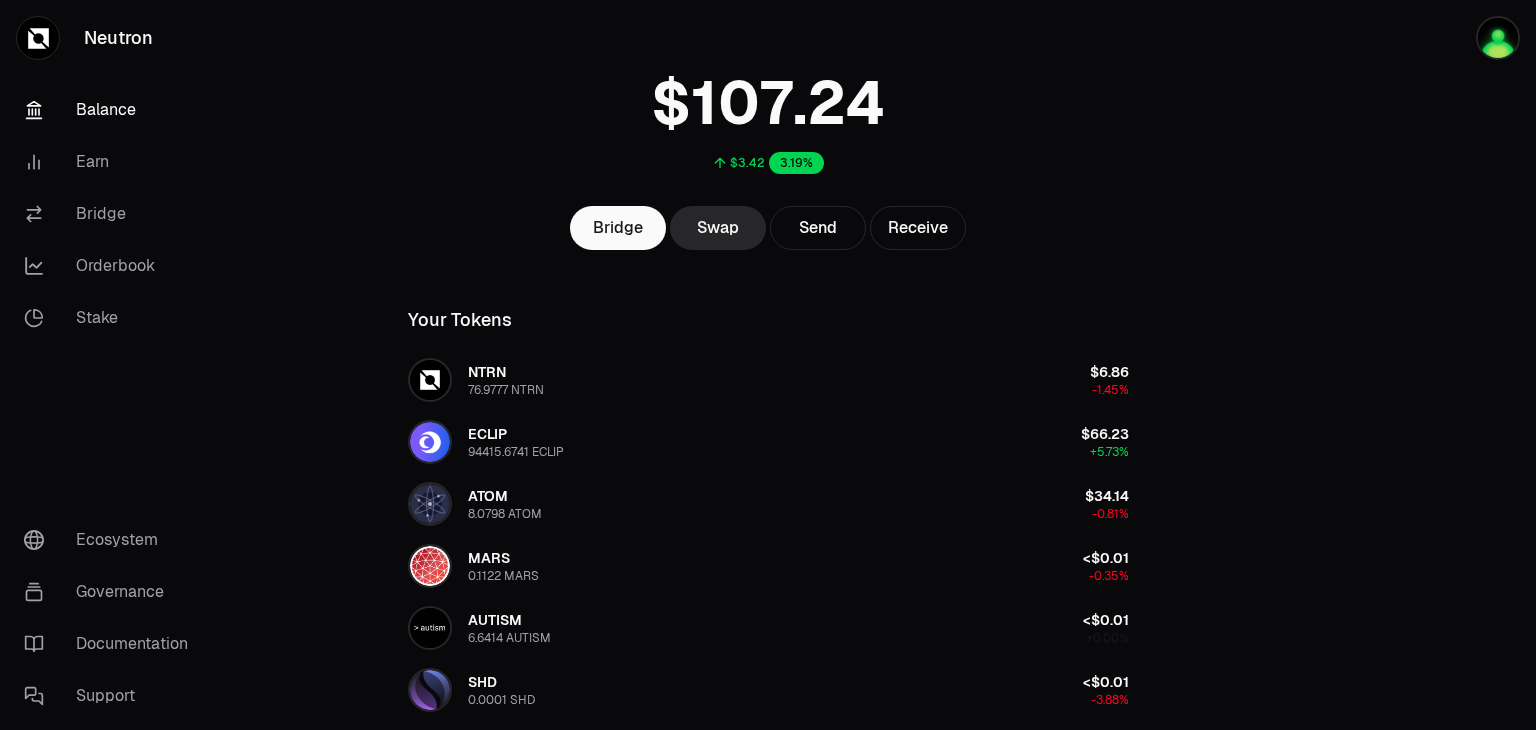 scroll, scrollTop: 88, scrollLeft: 0, axis: vertical 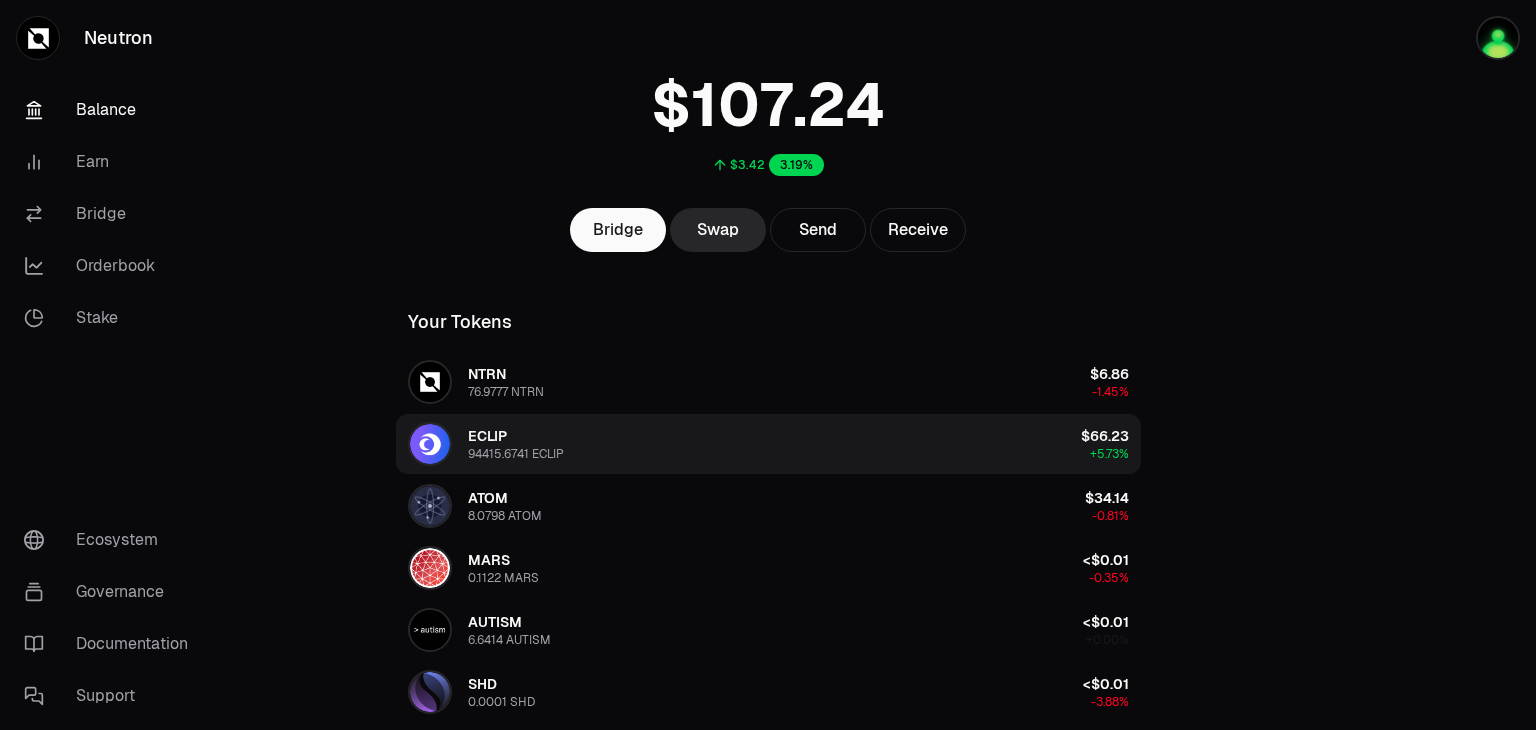click on "ECLIP 94415.6741 ECLIP" at bounding box center [516, 444] 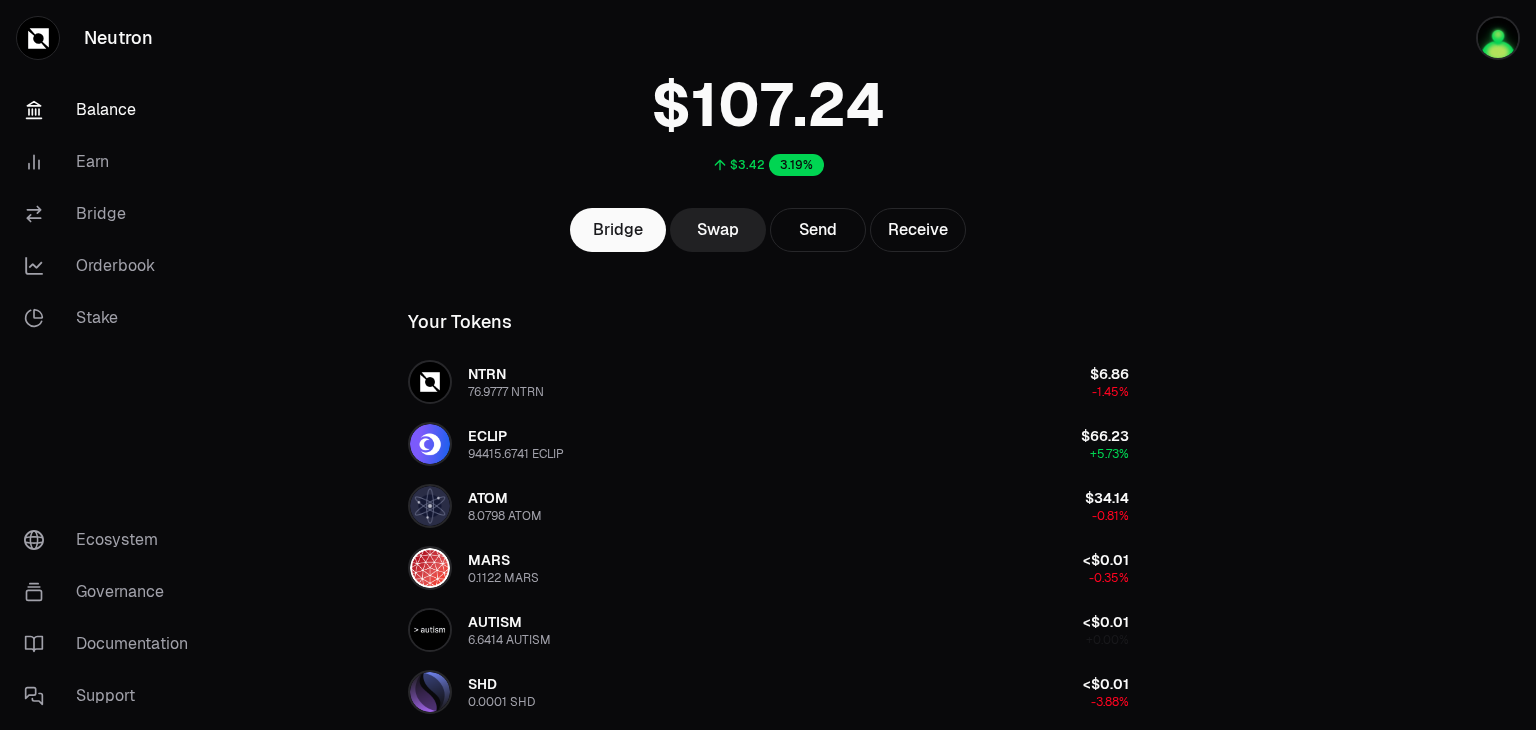 click on "Swap" at bounding box center [718, 230] 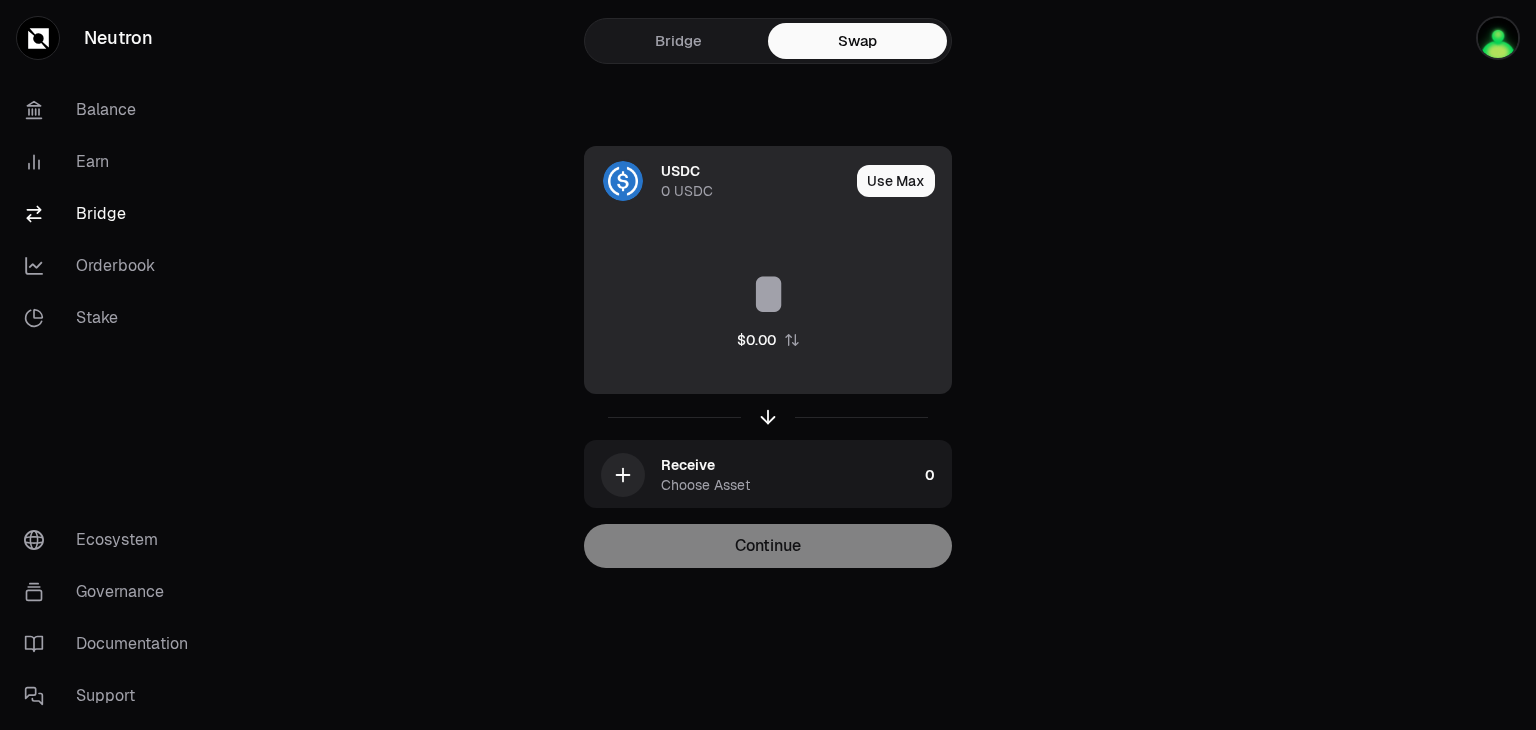 click on "0 USDC" at bounding box center [687, 191] 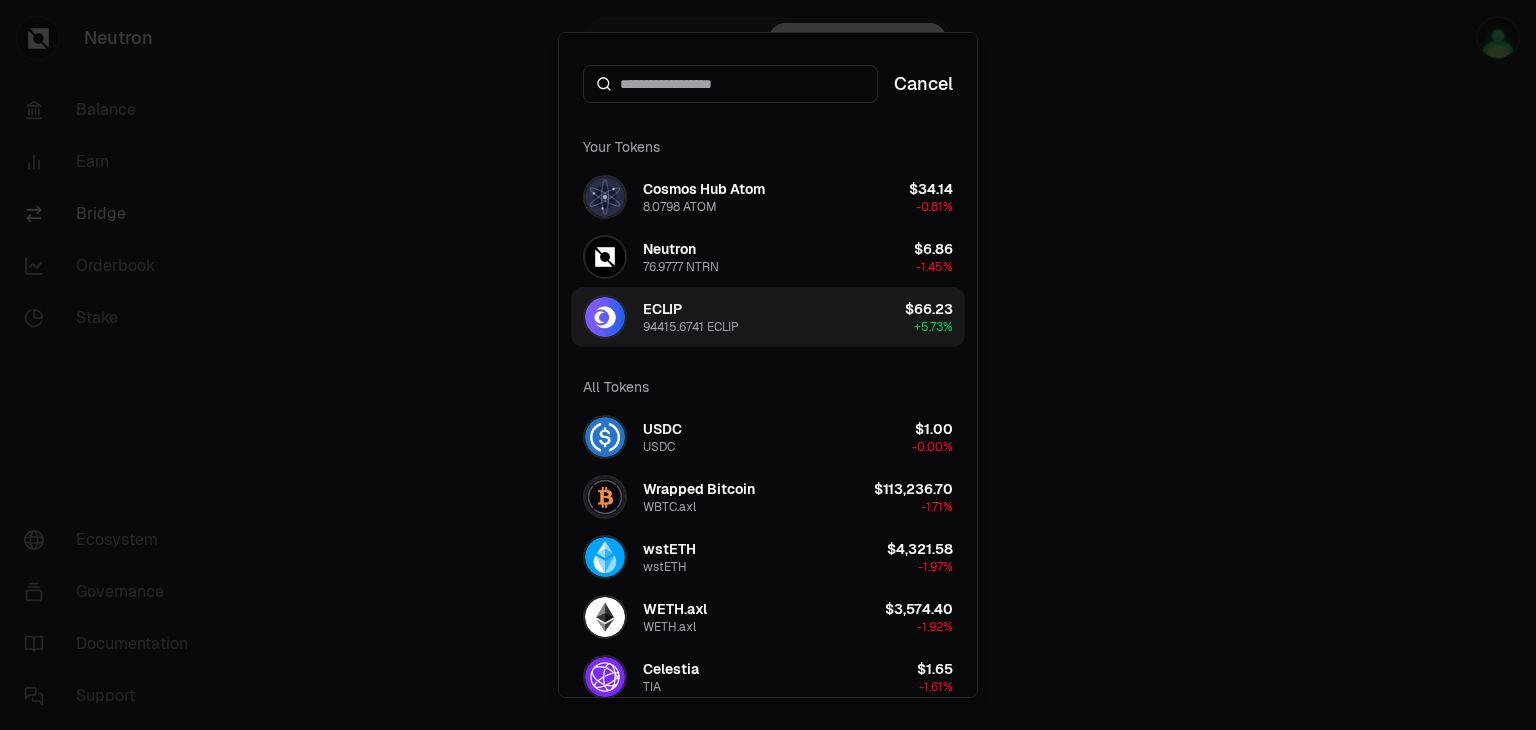 click on "ECLIP 94415.6741 ECLIP $66.23 + 5.73%" at bounding box center [768, 317] 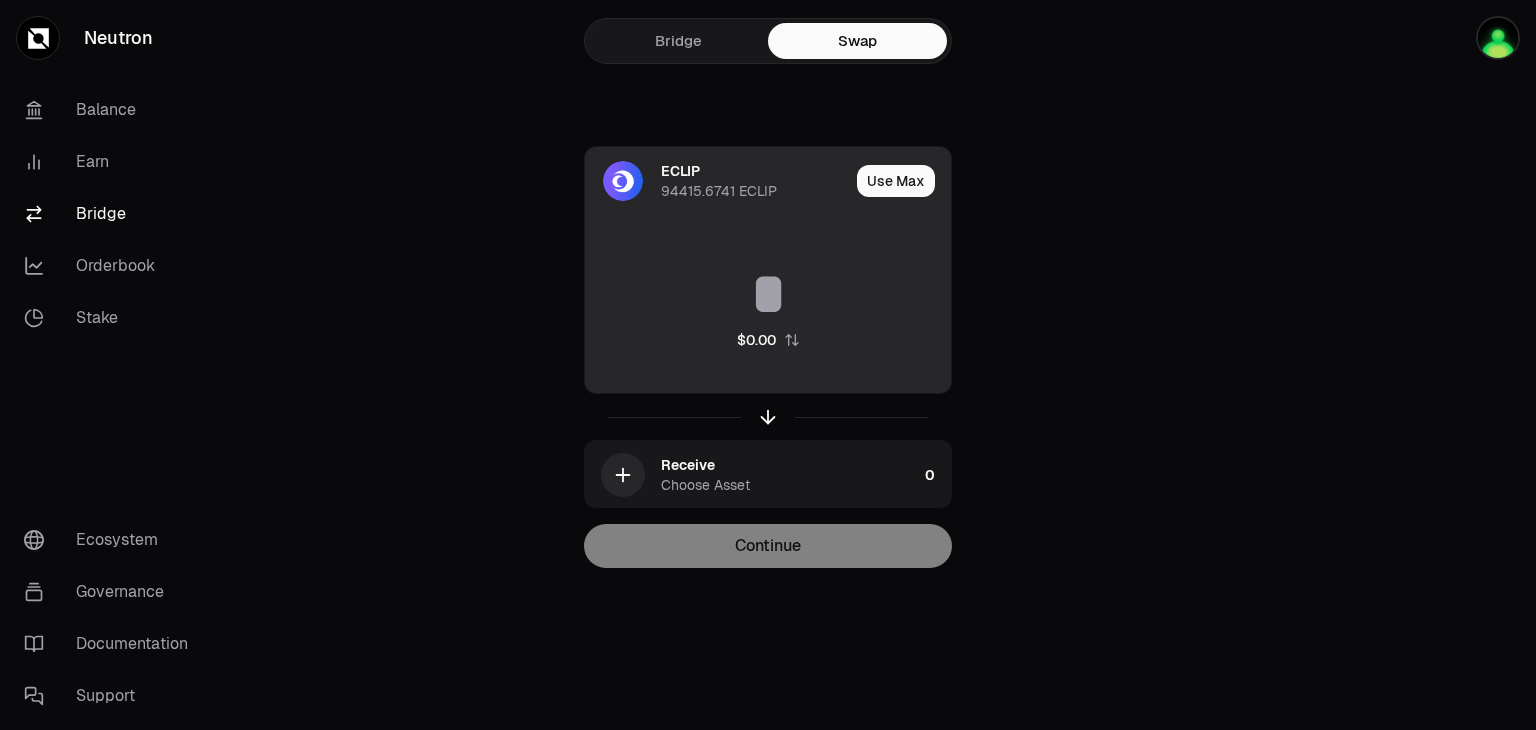 click at bounding box center (768, 294) 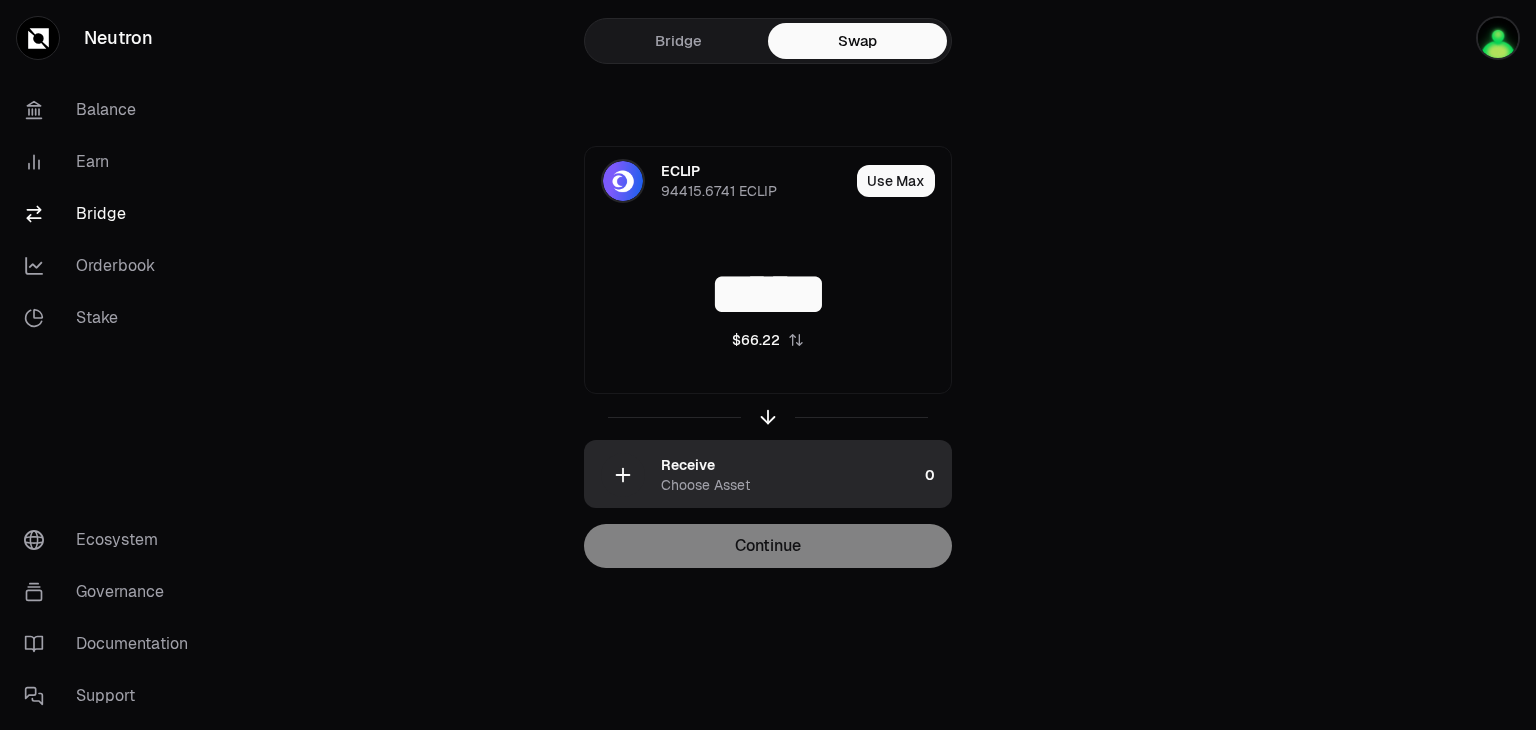 type on "*****" 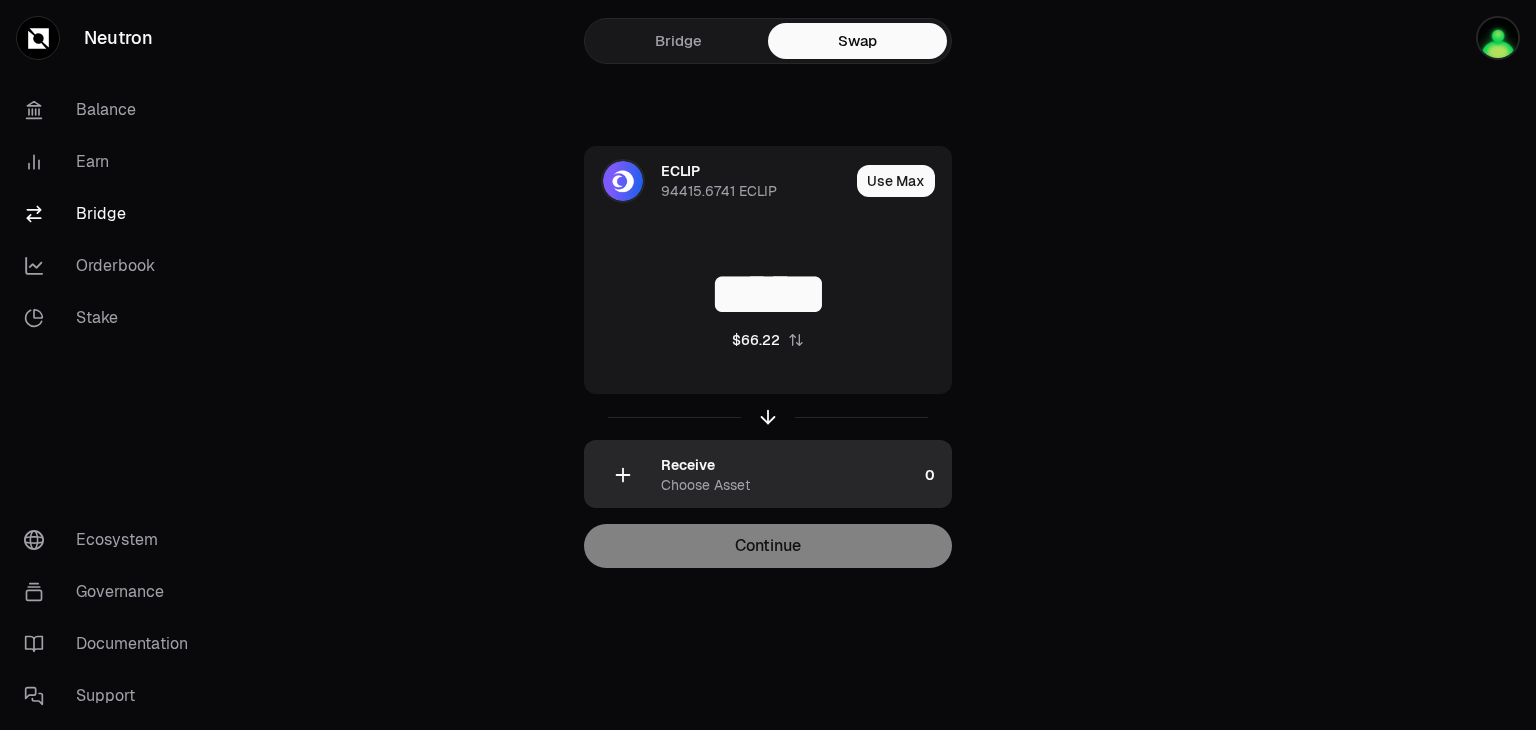 click 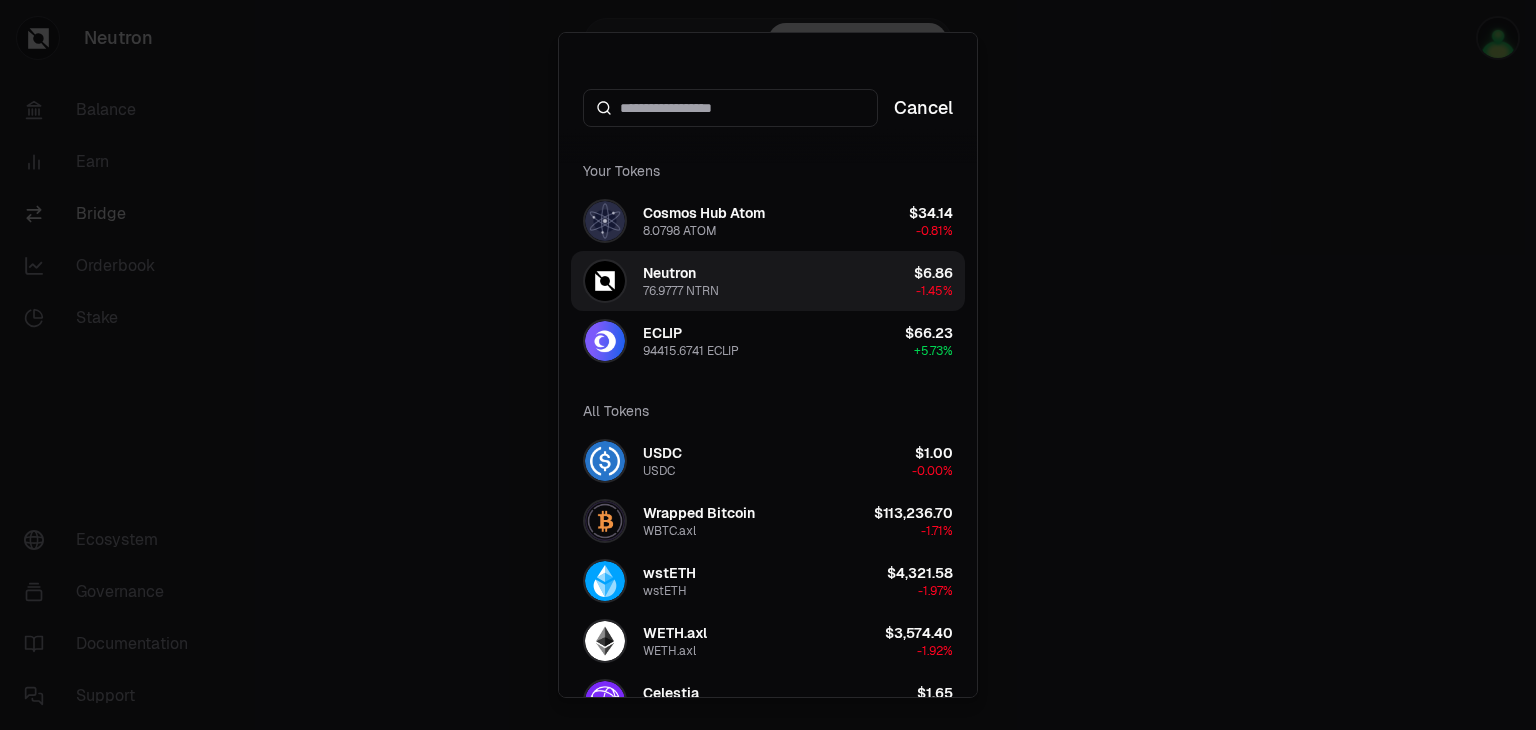 click on "Neutron 76.9777 NTRN $6.86 -1.45%" at bounding box center (768, 281) 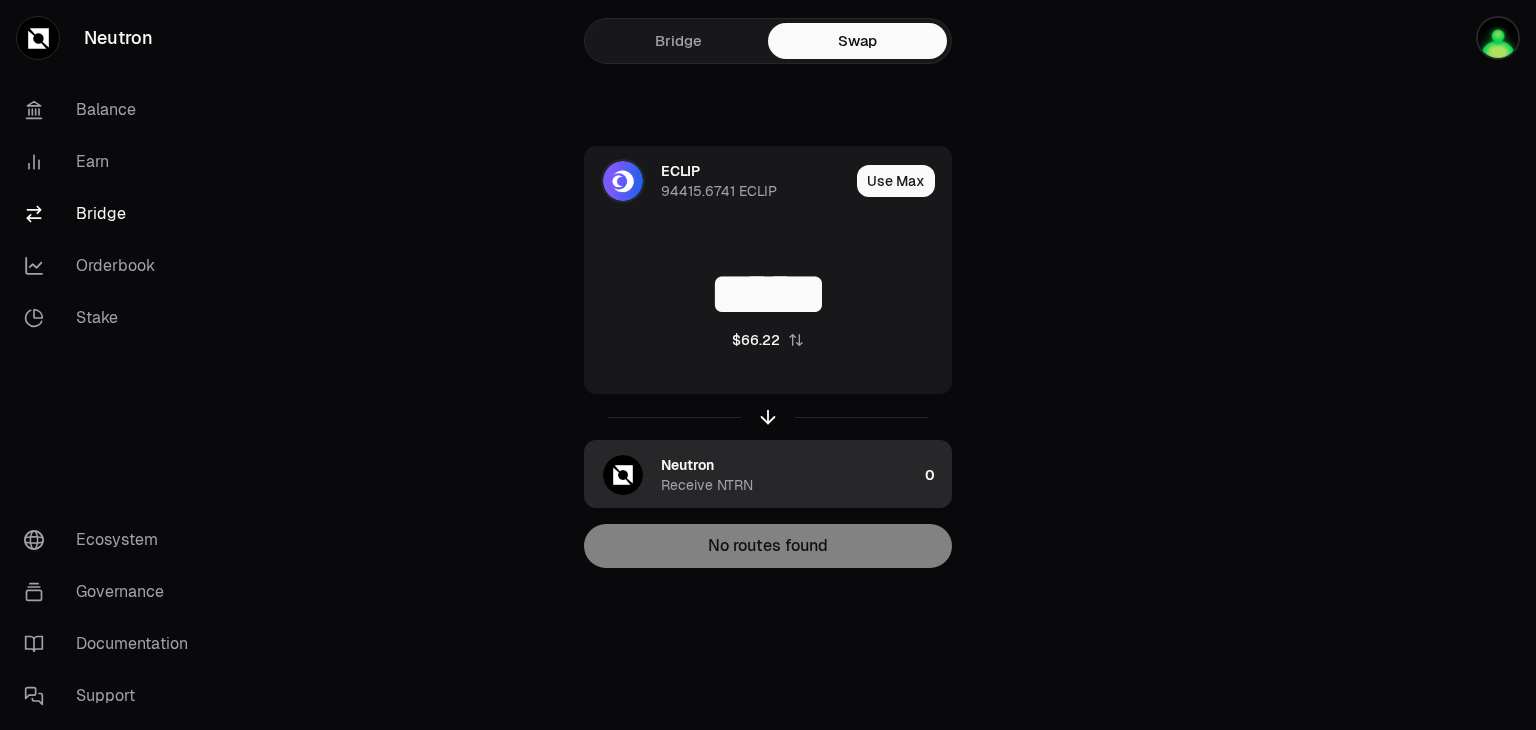 click on "Neutron" at bounding box center [687, 465] 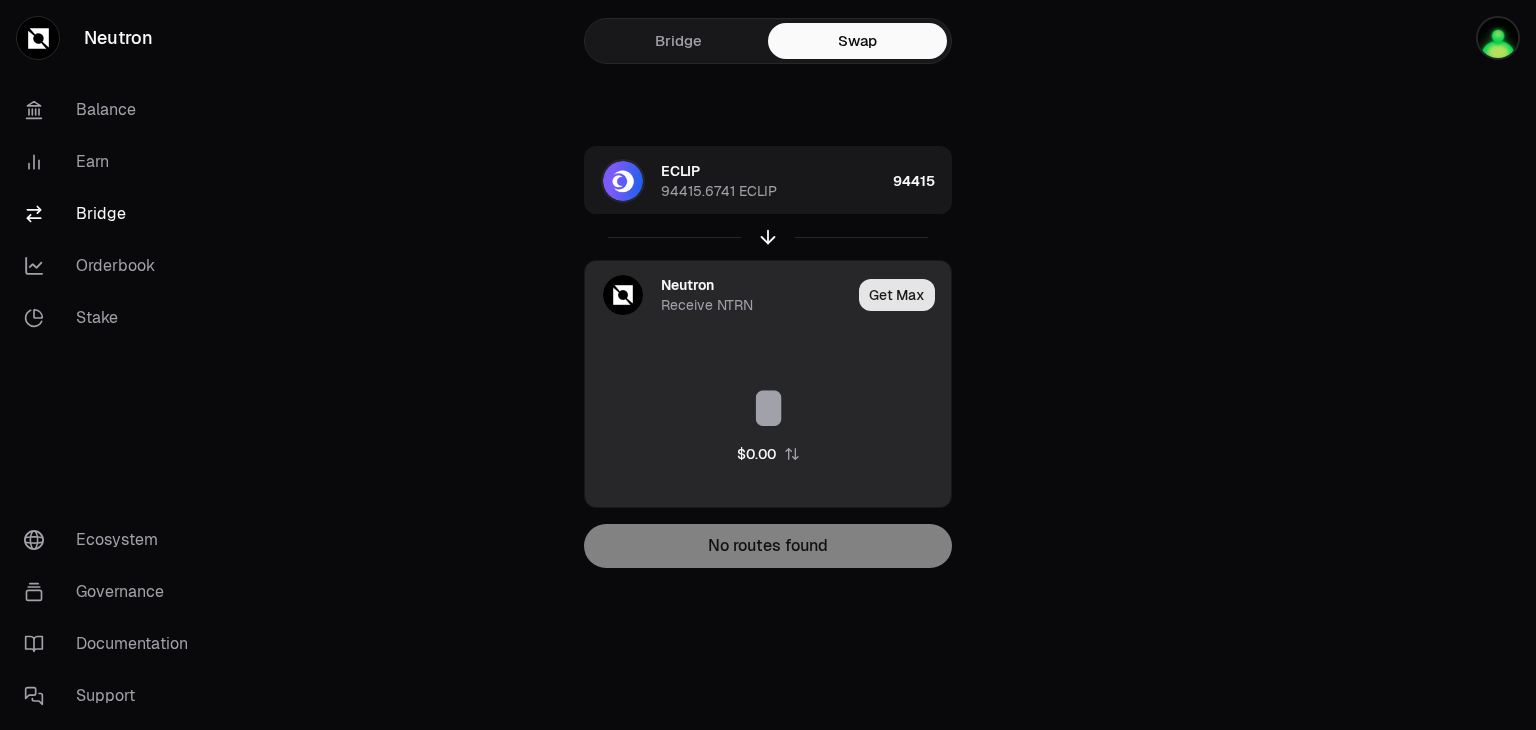 click on "Get Max" at bounding box center (897, 295) 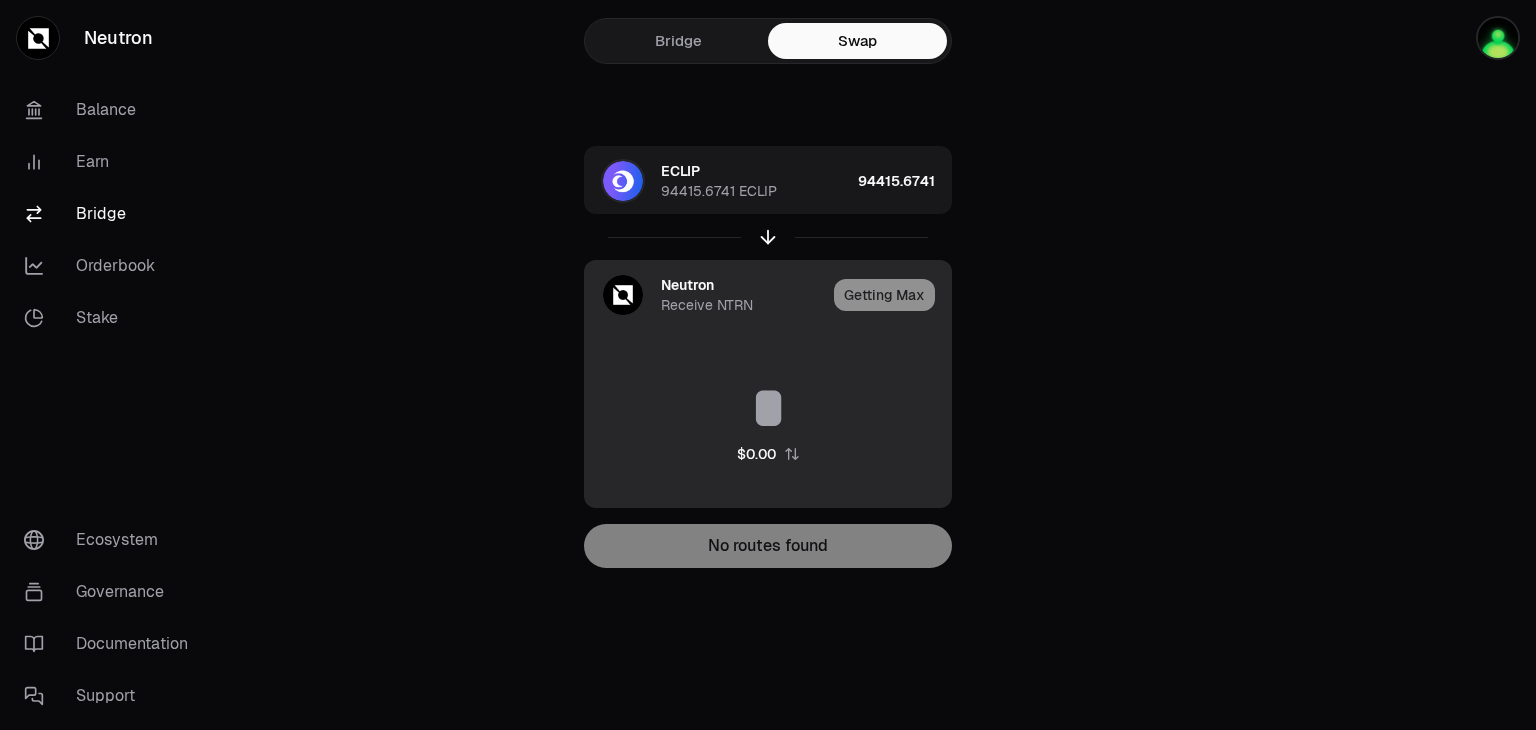 click on "Neutron" at bounding box center (687, 285) 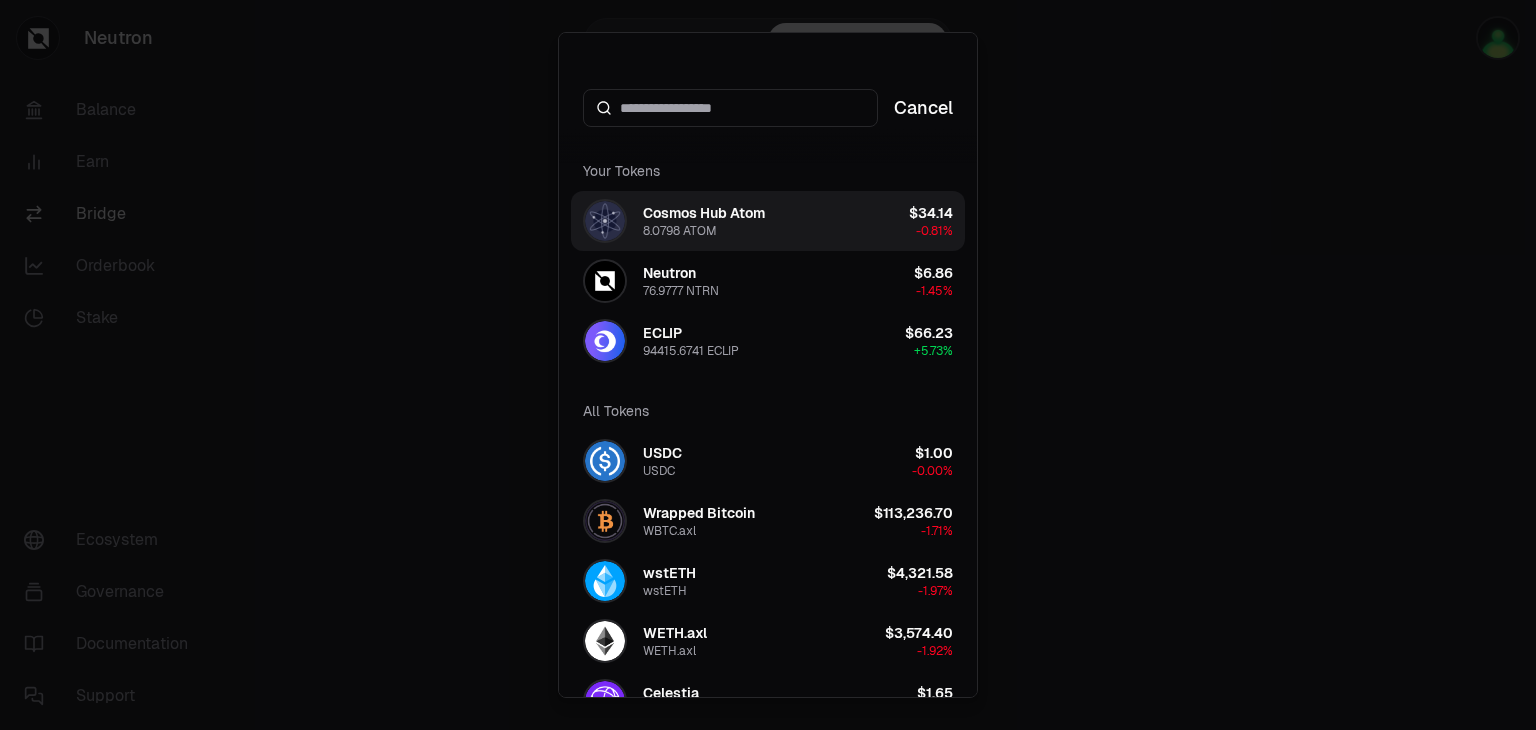 click on "8.0798 ATOM" at bounding box center [680, 231] 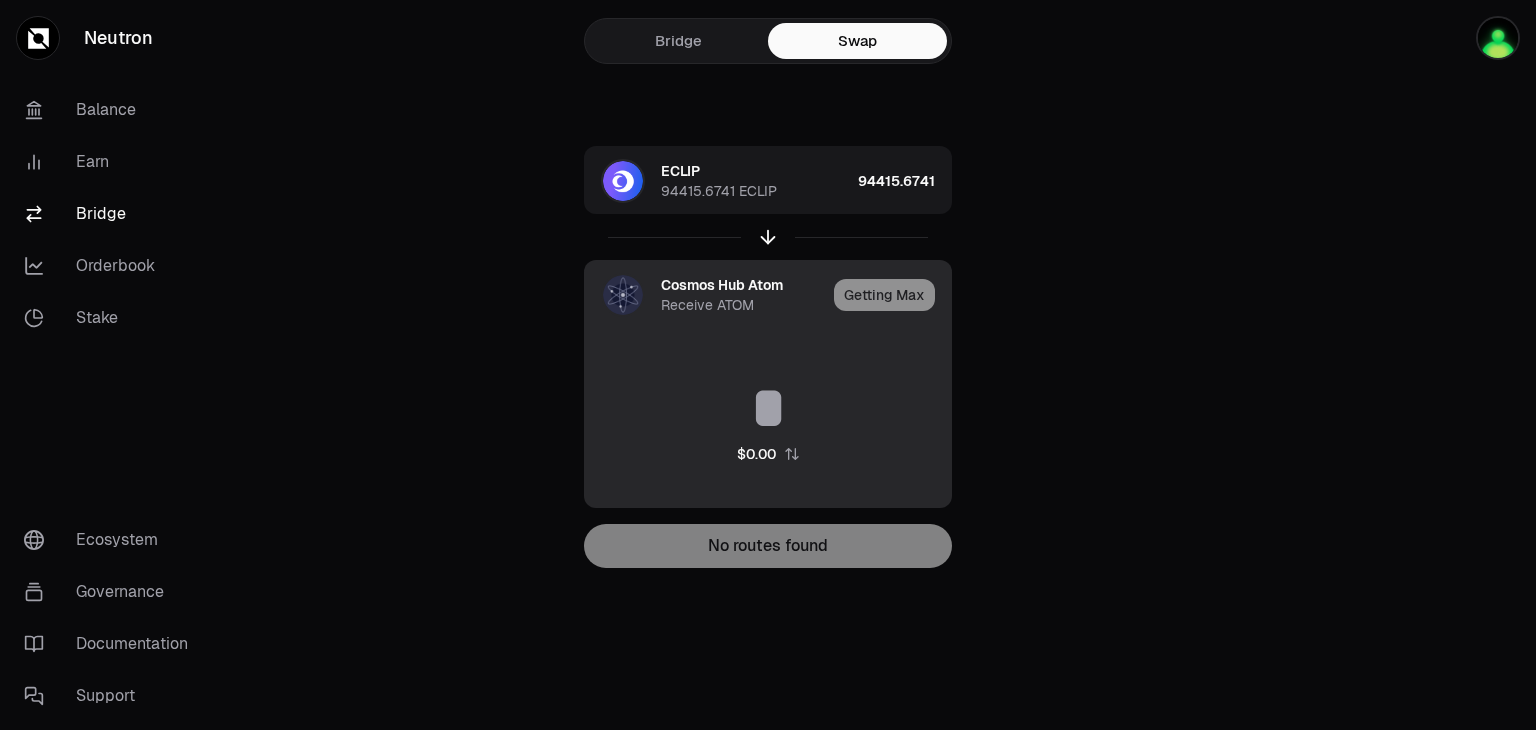 click on "Getting Max" at bounding box center (892, 295) 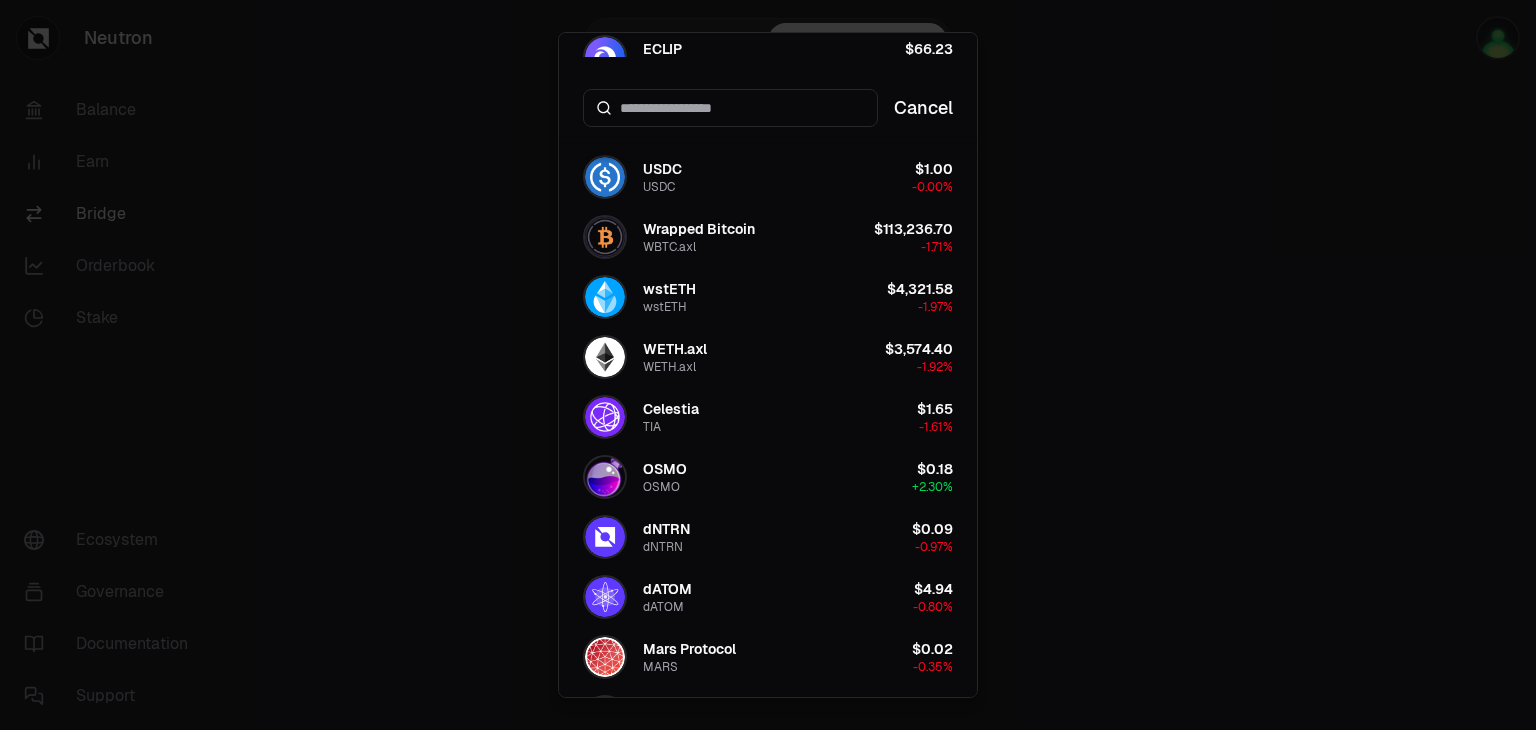 scroll, scrollTop: 287, scrollLeft: 0, axis: vertical 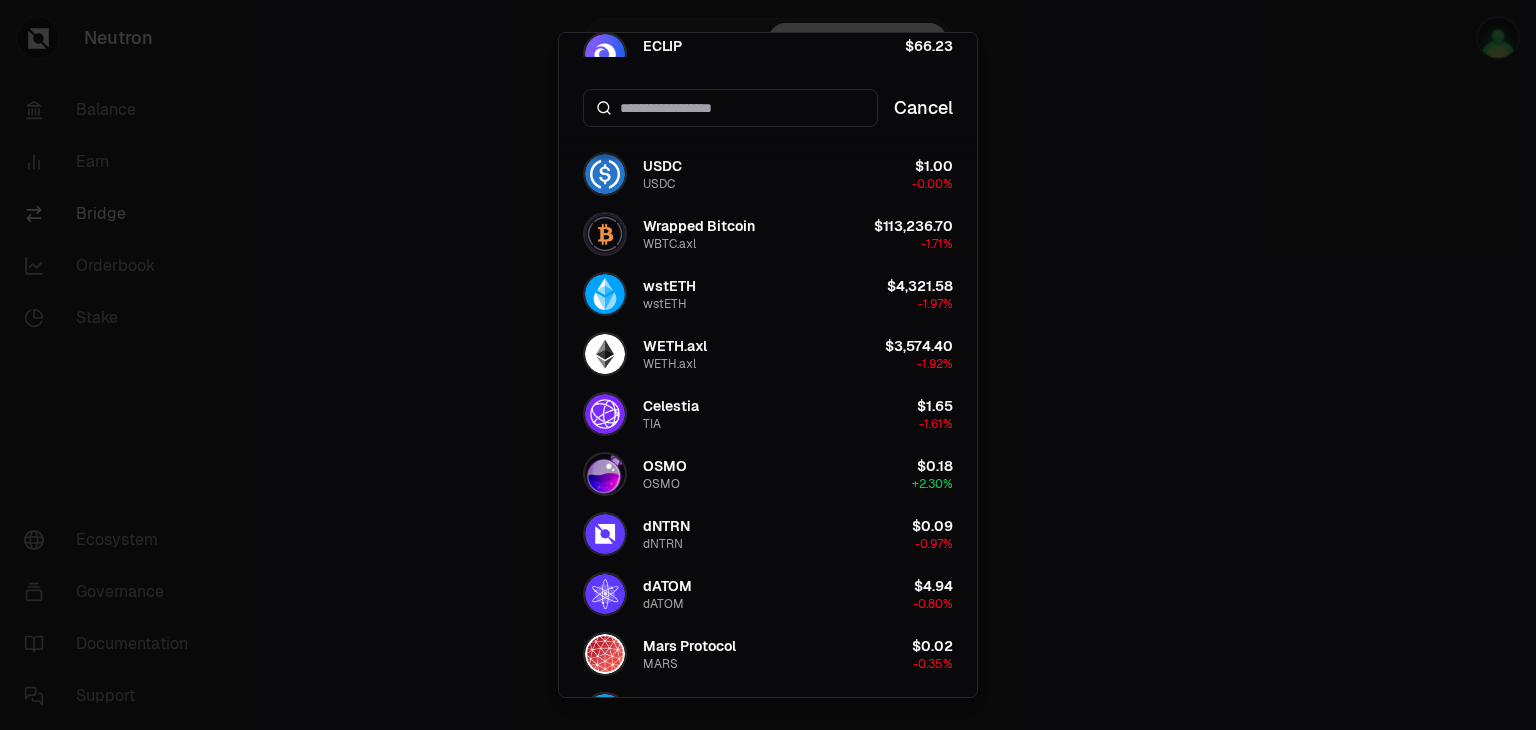 click on "Celestia TIA $1.65 -1.61%" at bounding box center [768, 414] 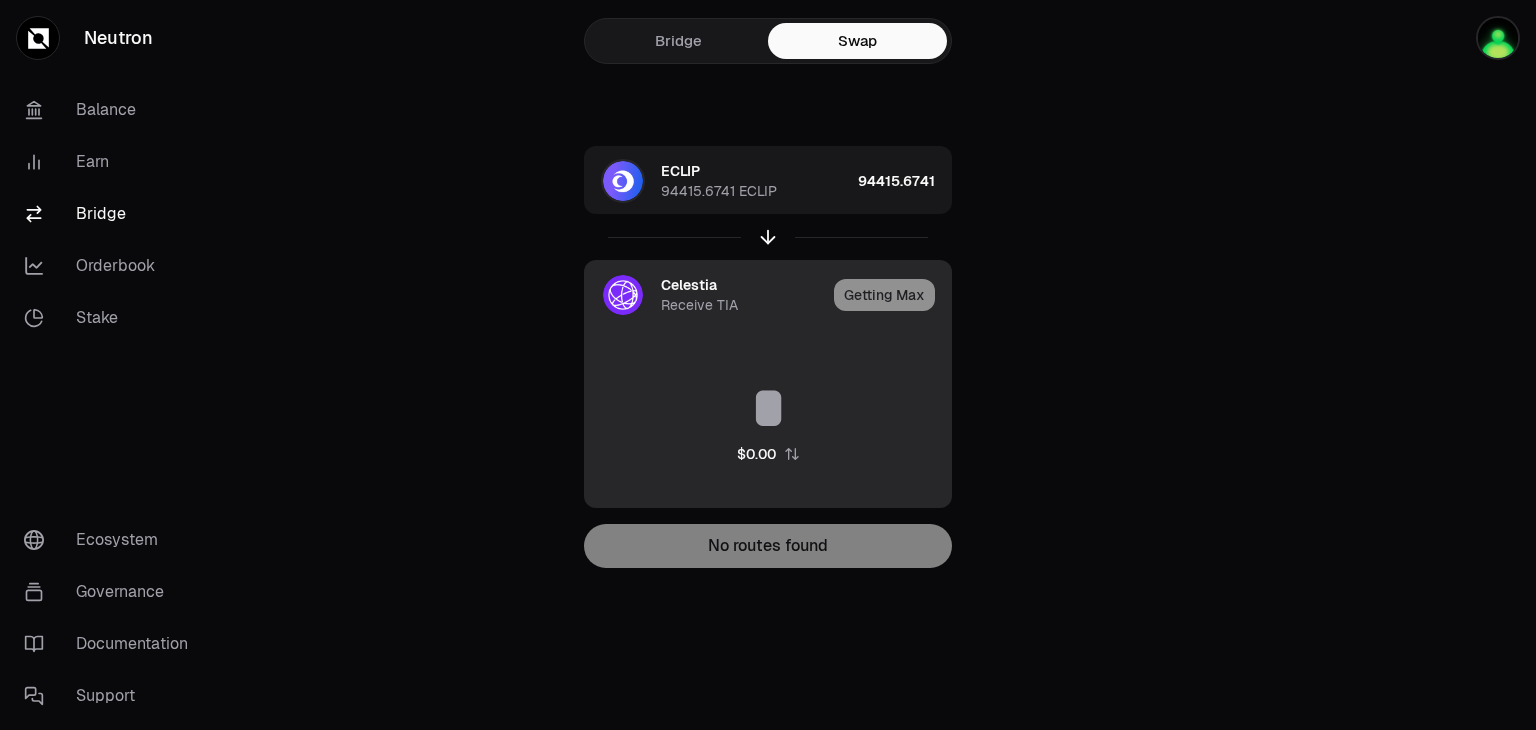 click on "Celestia" at bounding box center [689, 285] 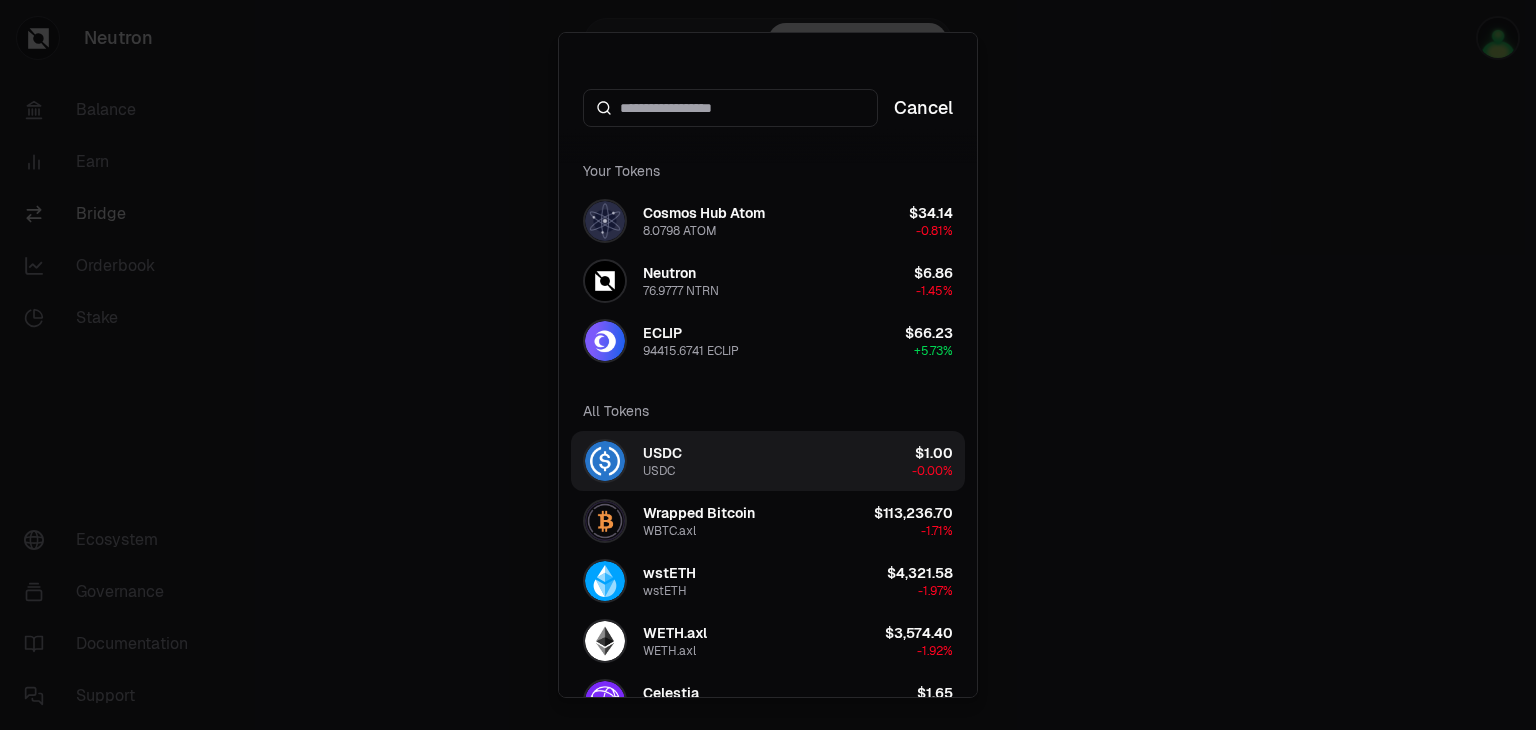 click on "USDC USDC $1.00 -0.00%" at bounding box center (768, 461) 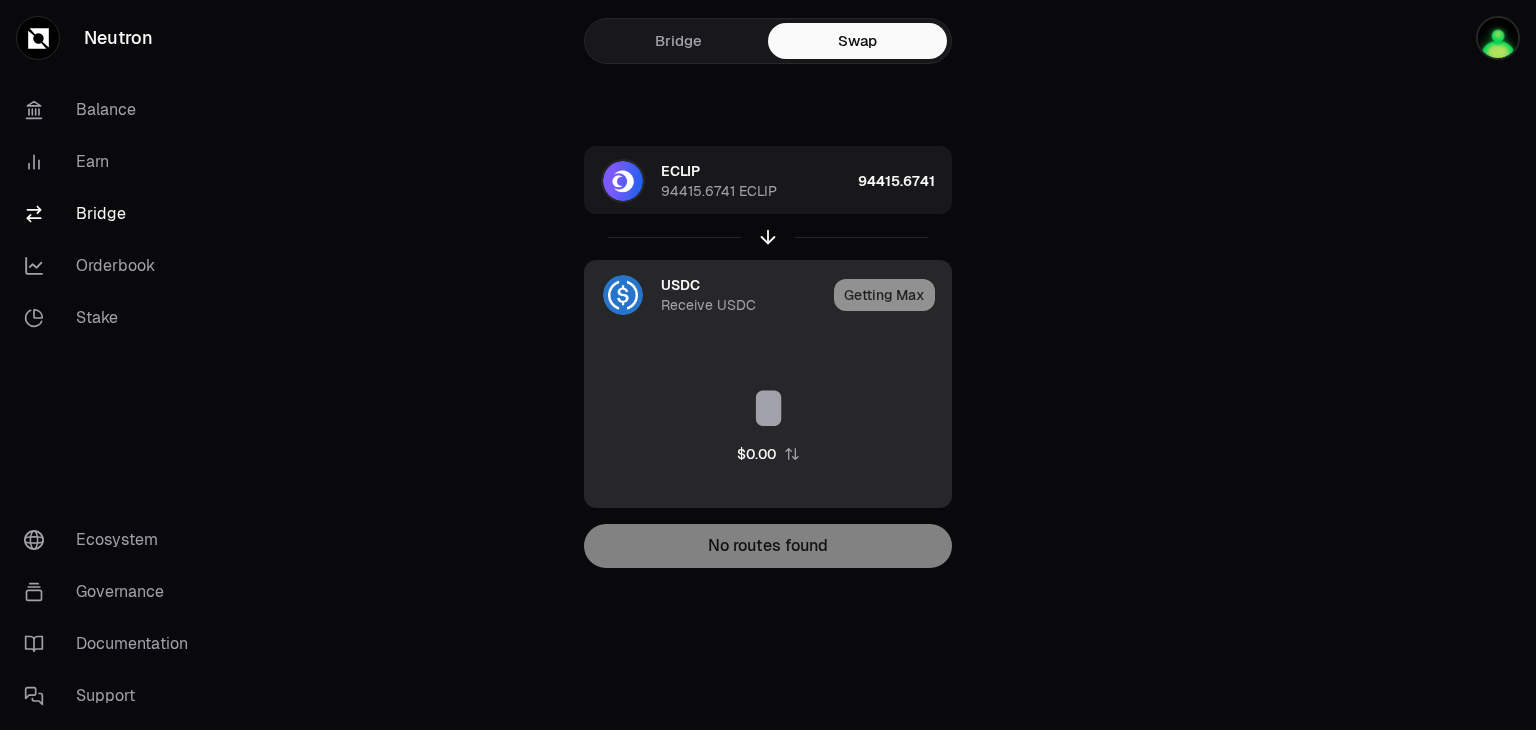 click on "Getting Max" at bounding box center (892, 295) 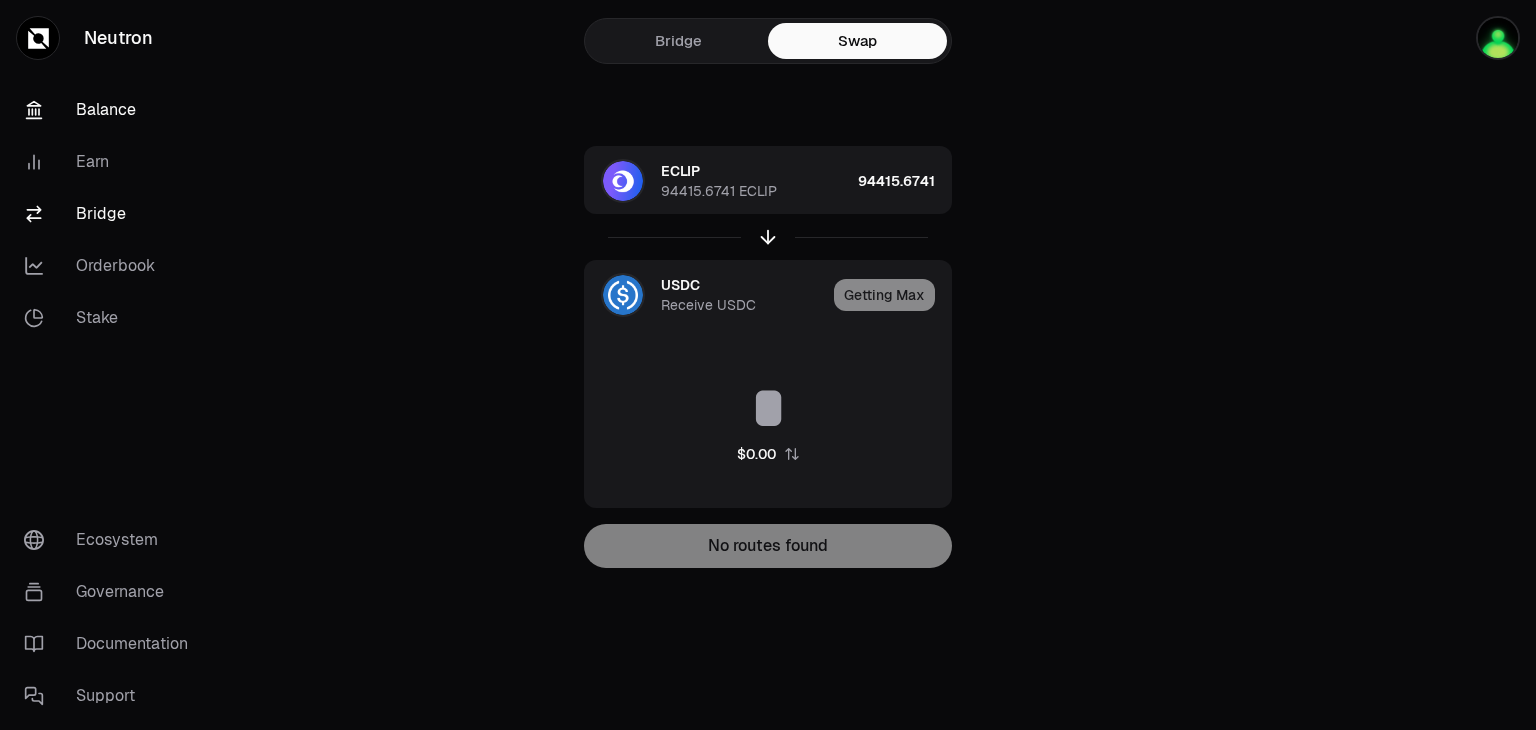 click on "Balance" at bounding box center (112, 110) 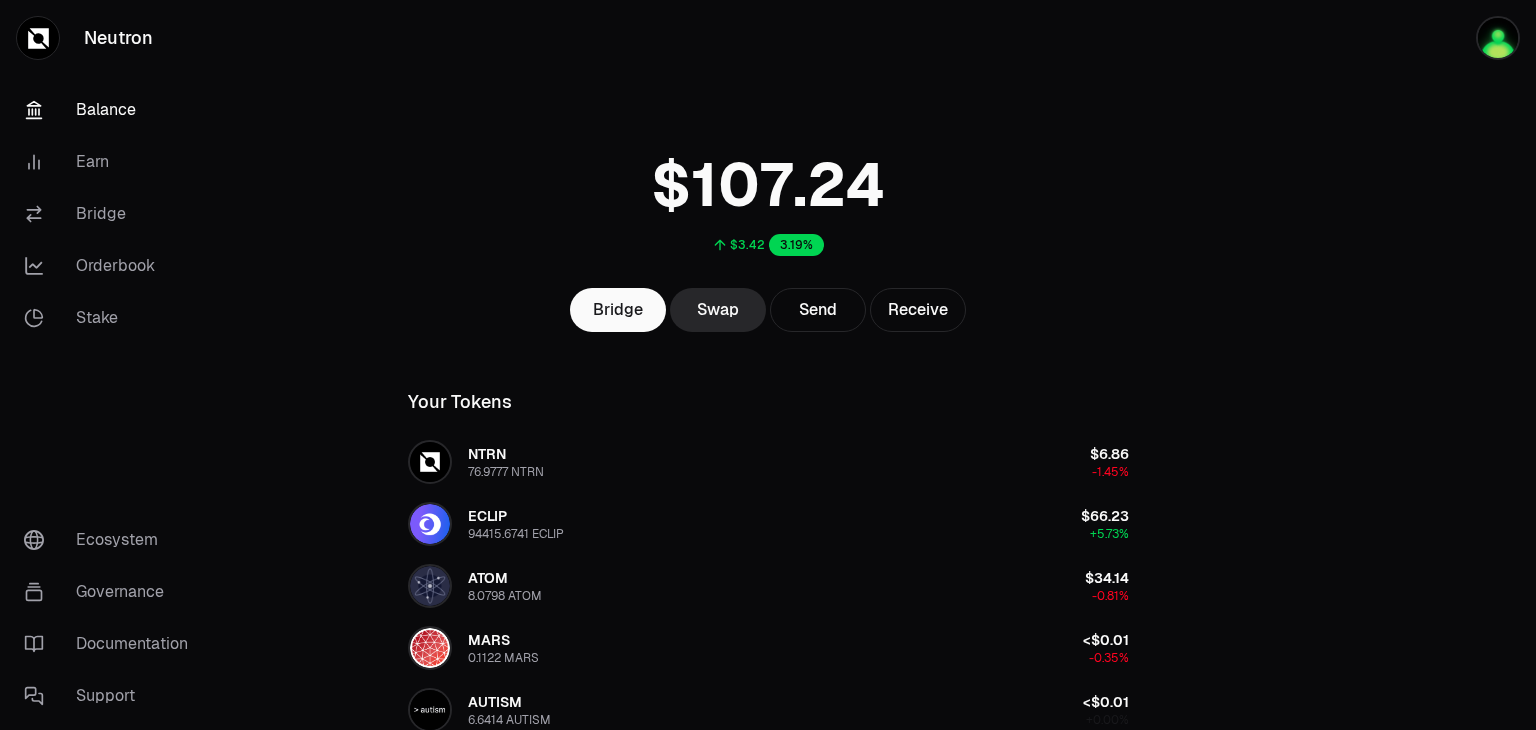 scroll, scrollTop: 0, scrollLeft: 0, axis: both 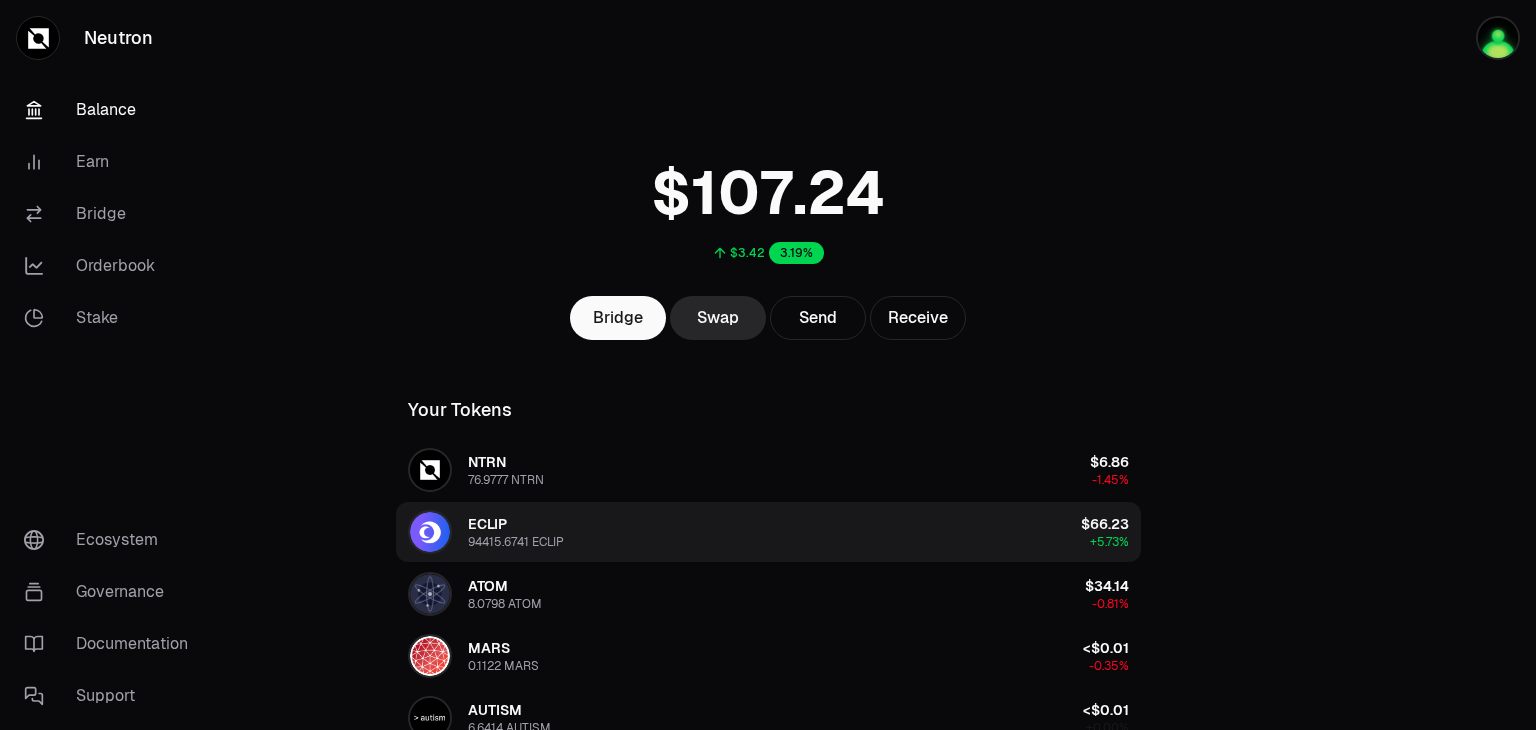 click on "94415.6741 ECLIP" at bounding box center [516, 542] 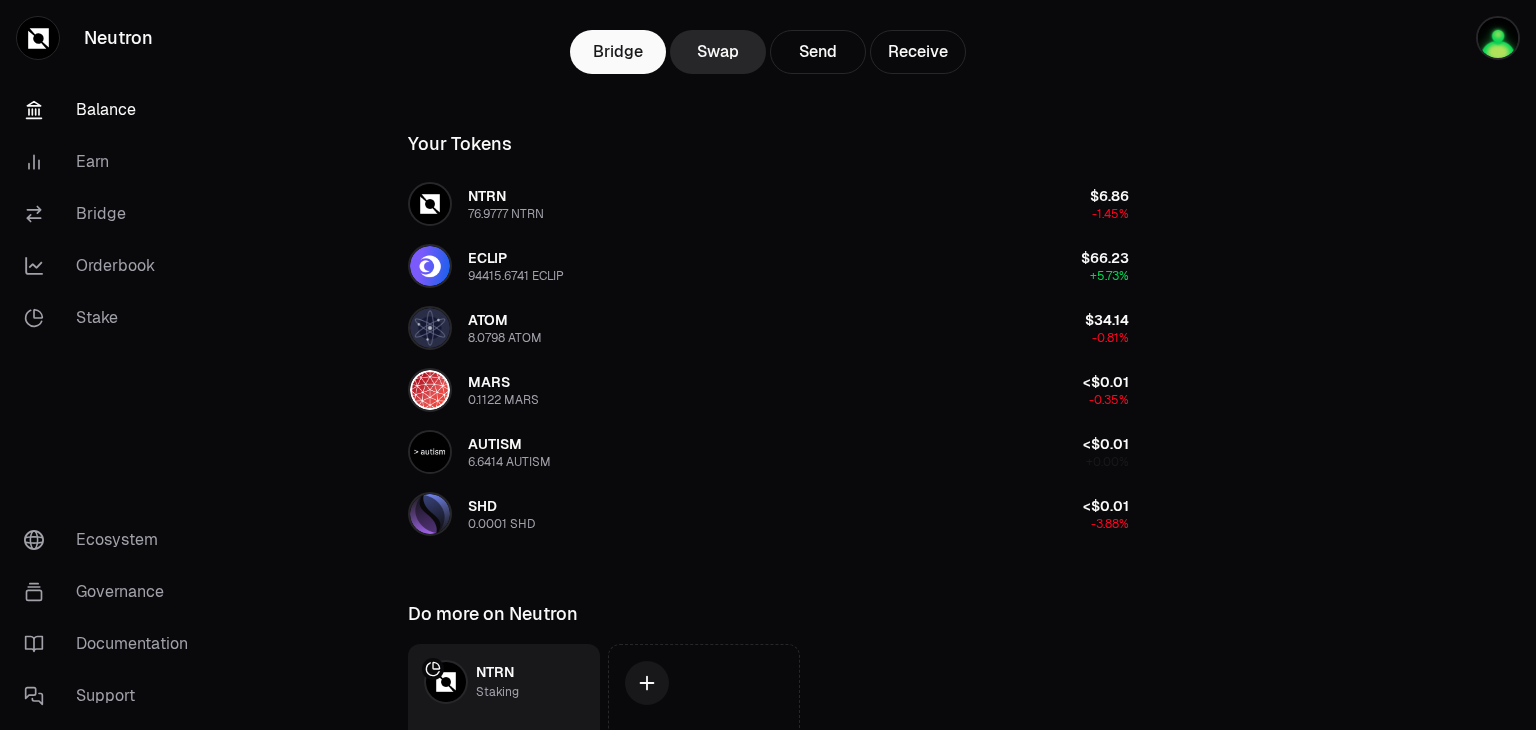 scroll, scrollTop: 0, scrollLeft: 0, axis: both 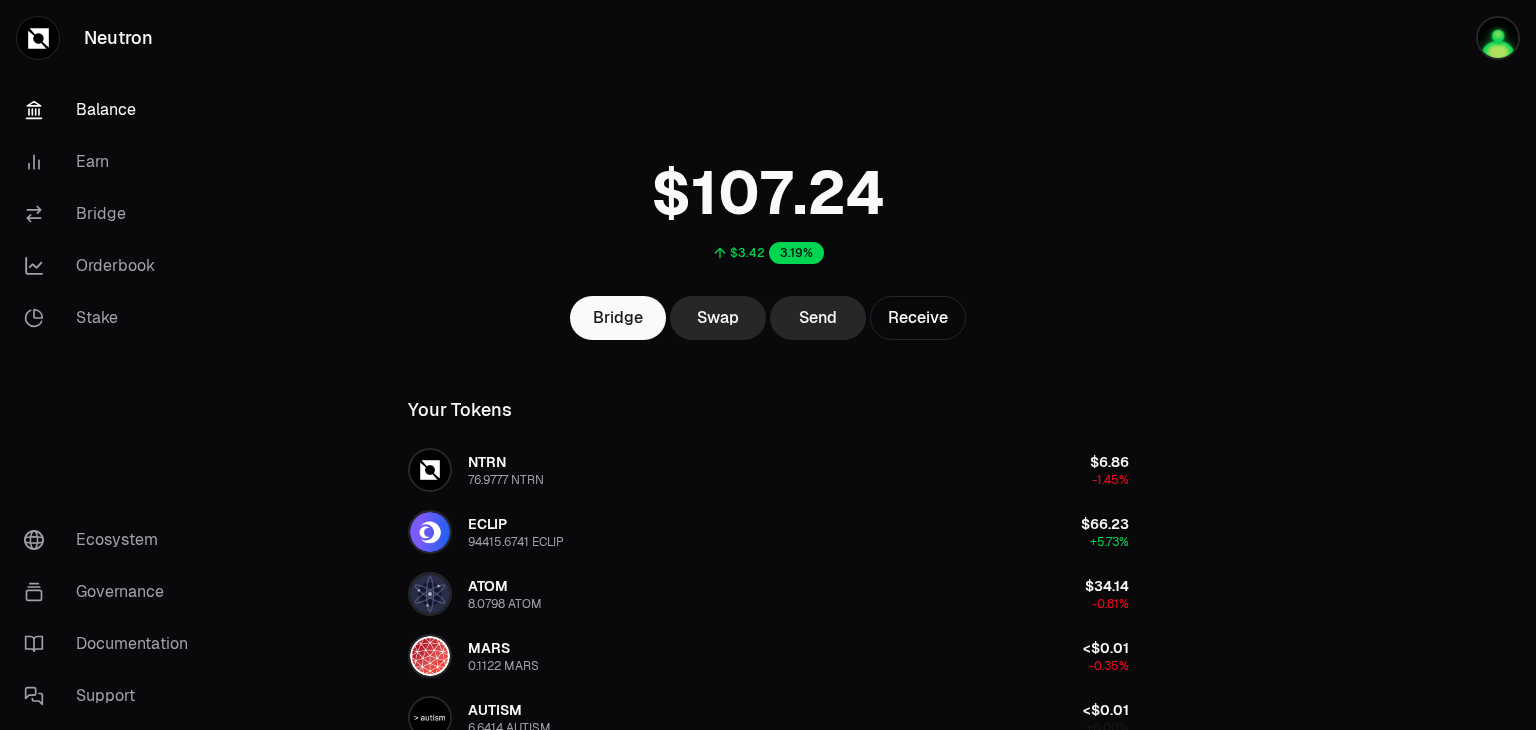 click on "Send" at bounding box center (818, 318) 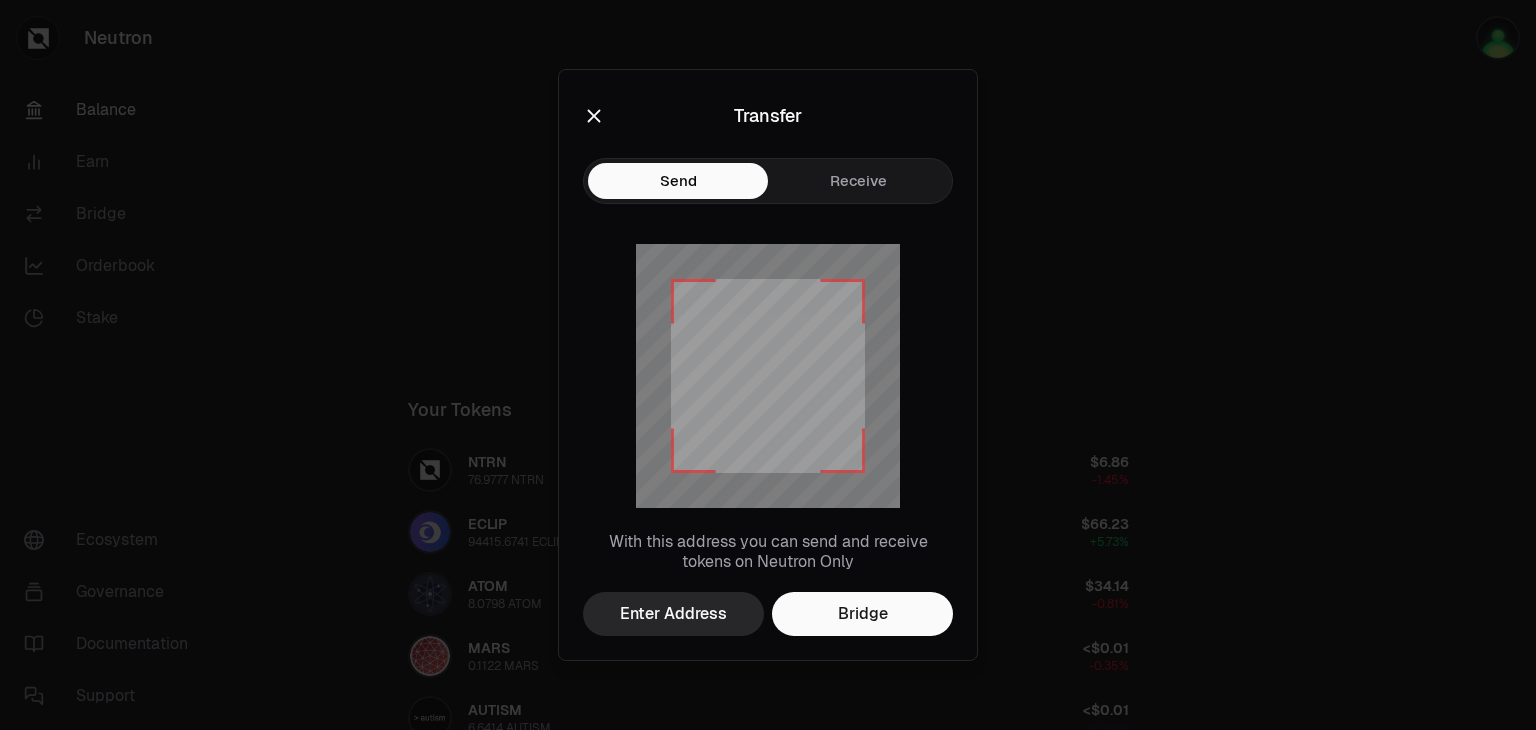 click 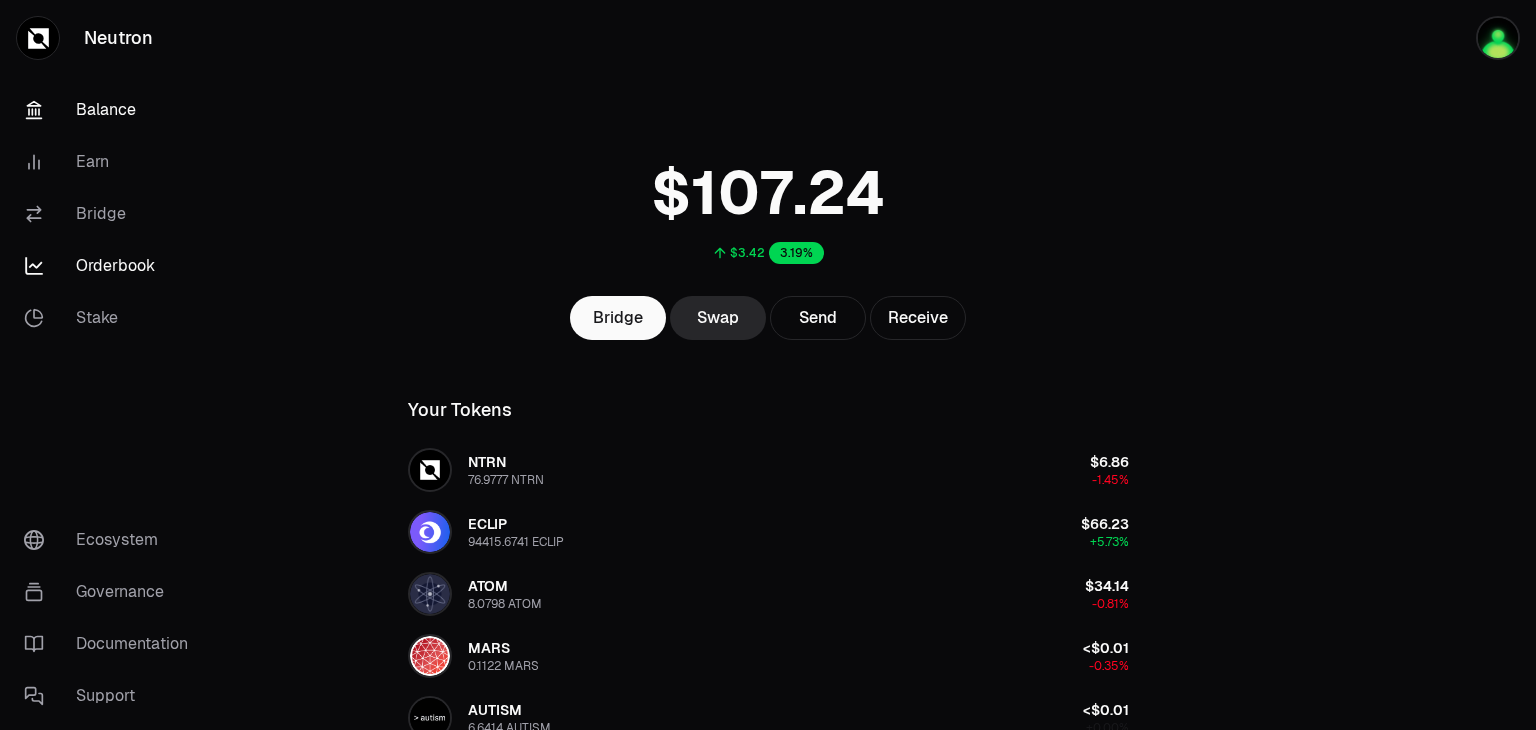 click on "Orderbook" at bounding box center (112, 266) 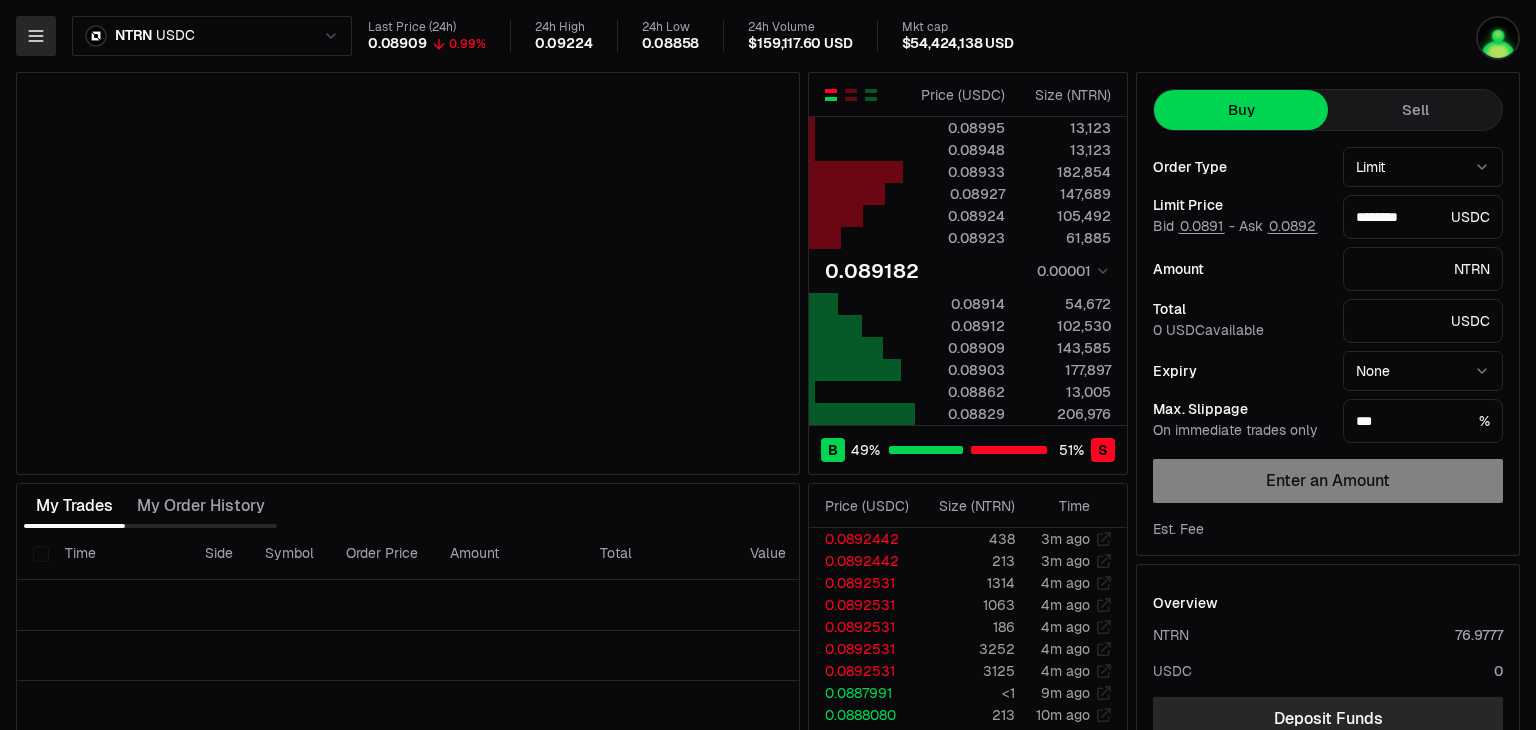 click 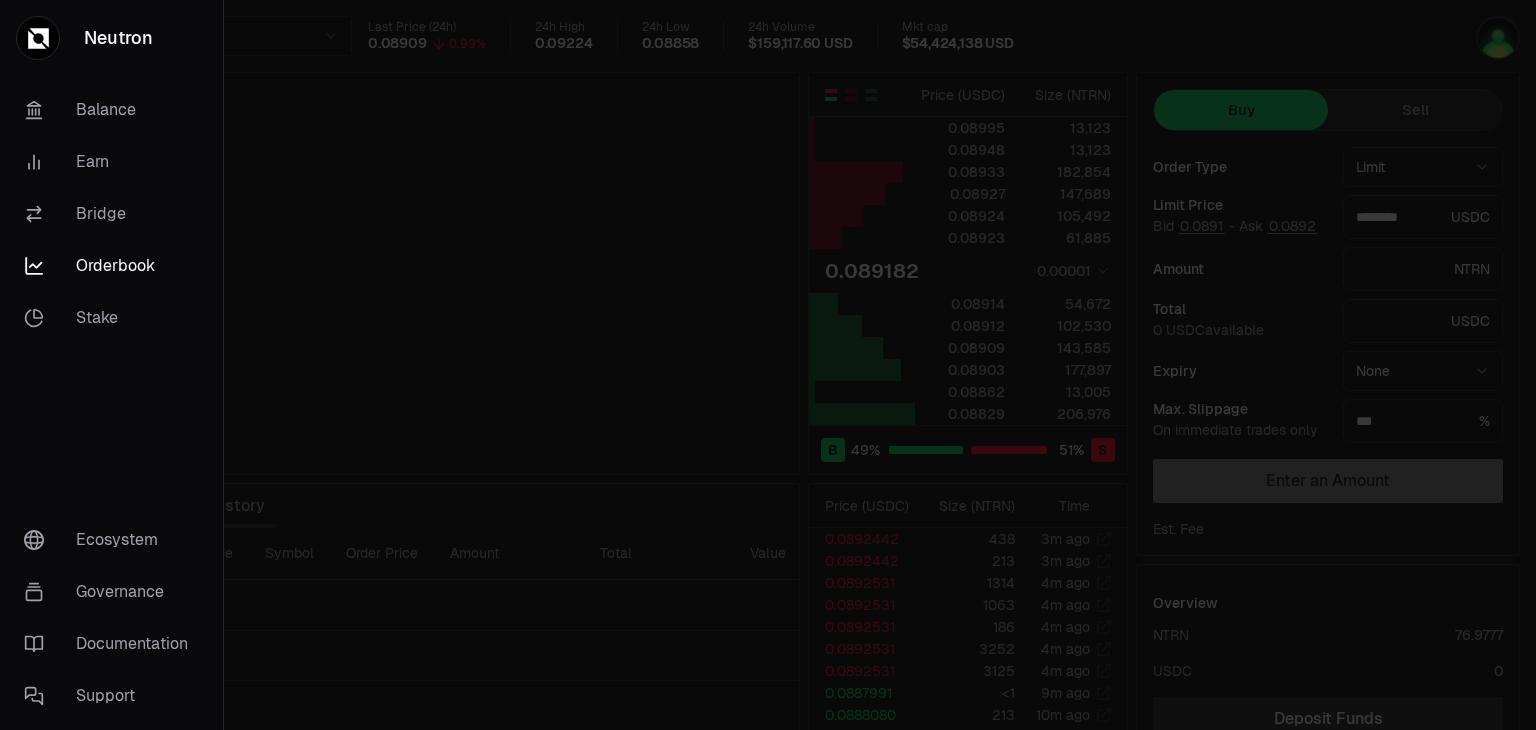 type on "********" 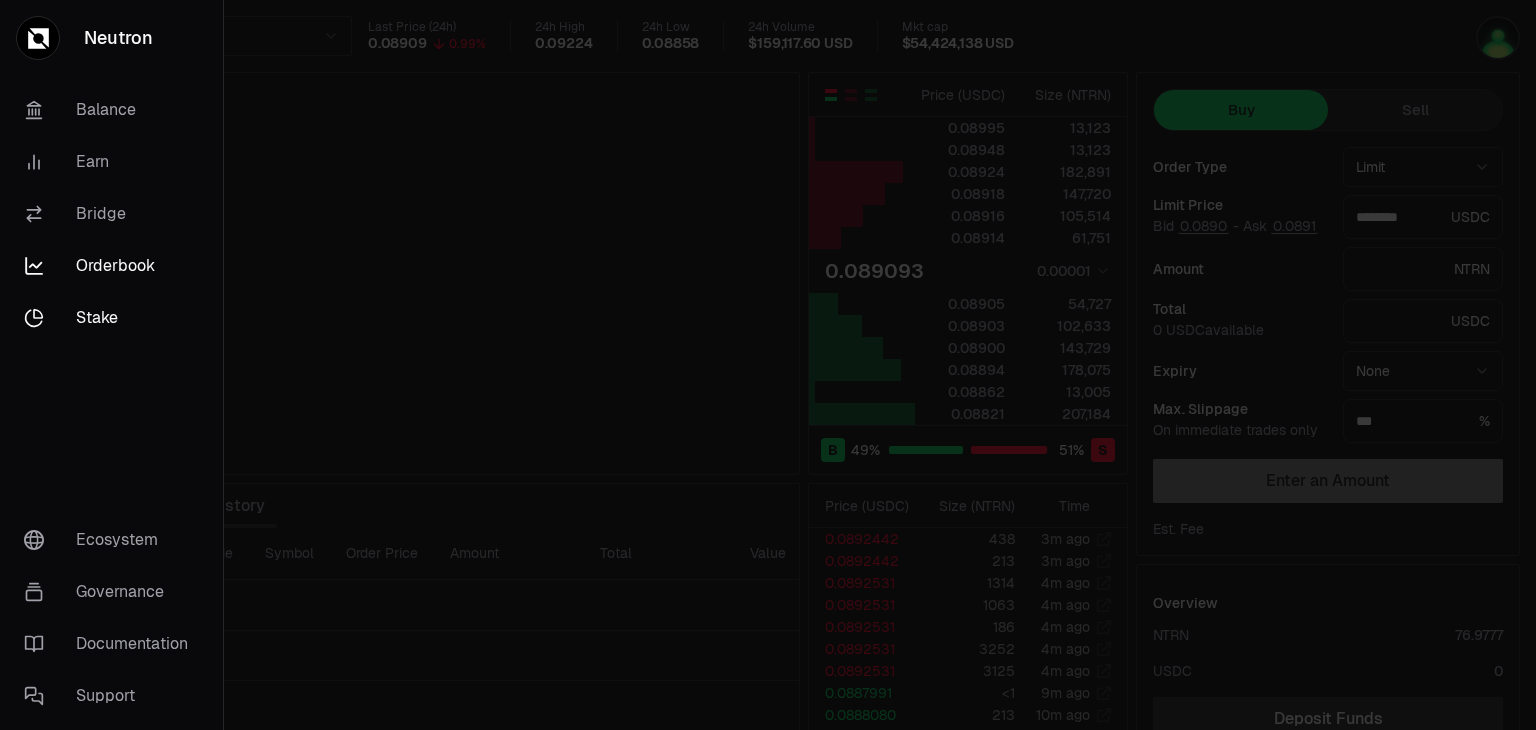 click on "Stake" at bounding box center (111, 318) 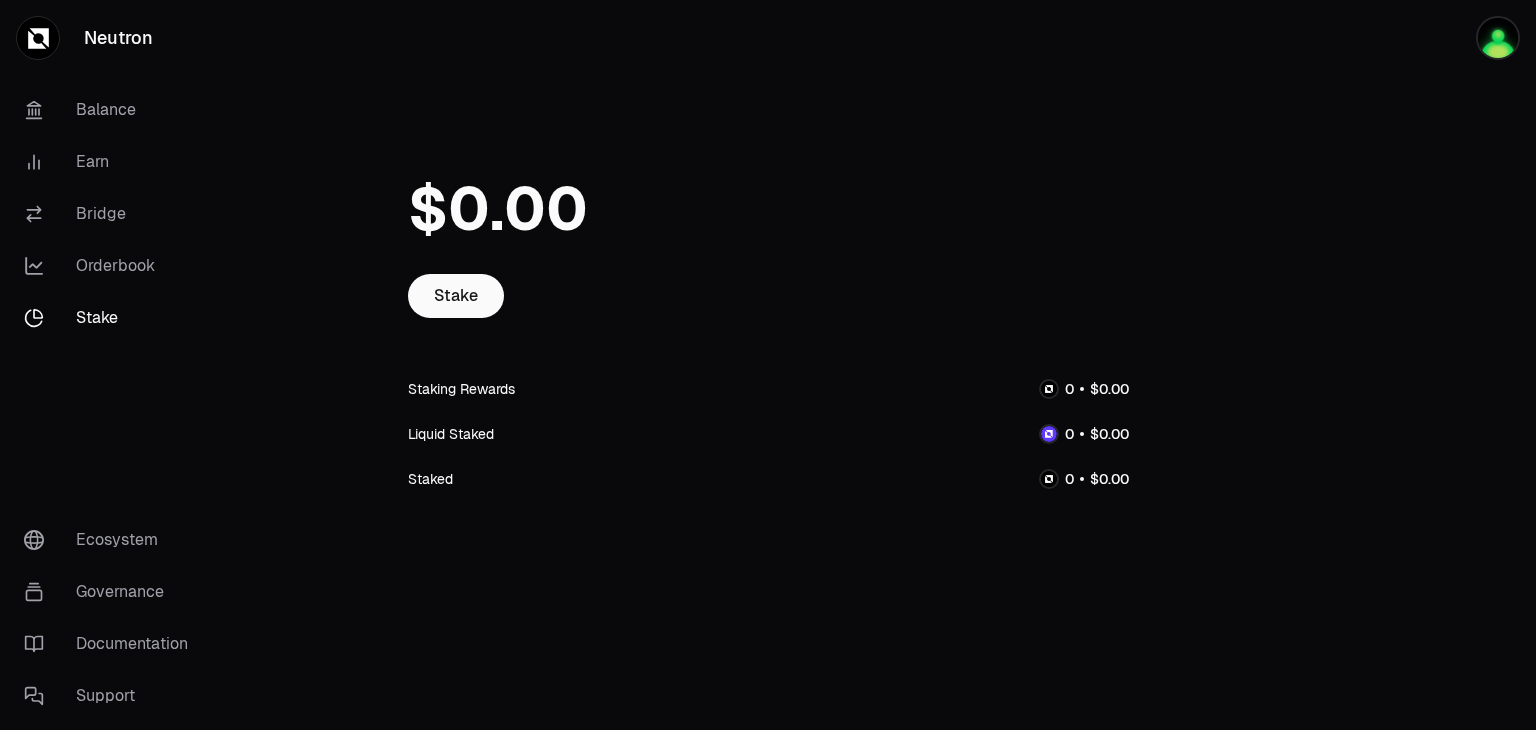 drag, startPoint x: 365, startPoint y: 101, endPoint x: 392, endPoint y: -66, distance: 169.16855 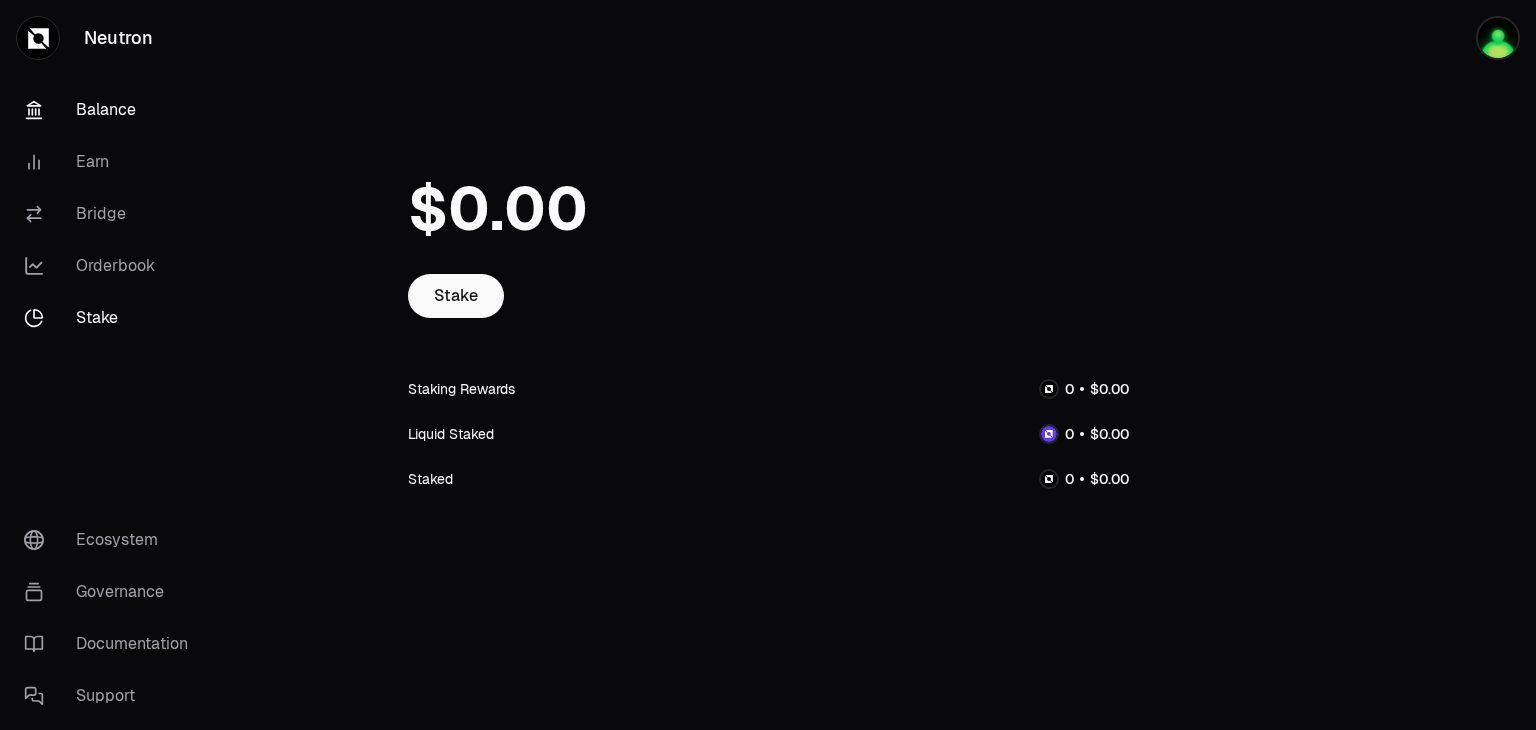 click on "Balance" at bounding box center [112, 110] 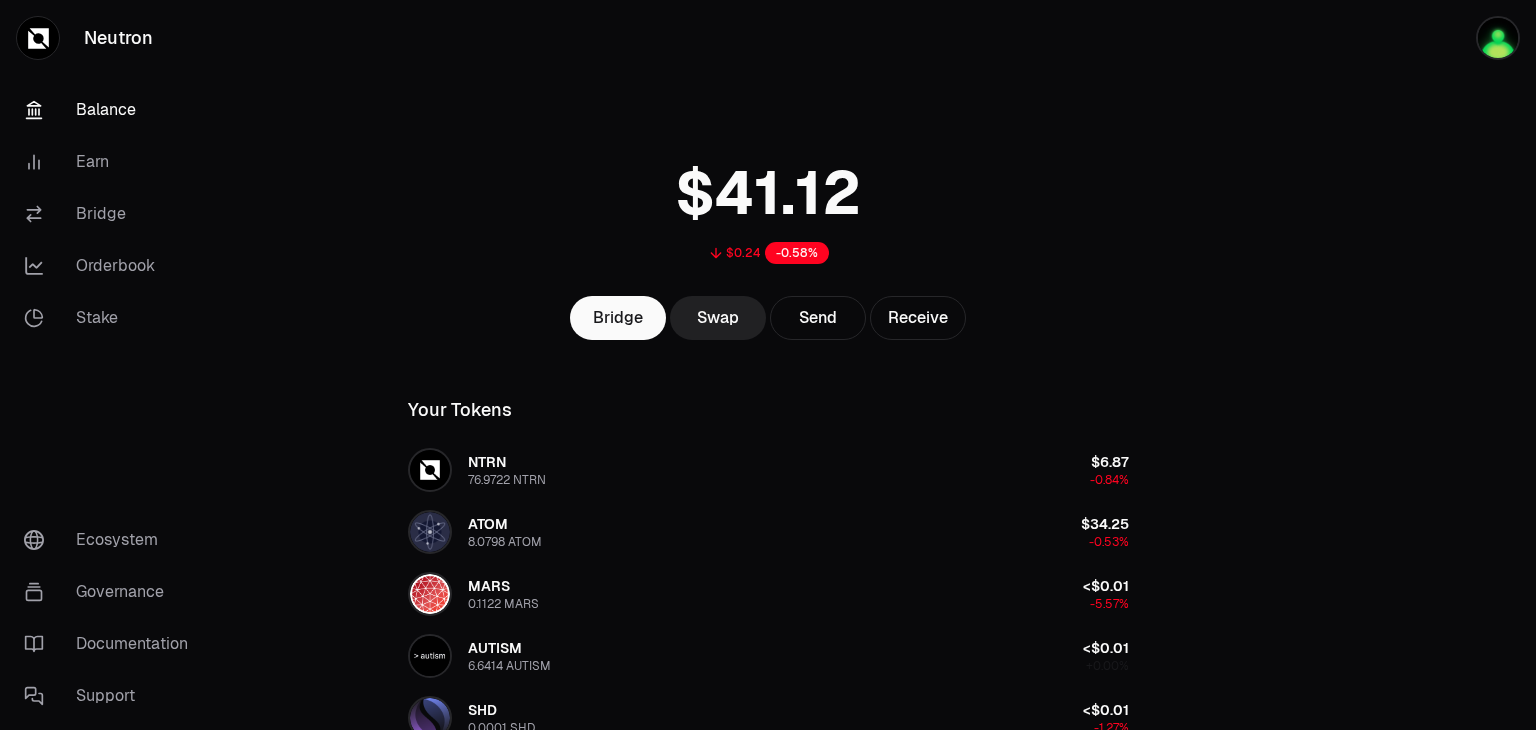 click on "Swap" at bounding box center [718, 318] 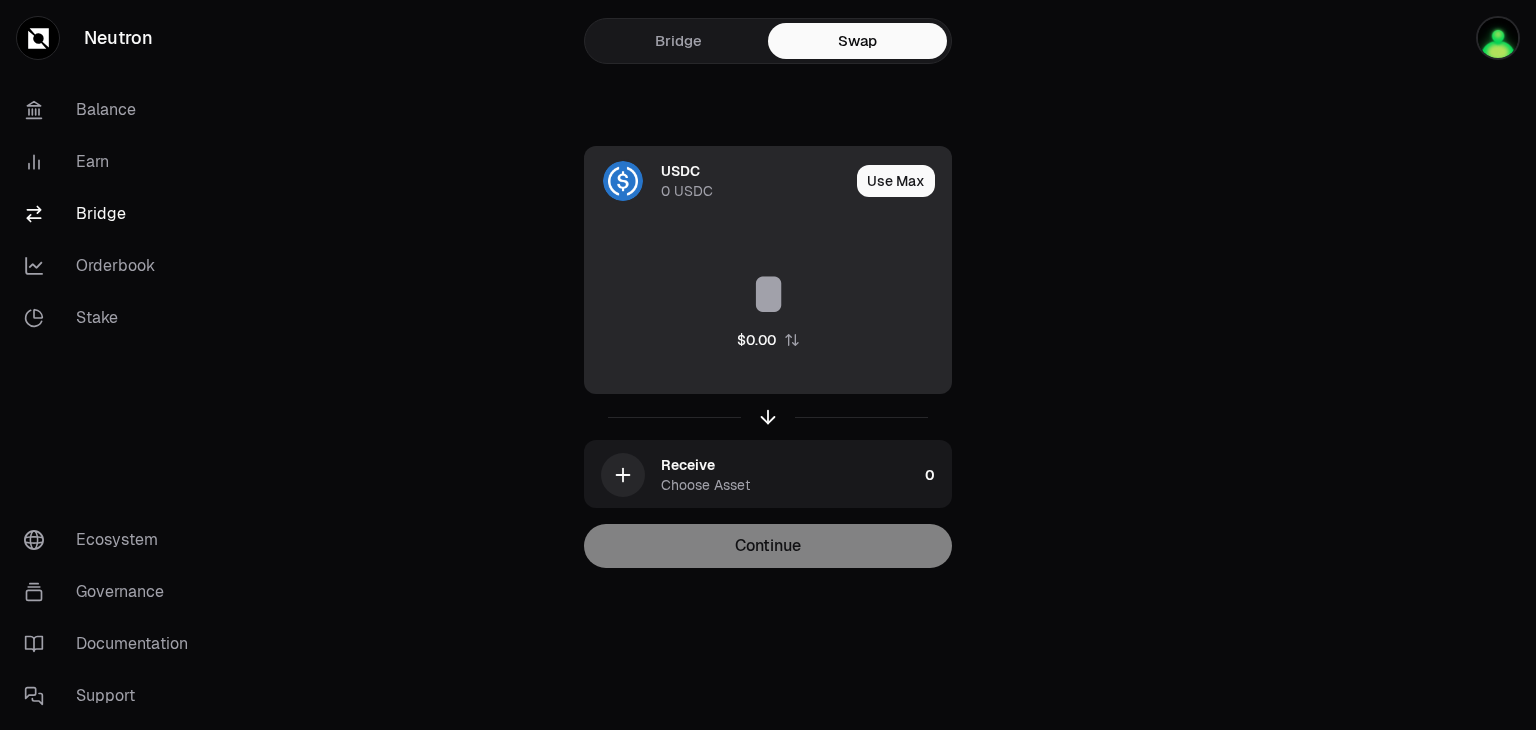 click on "USDC" at bounding box center (680, 171) 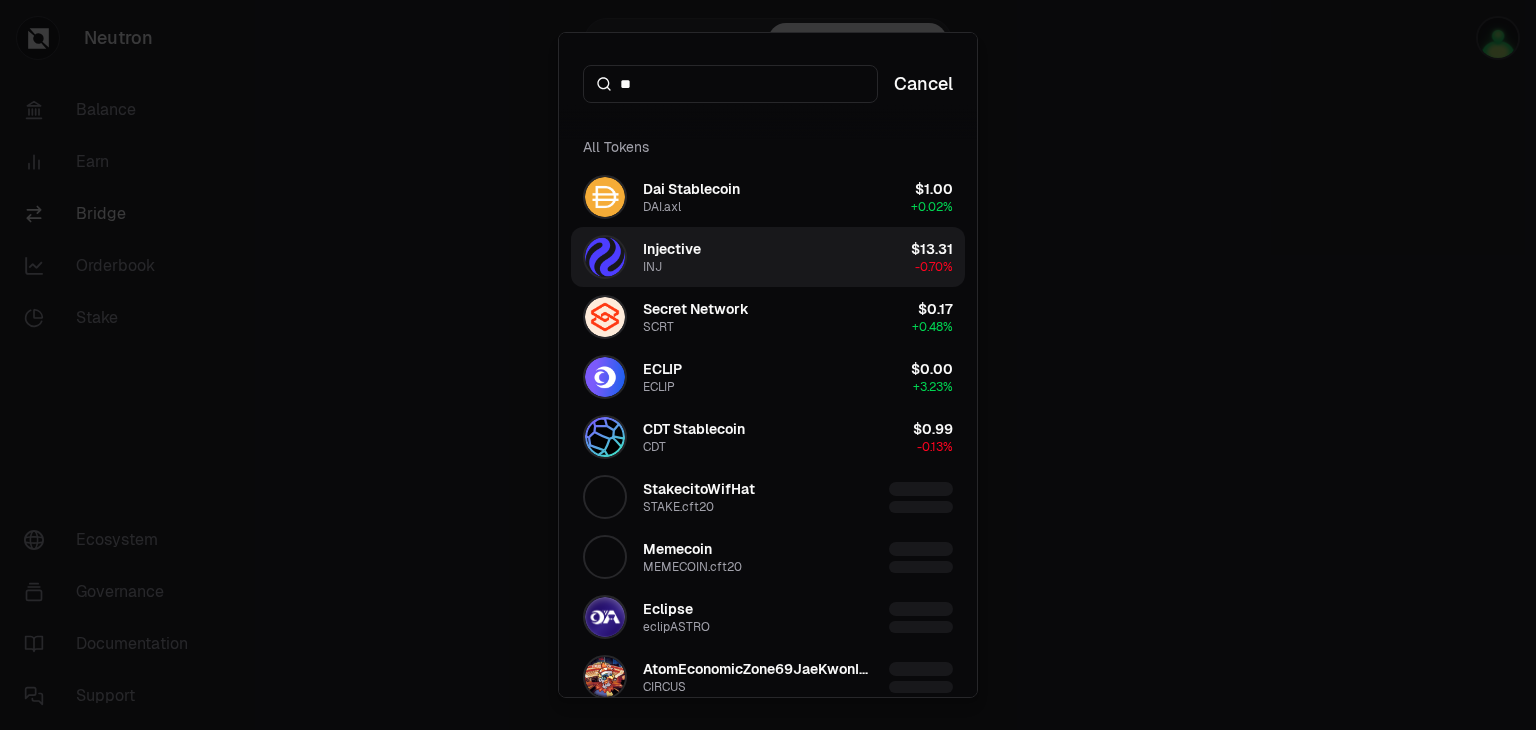 type on "**" 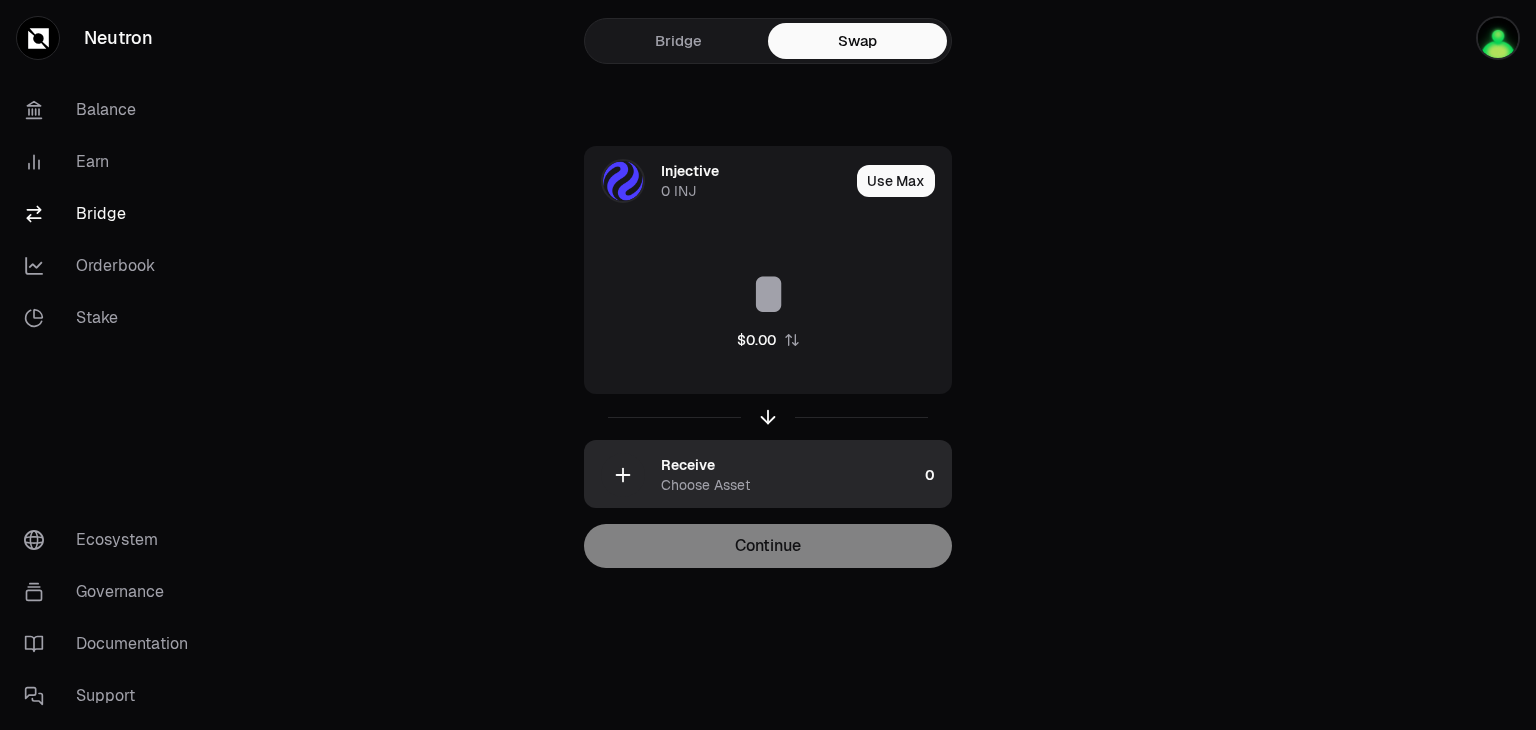 click on "Receive" at bounding box center [688, 465] 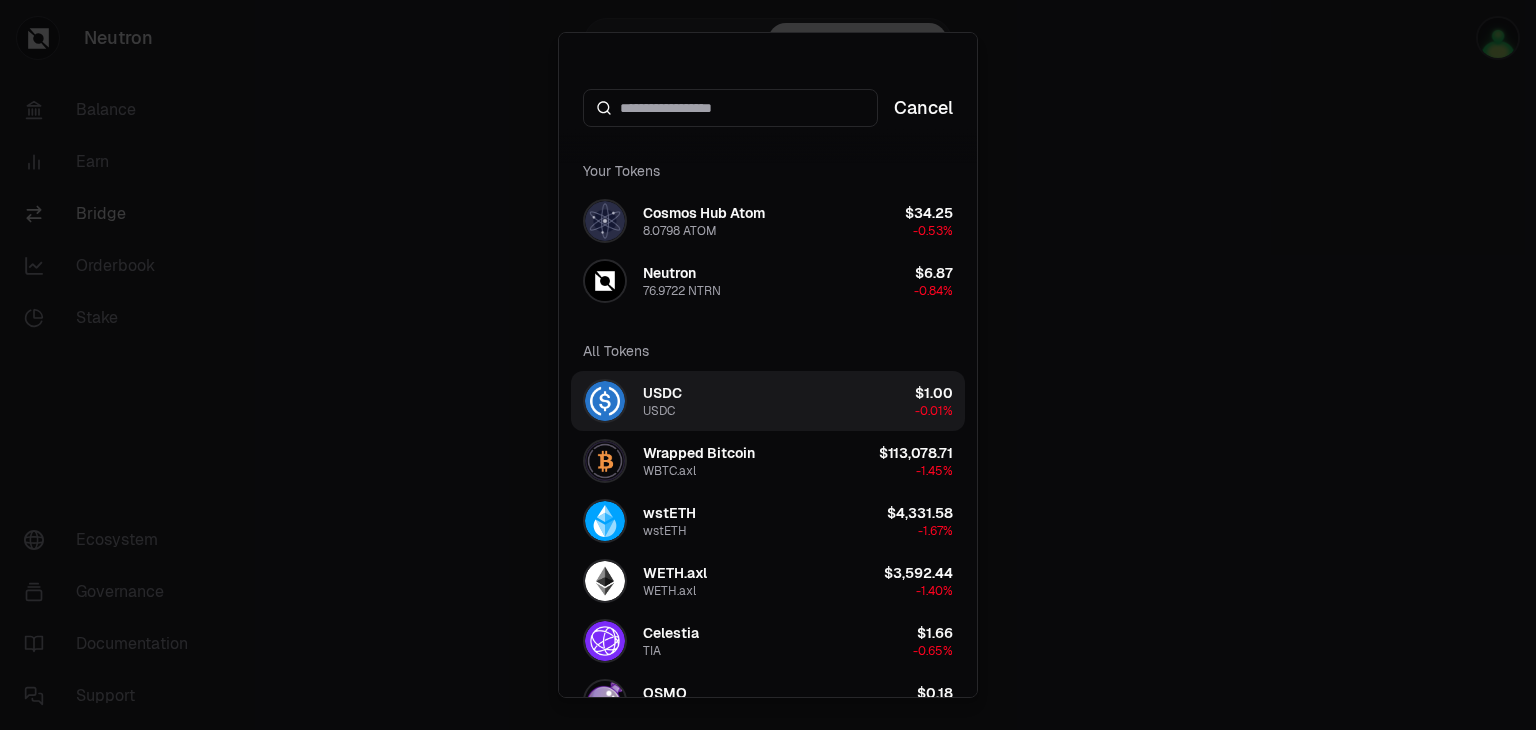 click on "USDC" at bounding box center [662, 393] 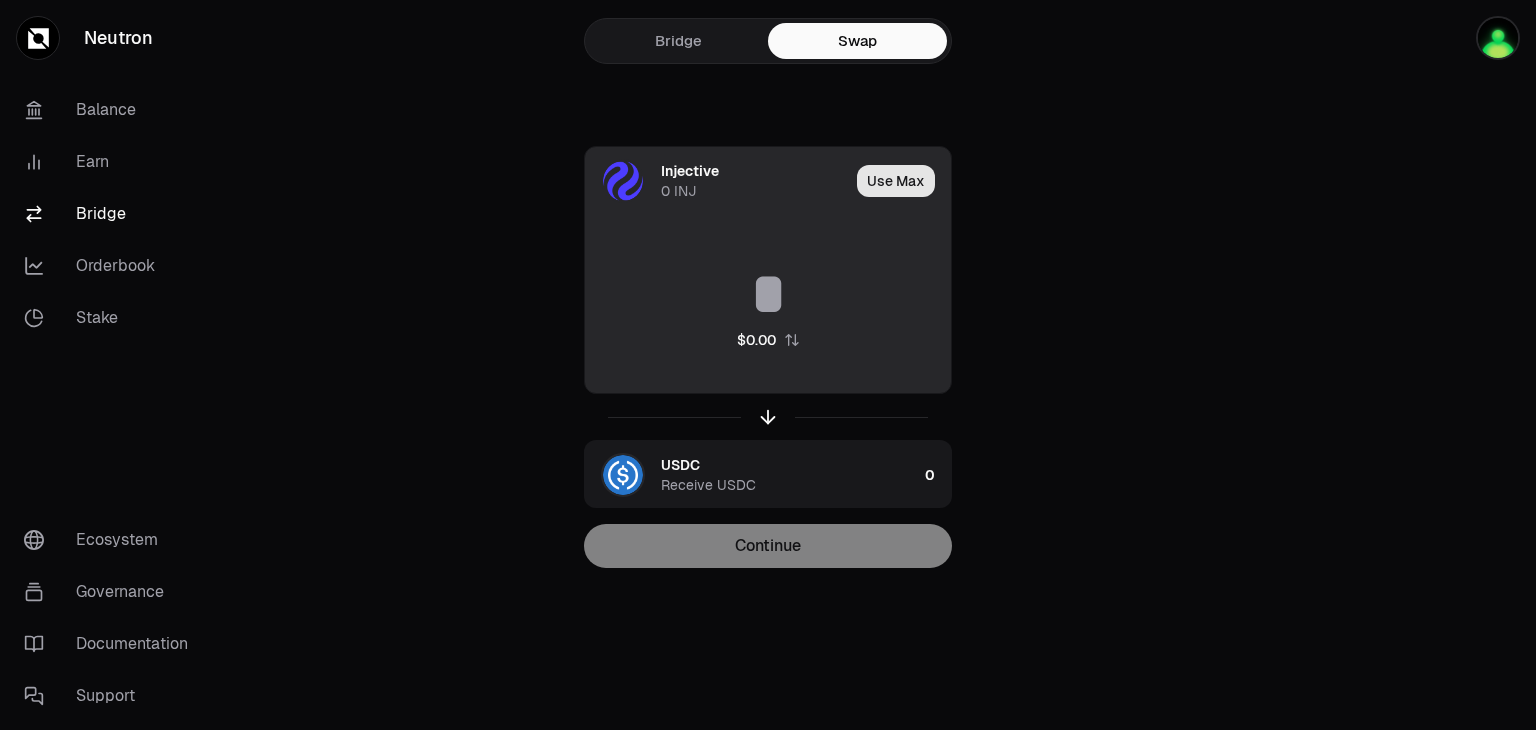 click on "Use Max" at bounding box center [896, 181] 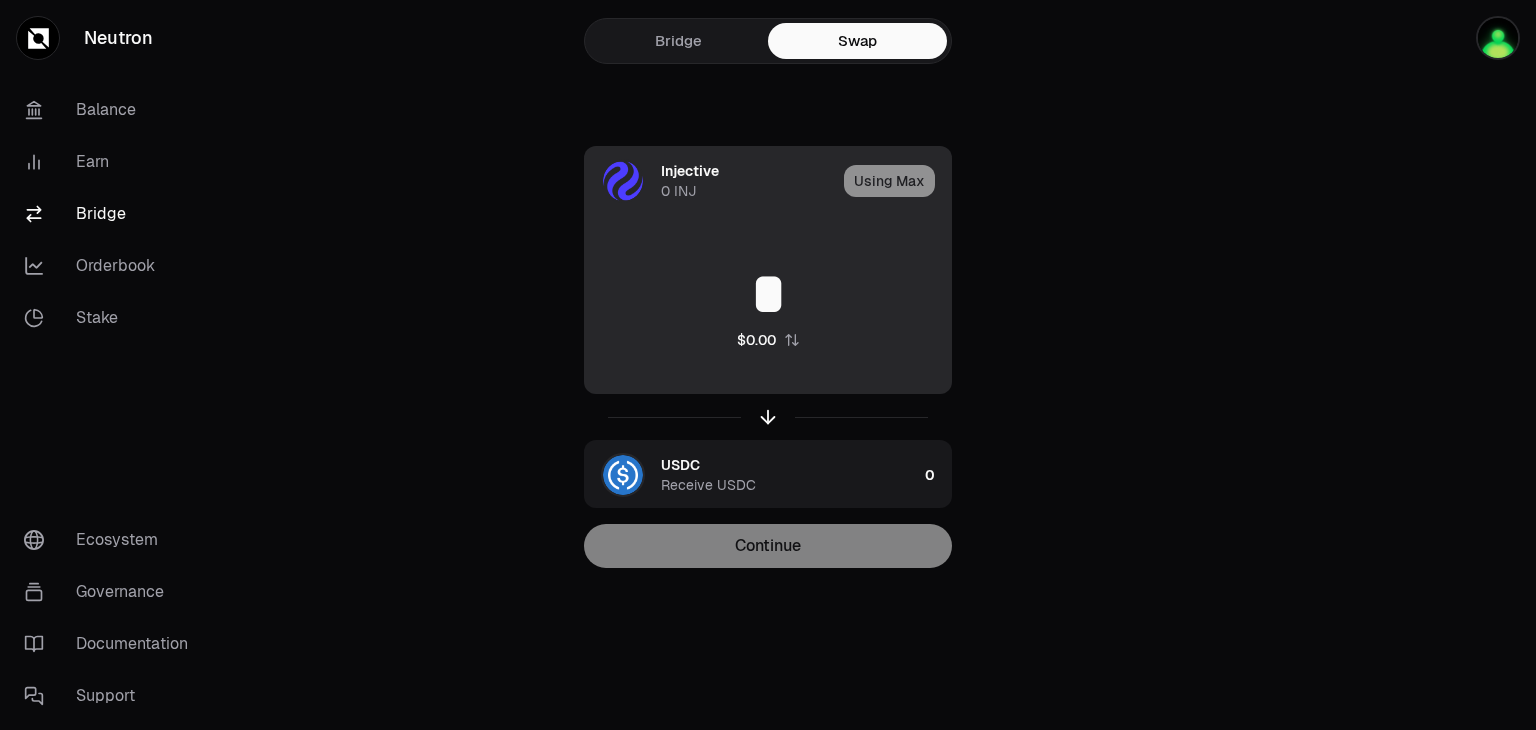 click on "Injective" at bounding box center (690, 171) 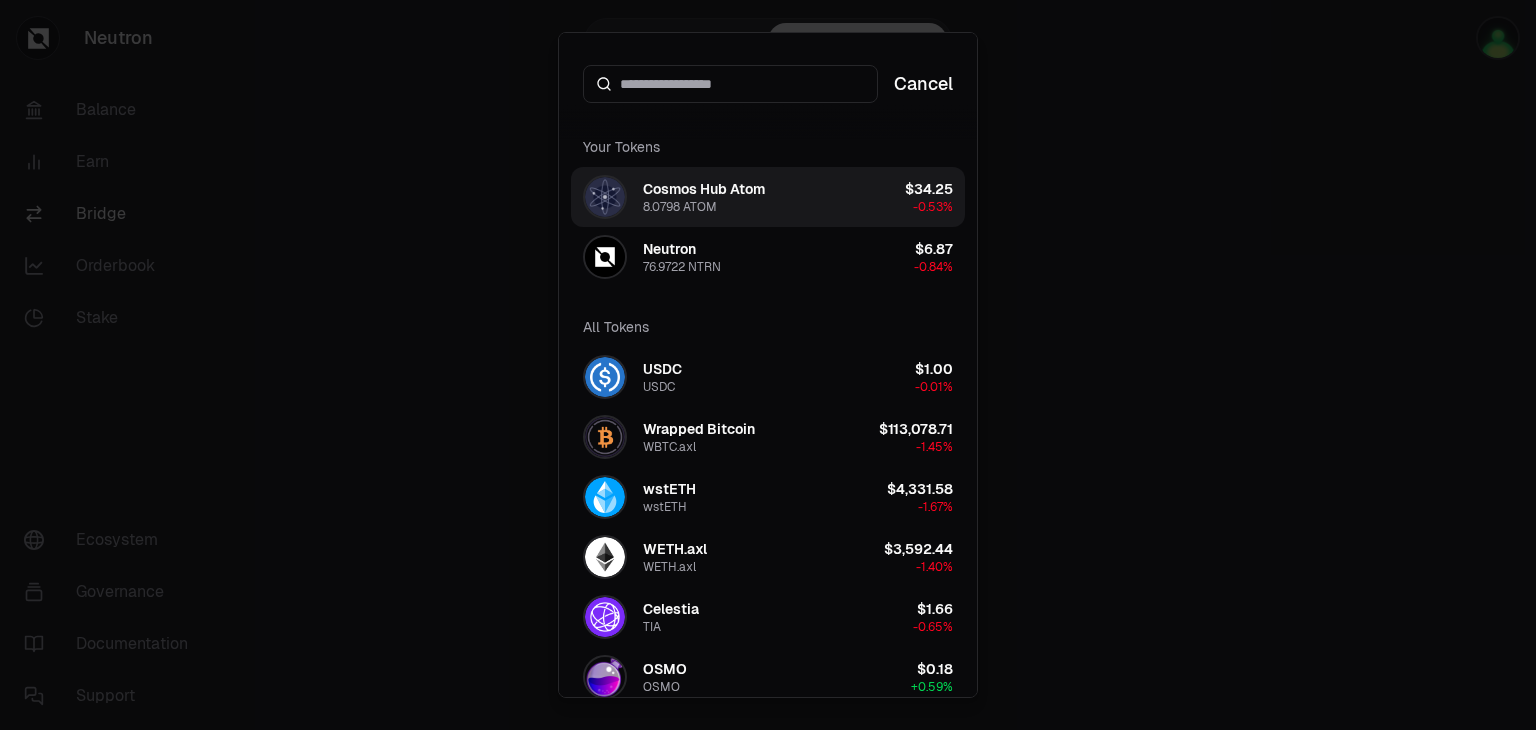 click on "Cosmos Hub Atom 8.0798 ATOM $34.25 -0.53%" at bounding box center [768, 197] 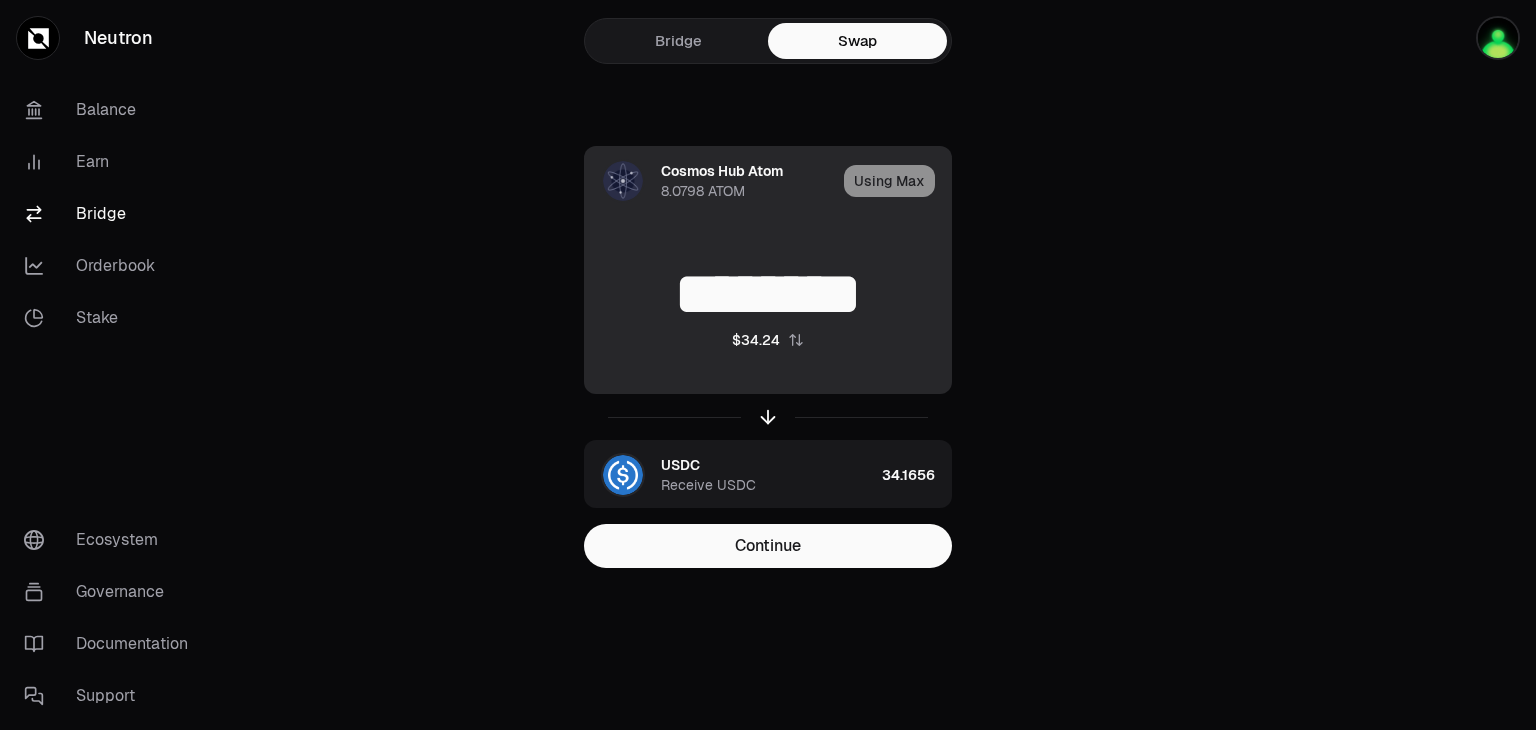 click on "Cosmos Hub Atom" at bounding box center [722, 171] 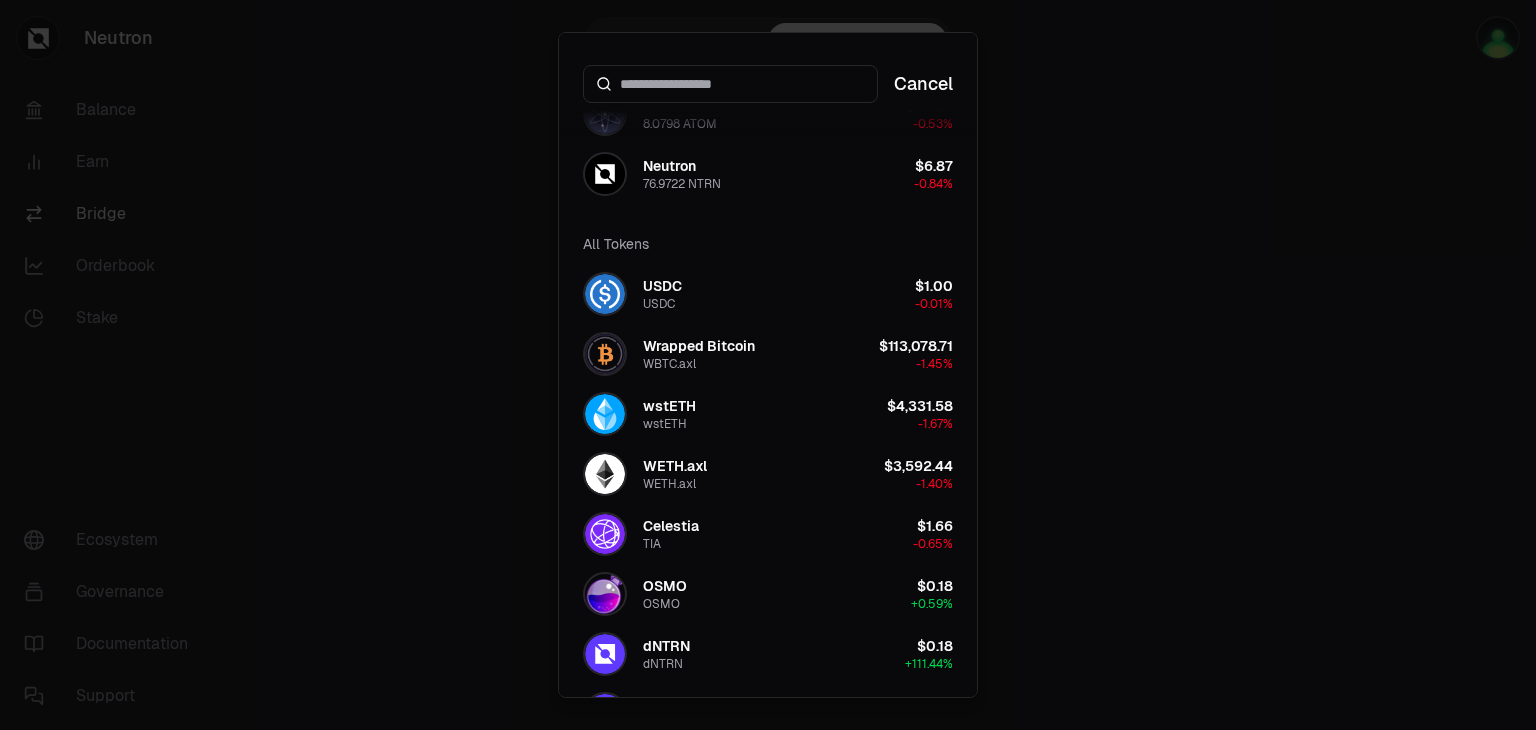 scroll, scrollTop: 0, scrollLeft: 0, axis: both 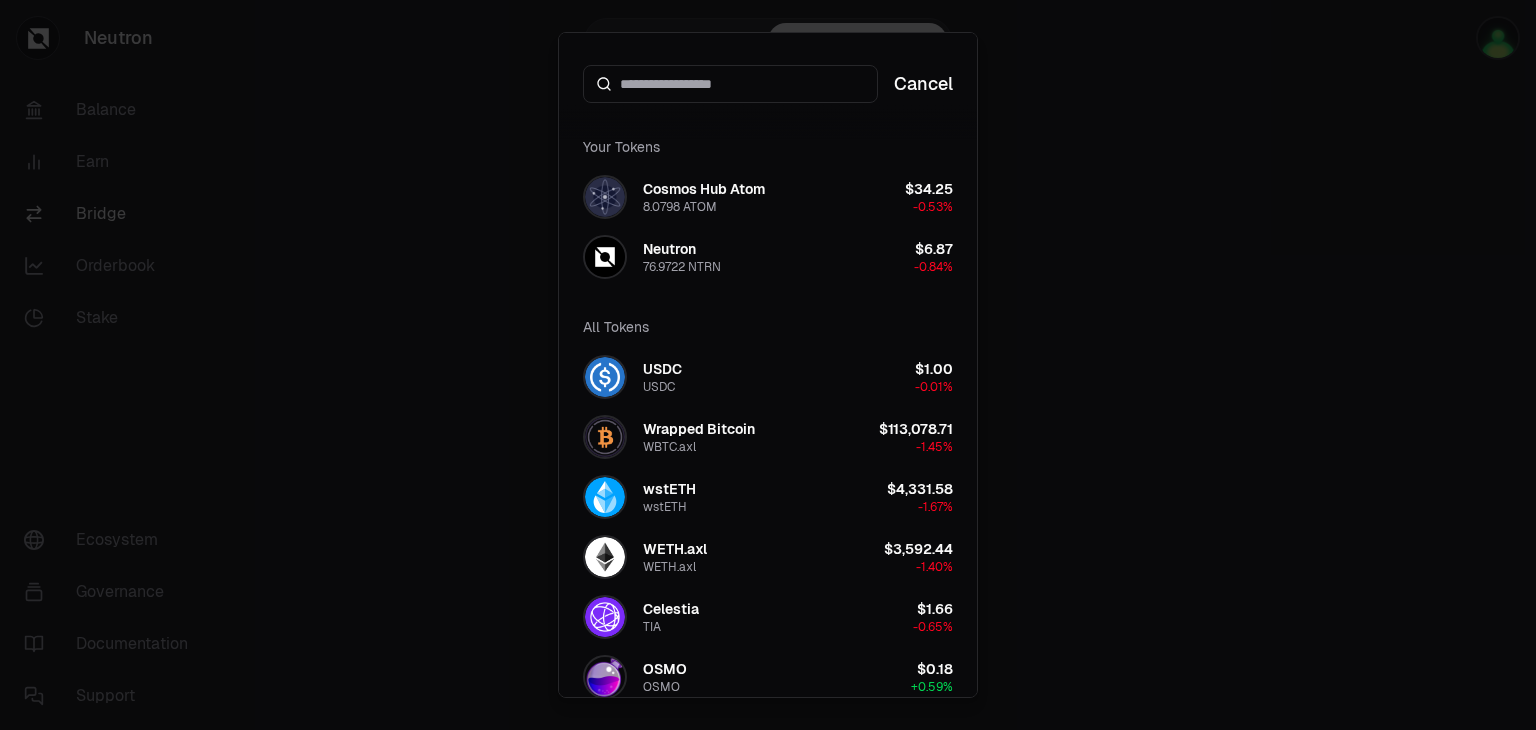 click at bounding box center (768, 365) 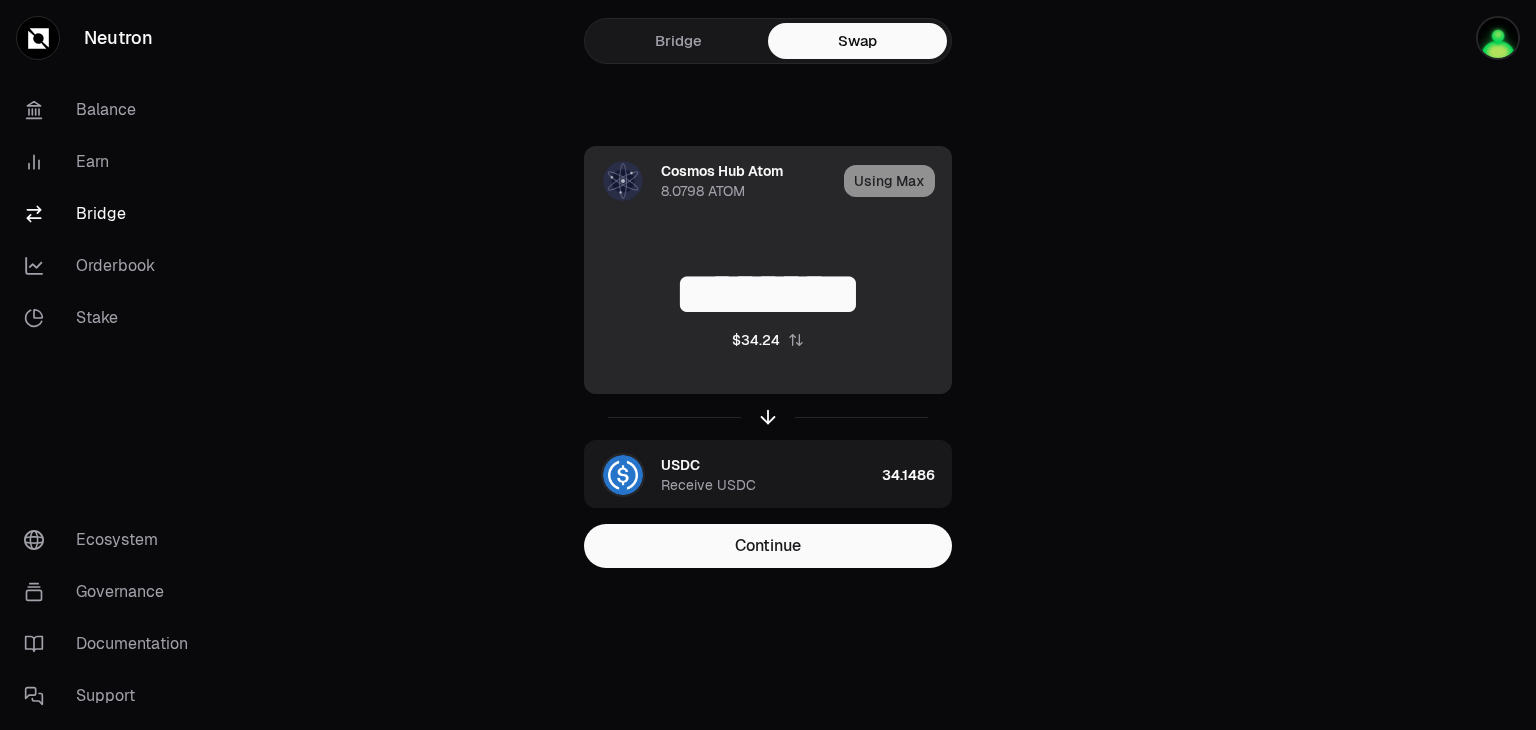 click on "Cosmos Hub Atom" at bounding box center [722, 171] 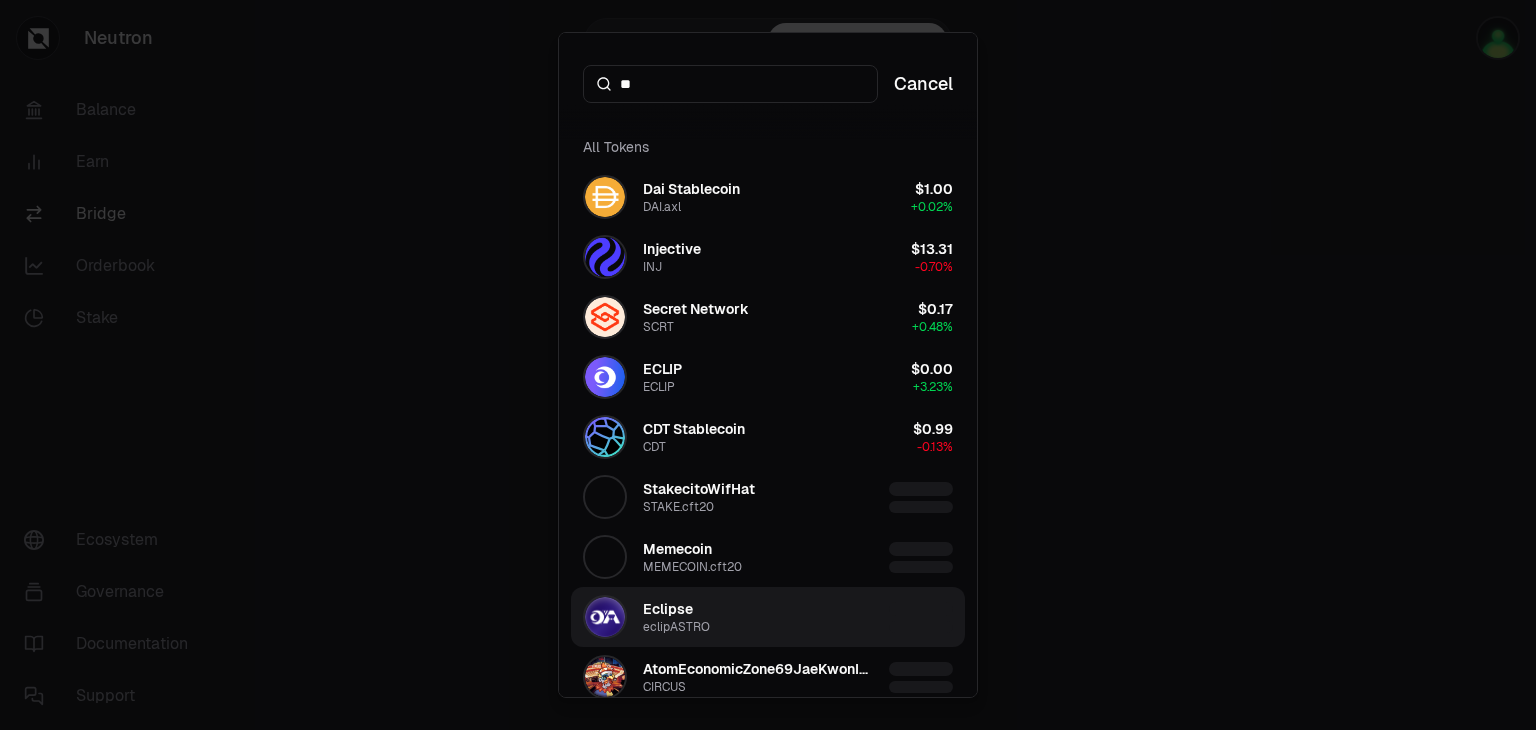 type on "**" 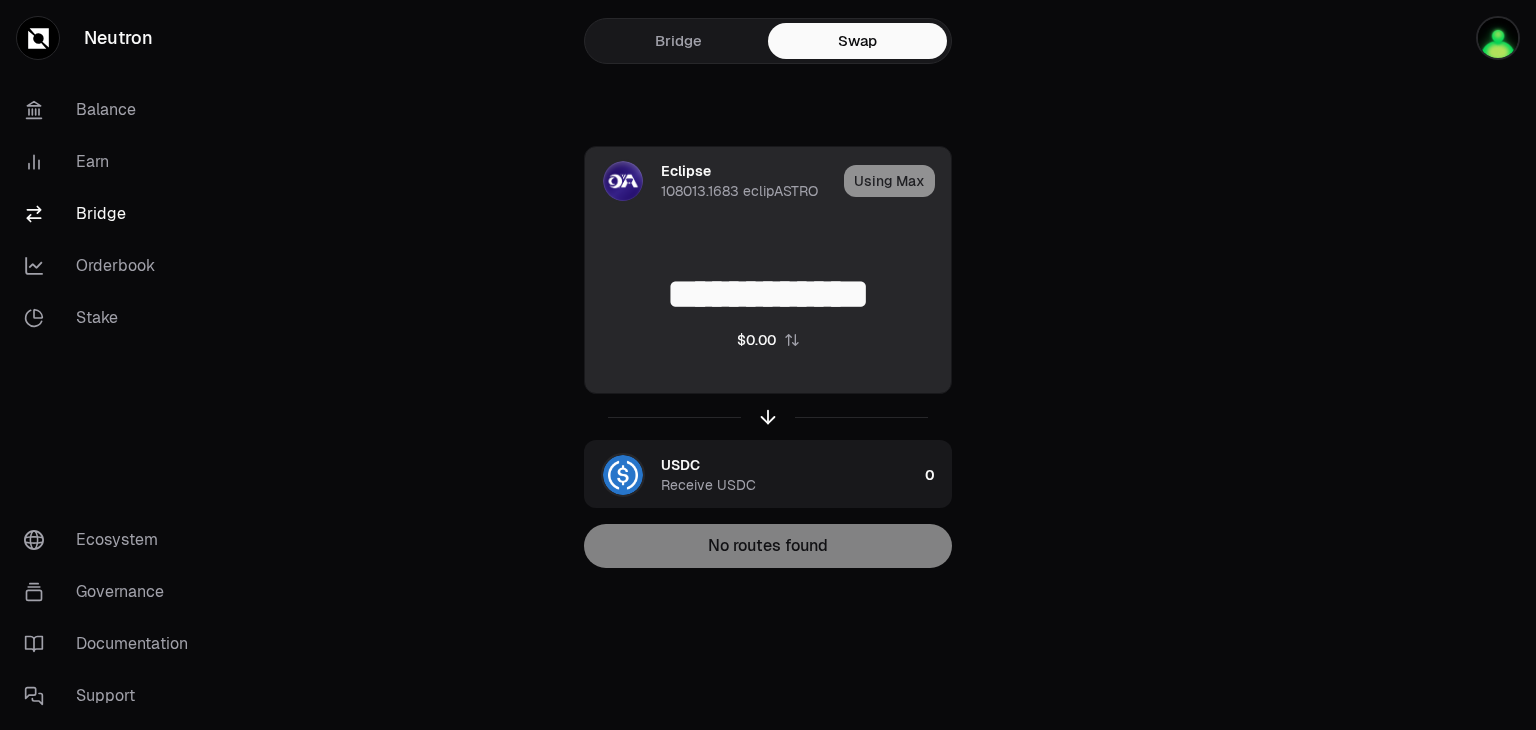 drag, startPoint x: 780, startPoint y: 292, endPoint x: 932, endPoint y: 292, distance: 152 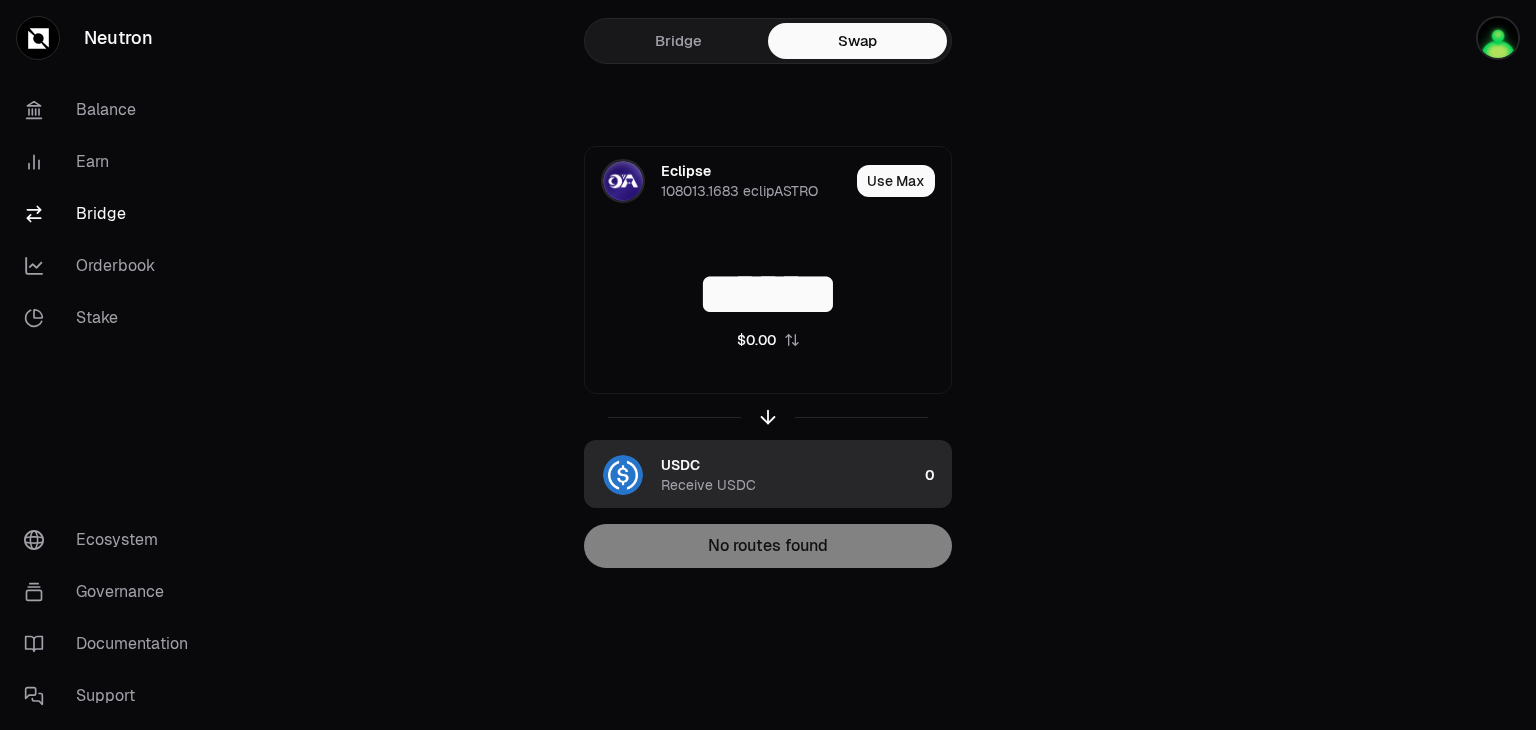 type on "******" 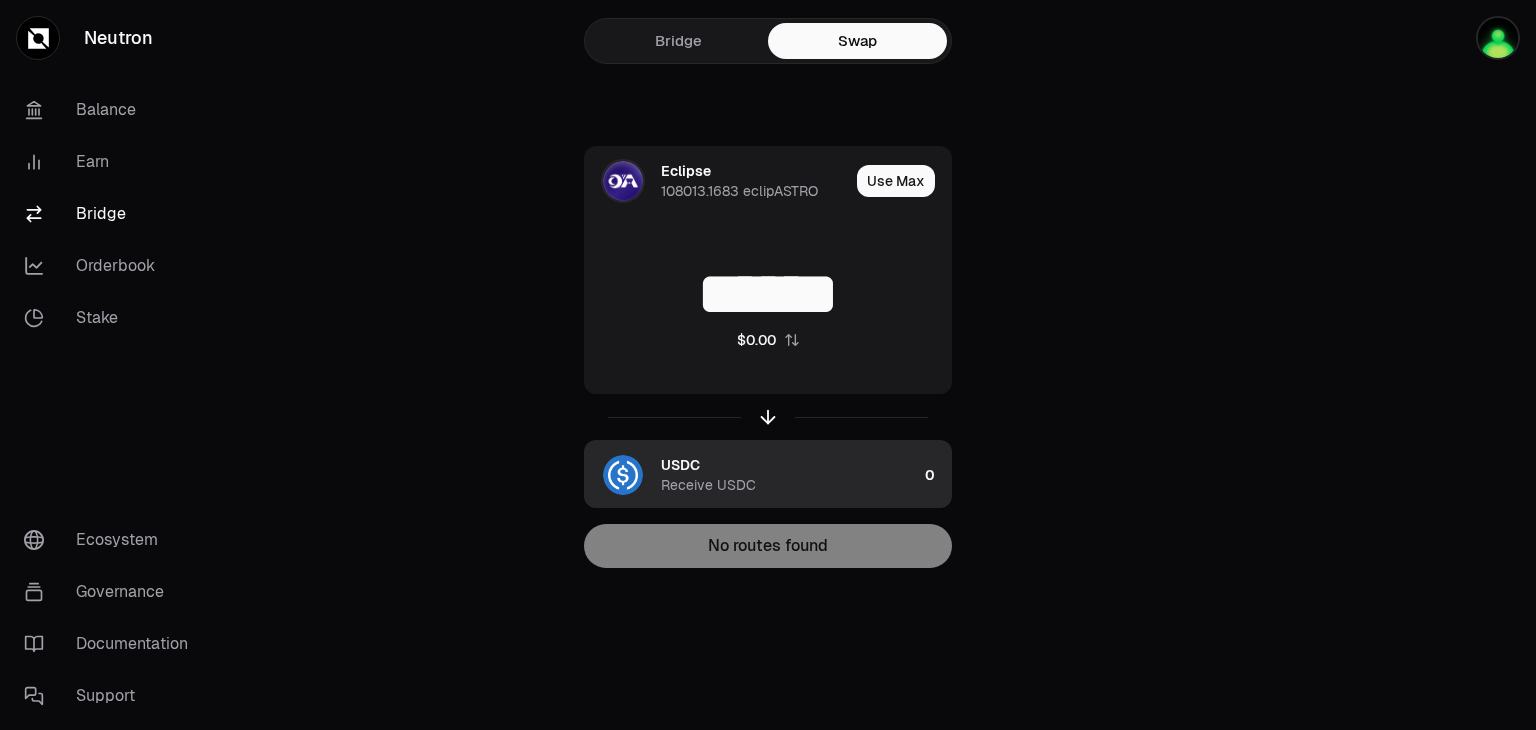 click on "USDC" at bounding box center (680, 465) 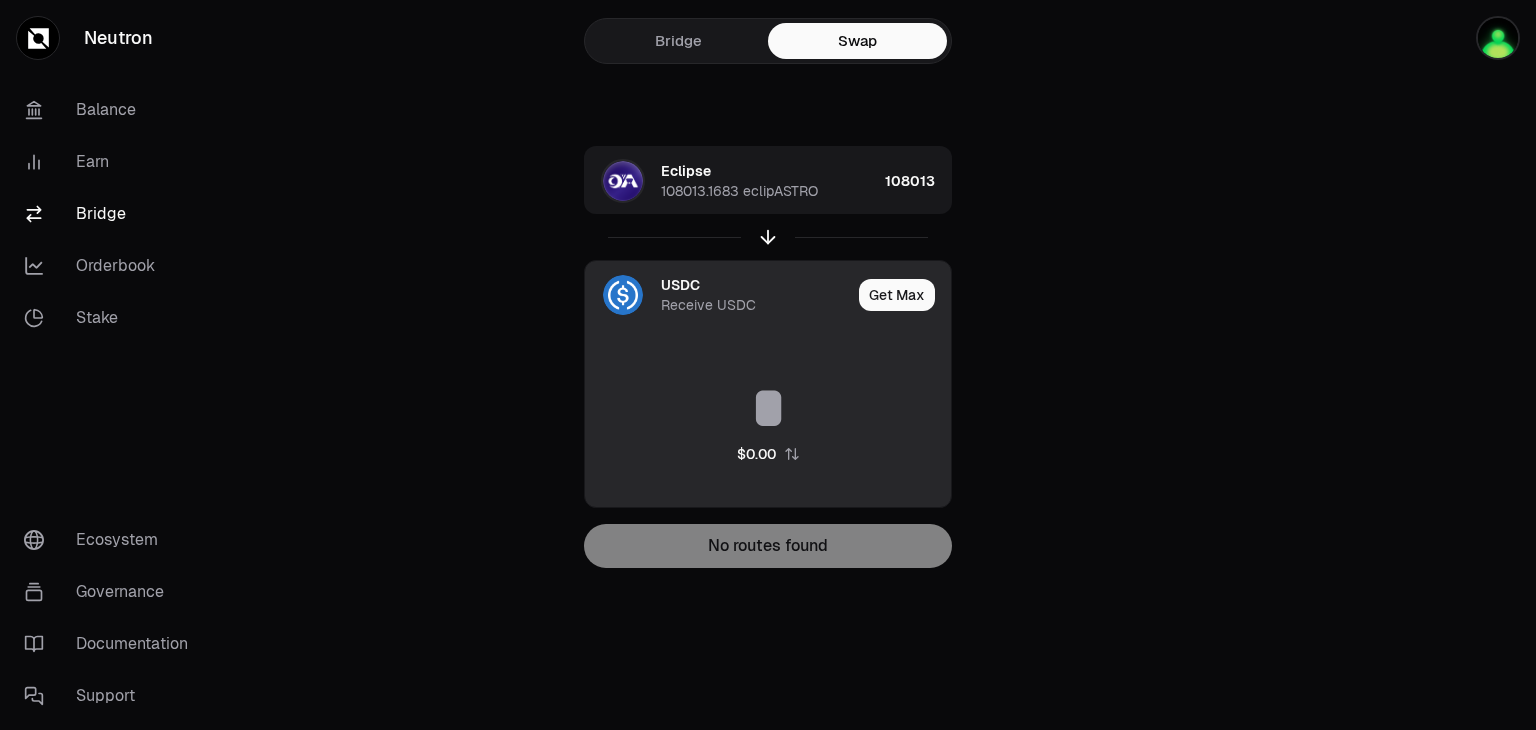 click on "Receive USDC" at bounding box center (708, 305) 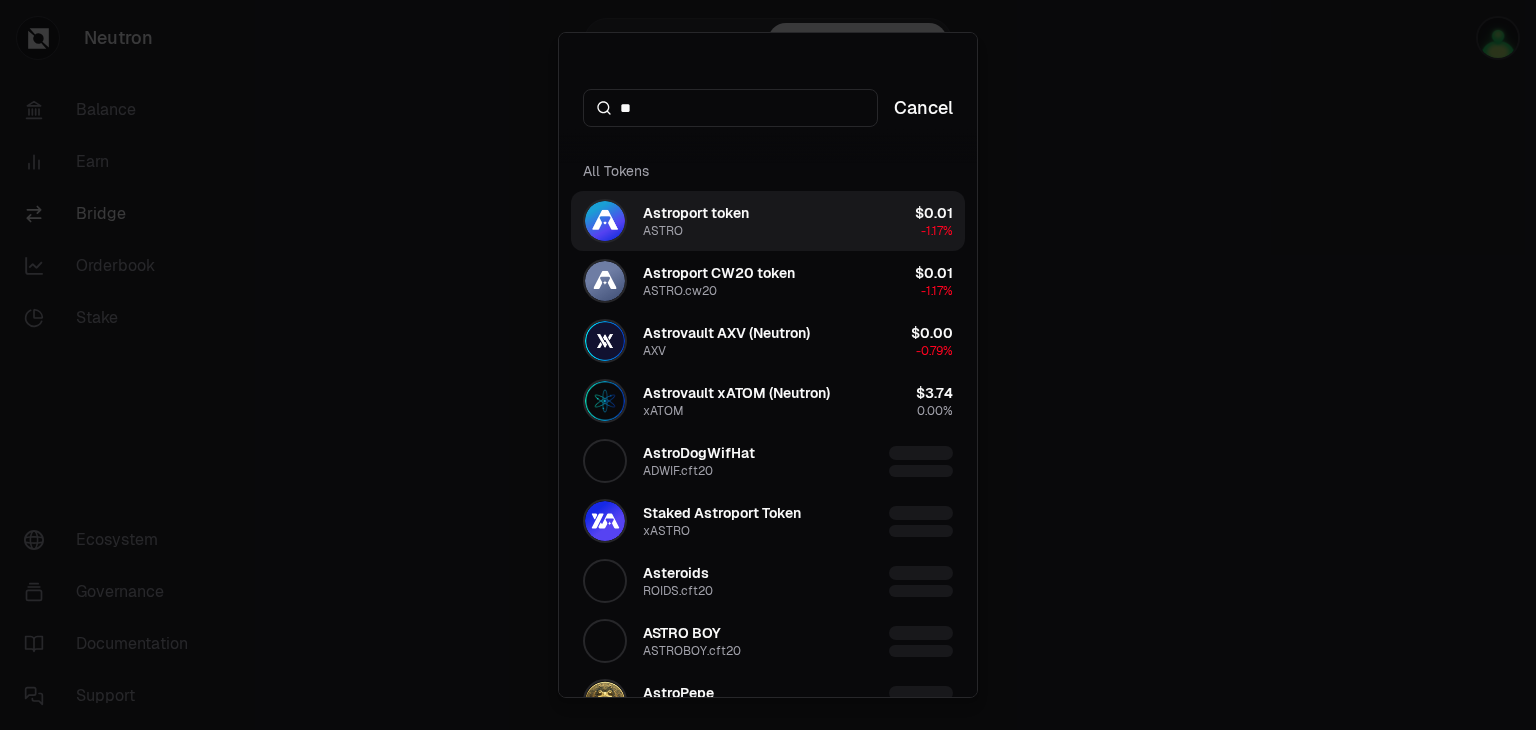 type on "**" 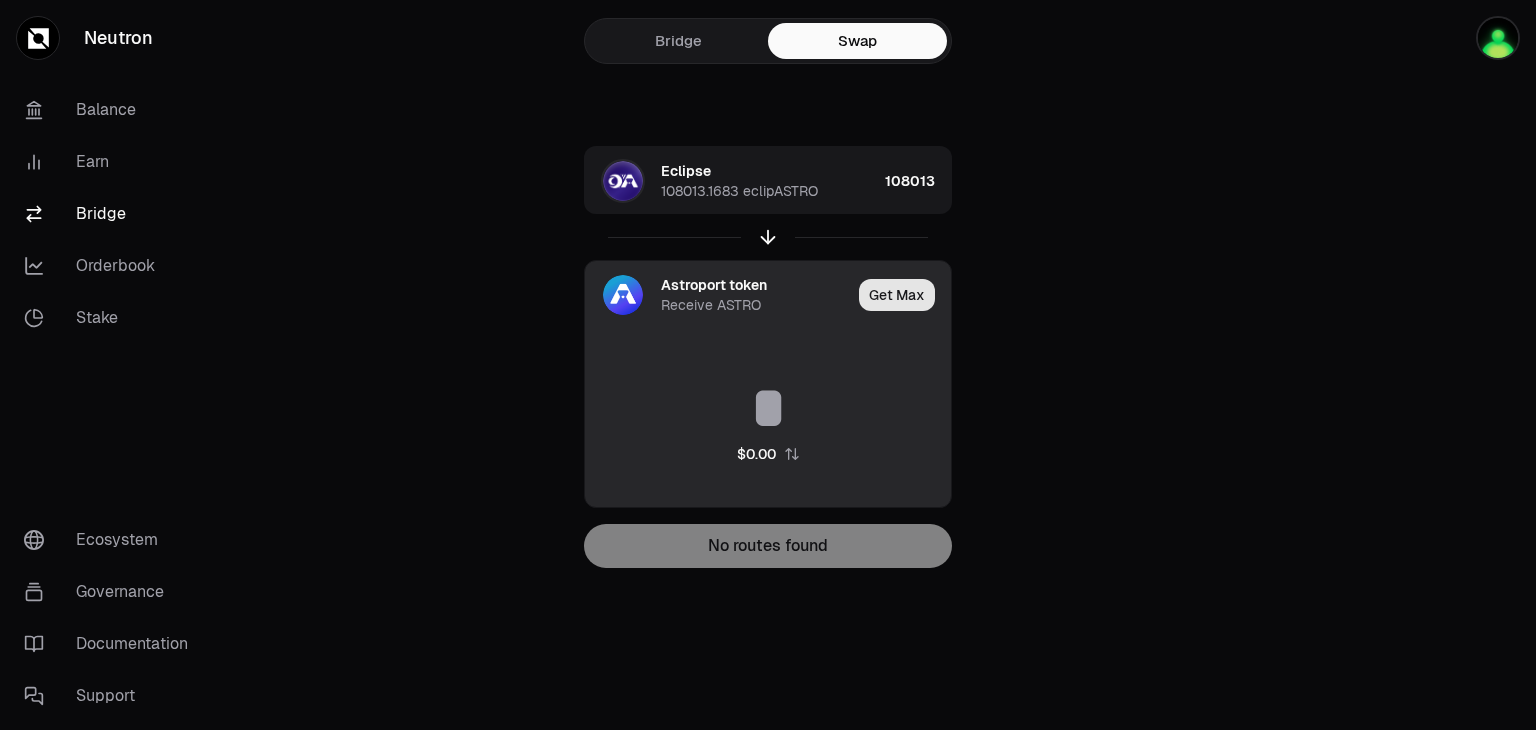 click on "Get Max" at bounding box center (897, 295) 